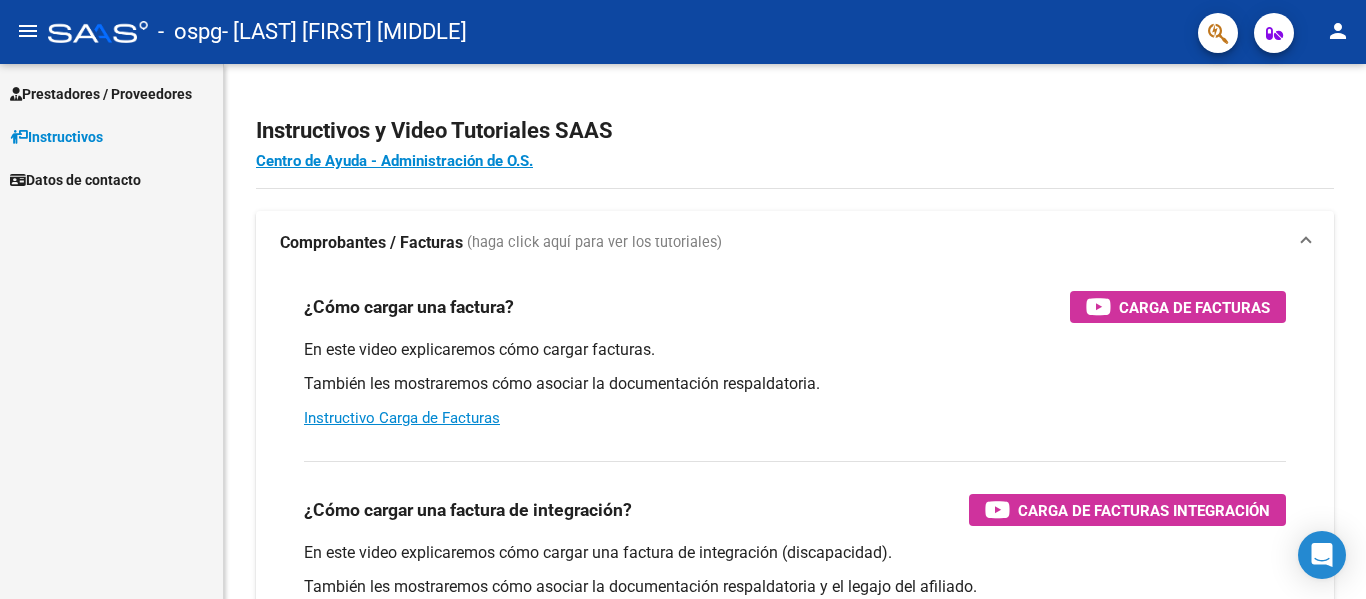 scroll, scrollTop: 0, scrollLeft: 0, axis: both 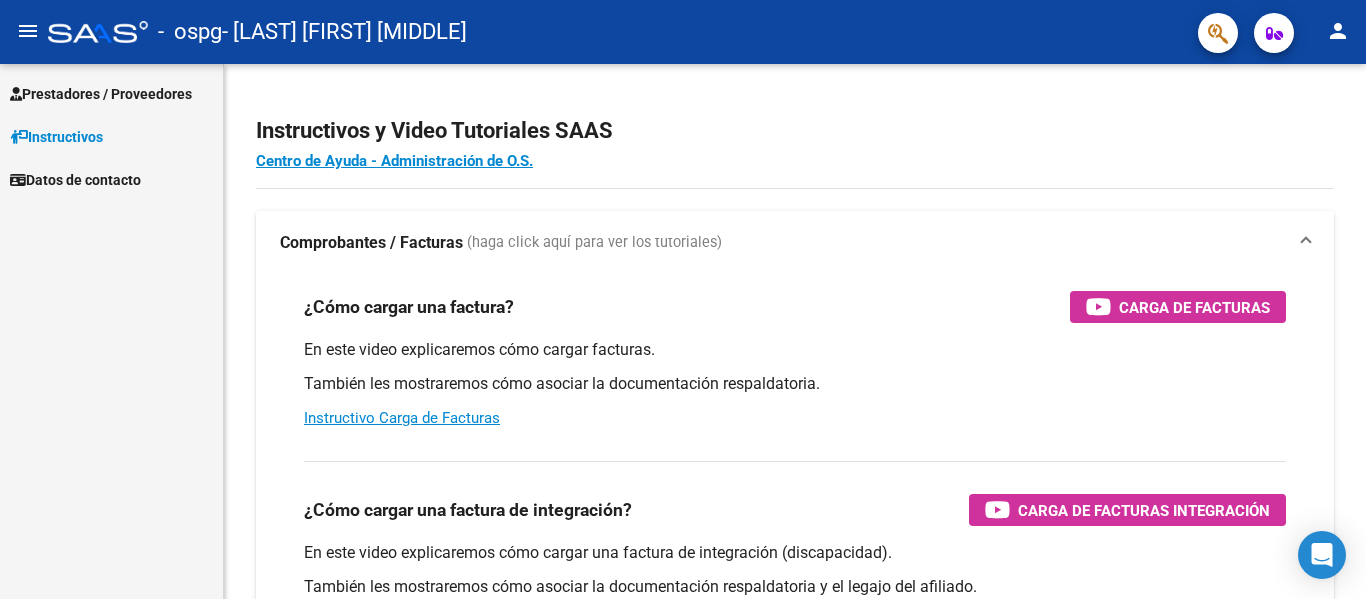 click on "Instructivos" at bounding box center [111, 136] 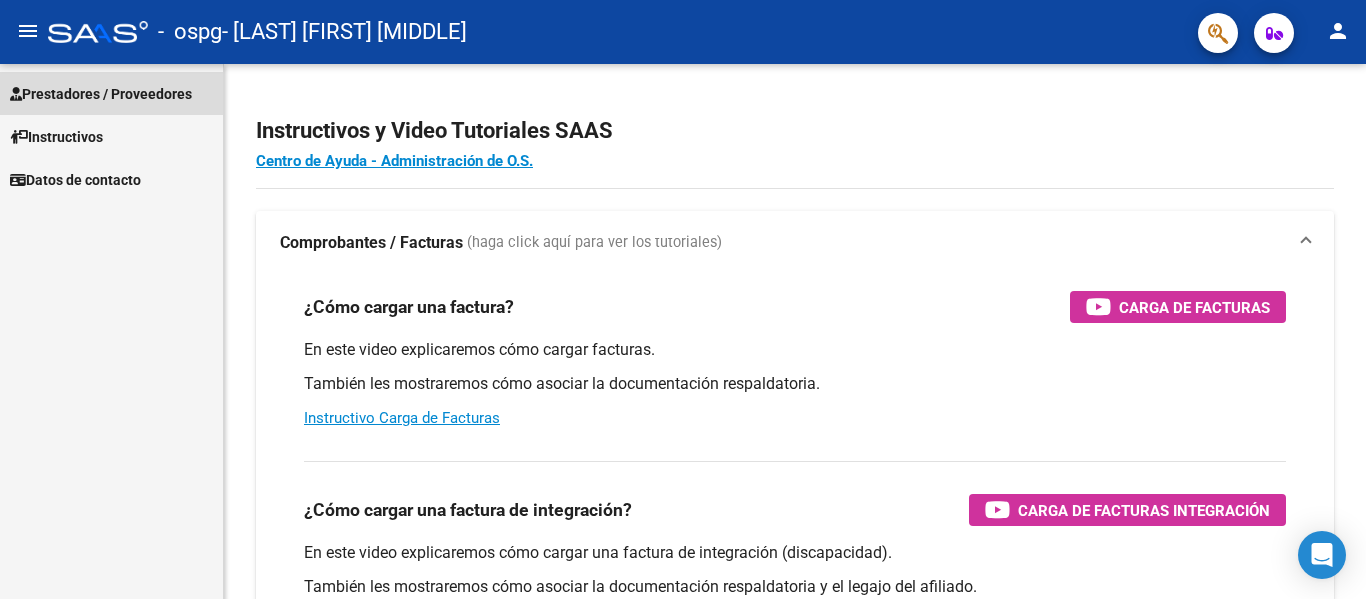 click on "Prestadores / Proveedores" at bounding box center [101, 94] 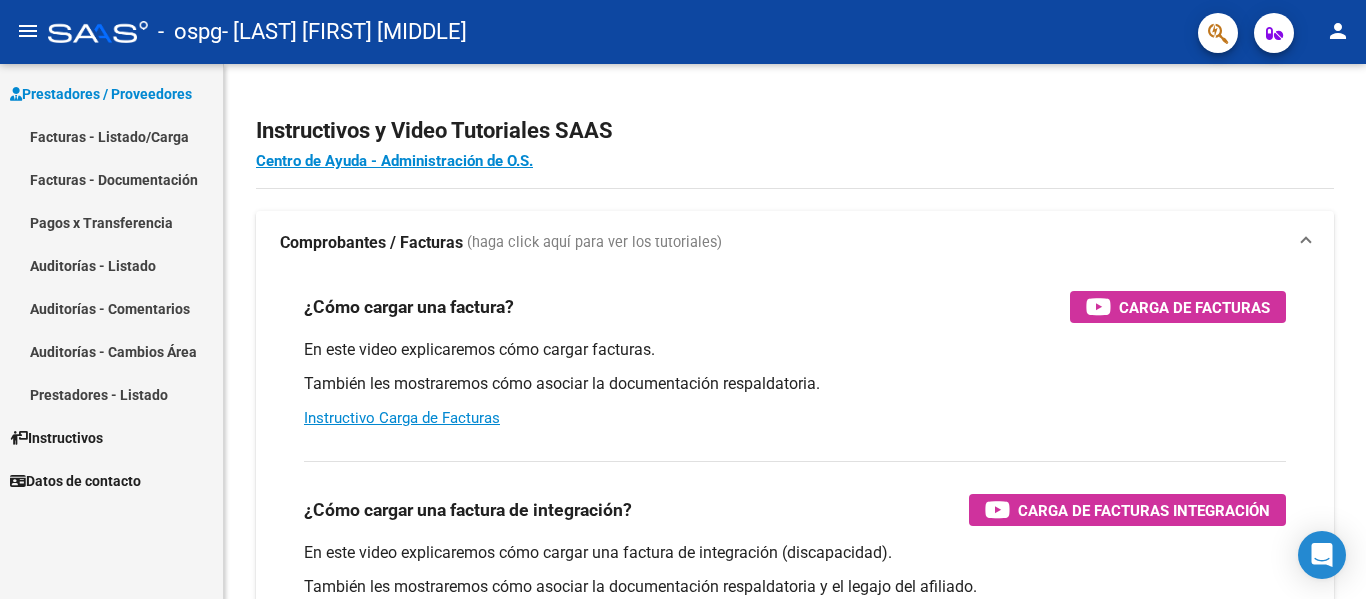 click on "Facturas - Listado/Carga" at bounding box center [111, 136] 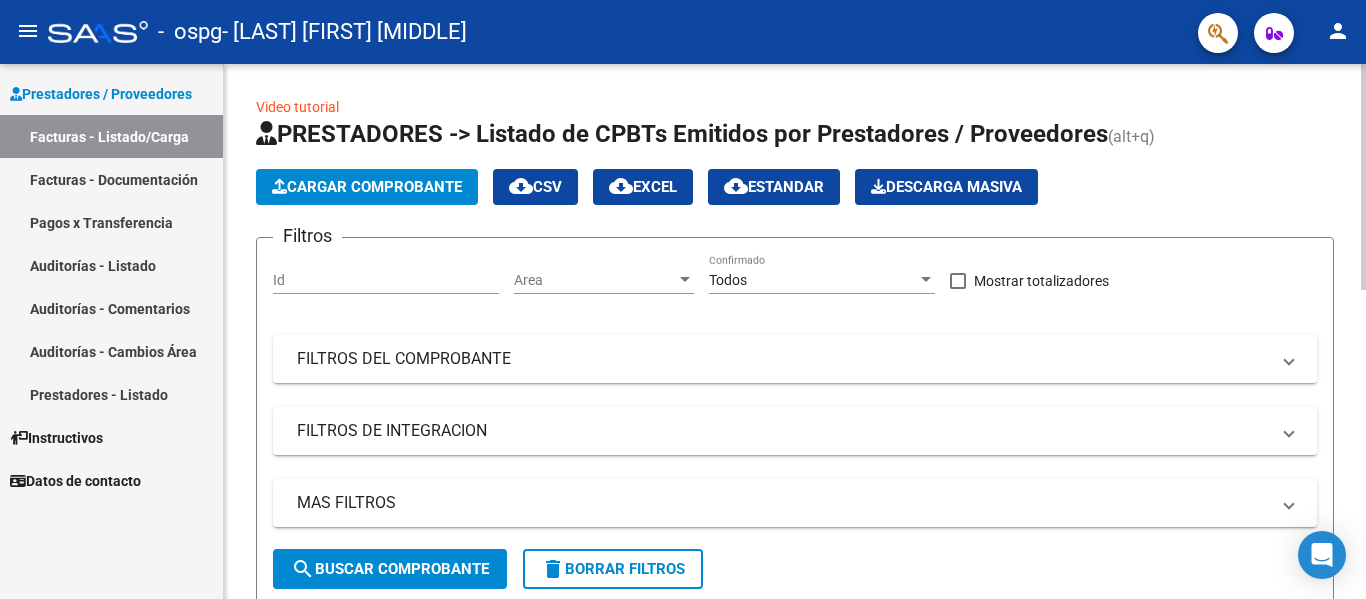 click on "Cargar Comprobante" 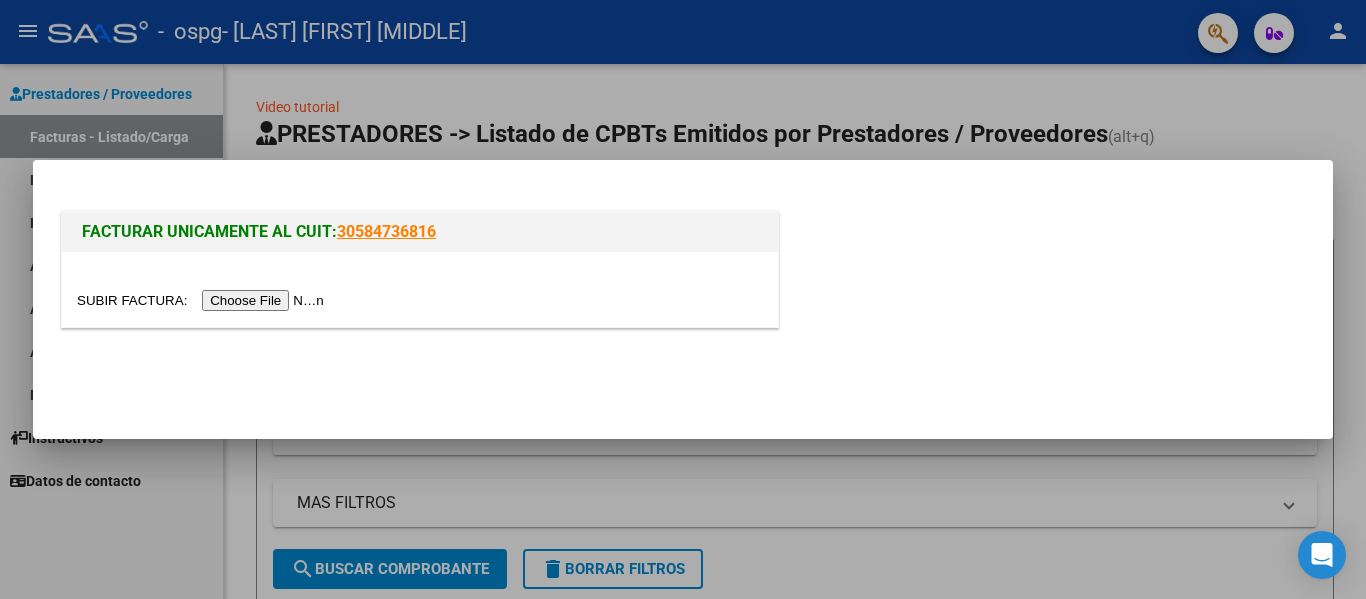 click at bounding box center [420, 300] 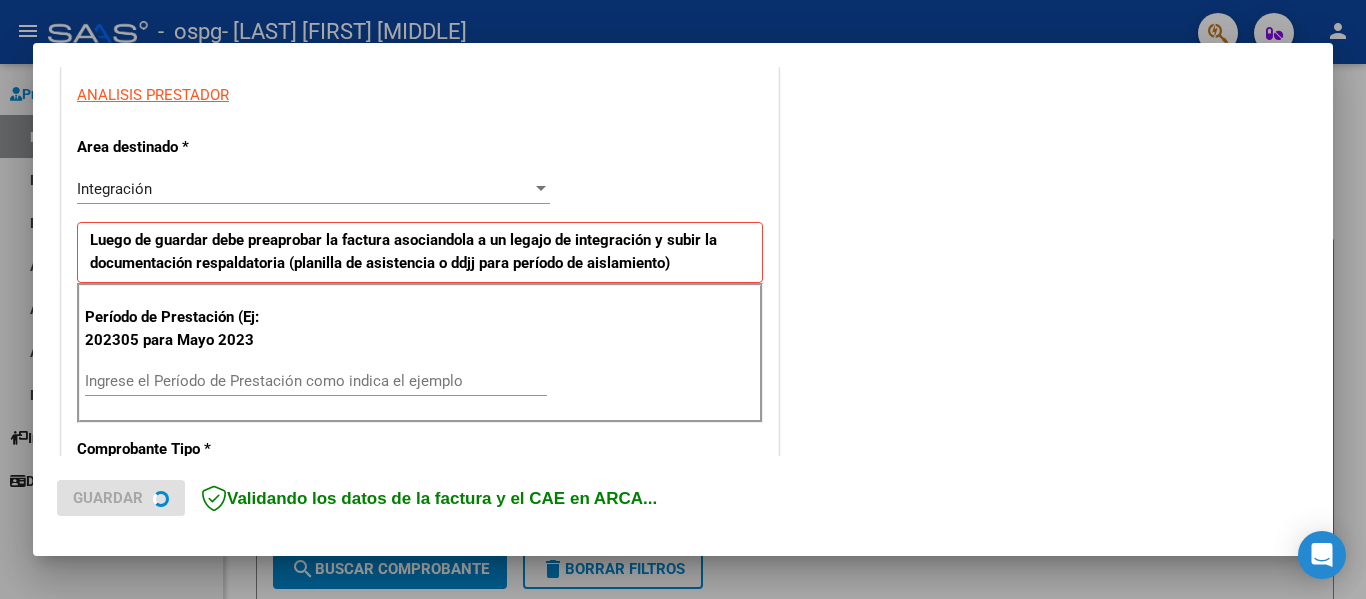 scroll, scrollTop: 400, scrollLeft: 0, axis: vertical 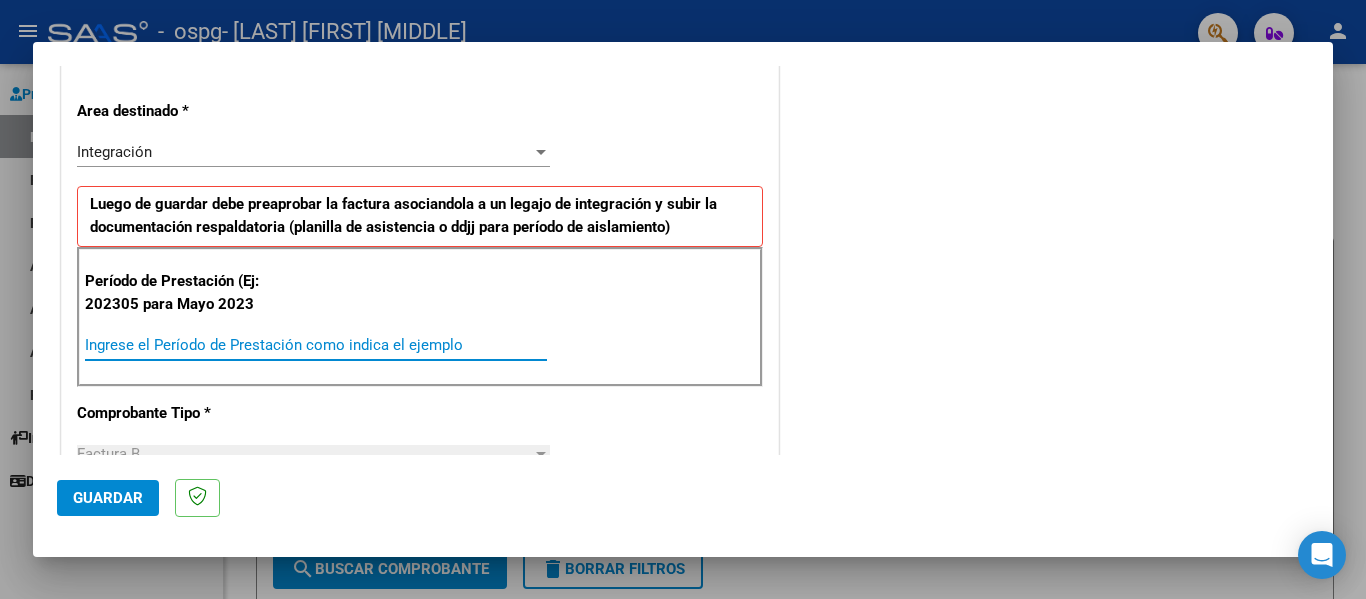 click on "Ingrese el Período de Prestación como indica el ejemplo" at bounding box center [316, 345] 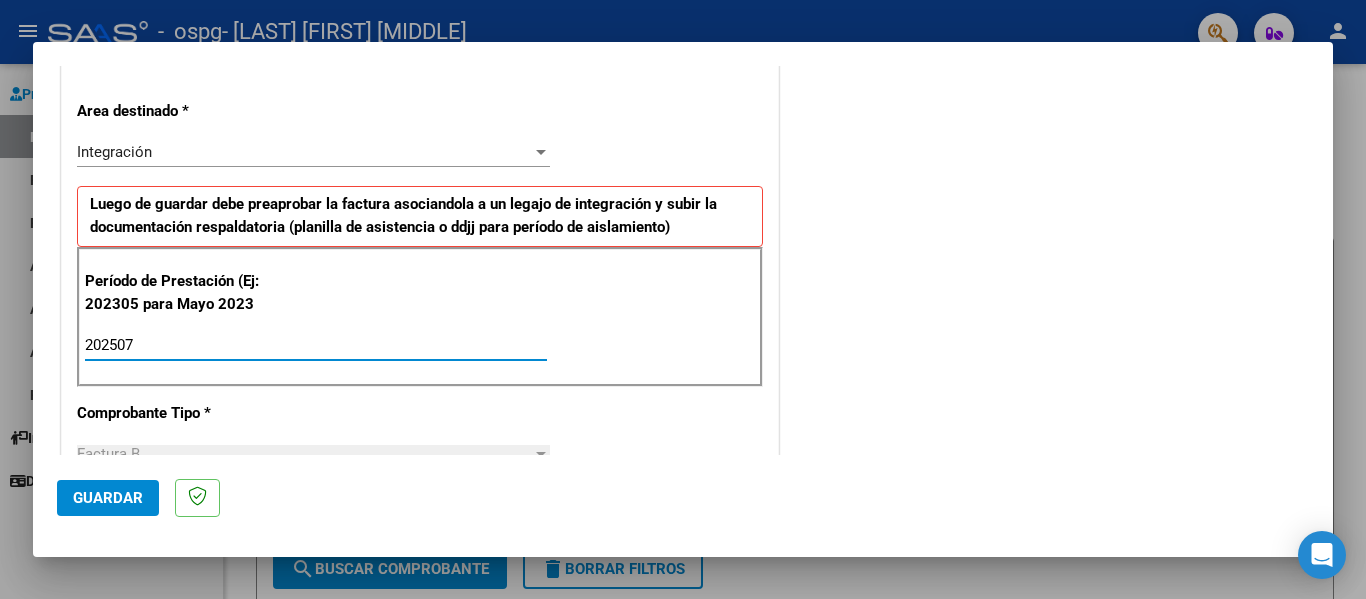 type on "202507" 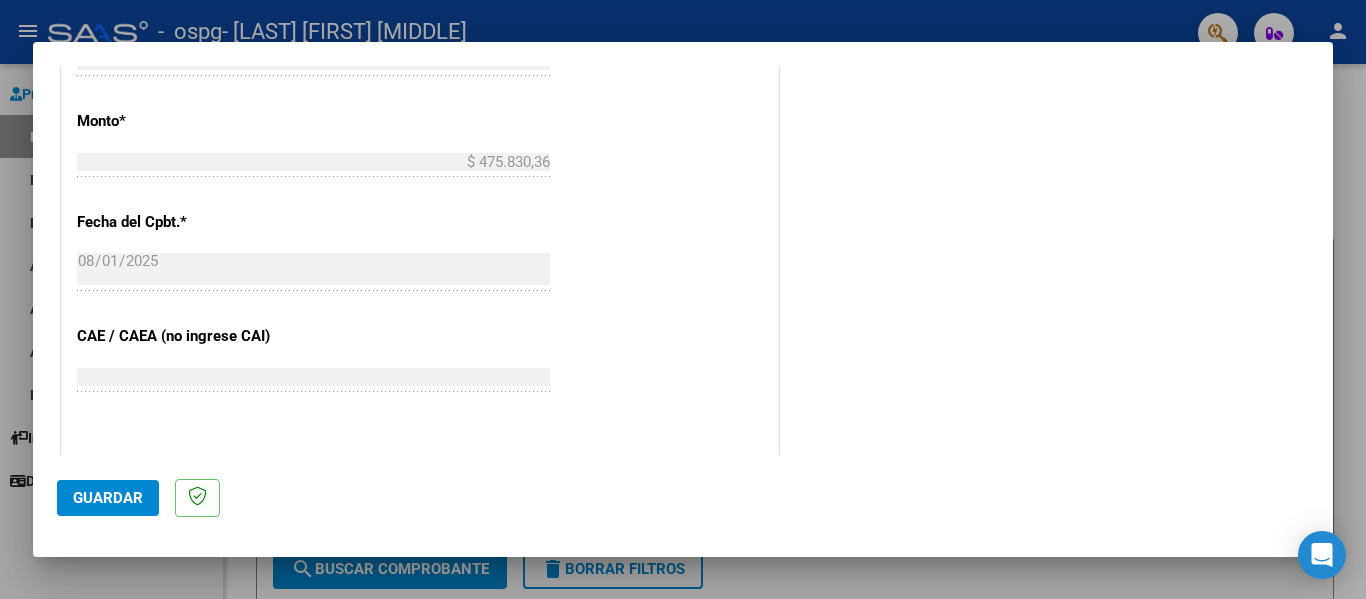 scroll, scrollTop: 1200, scrollLeft: 0, axis: vertical 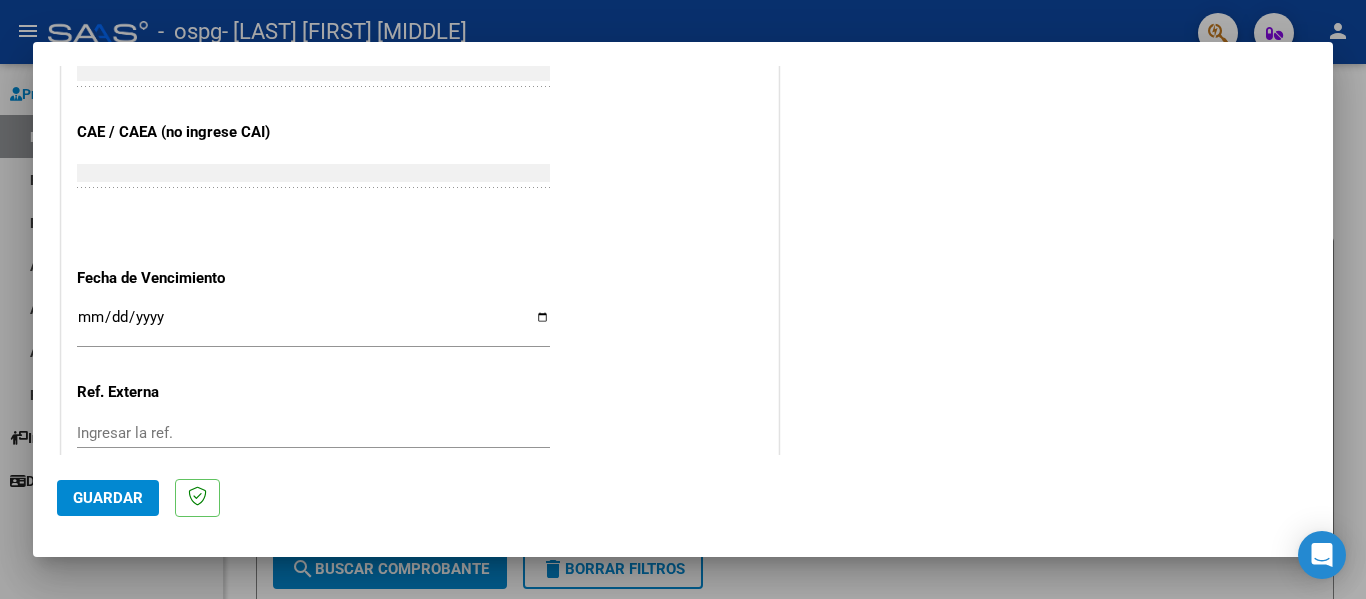 click on "Ingresar la fecha" at bounding box center [313, 325] 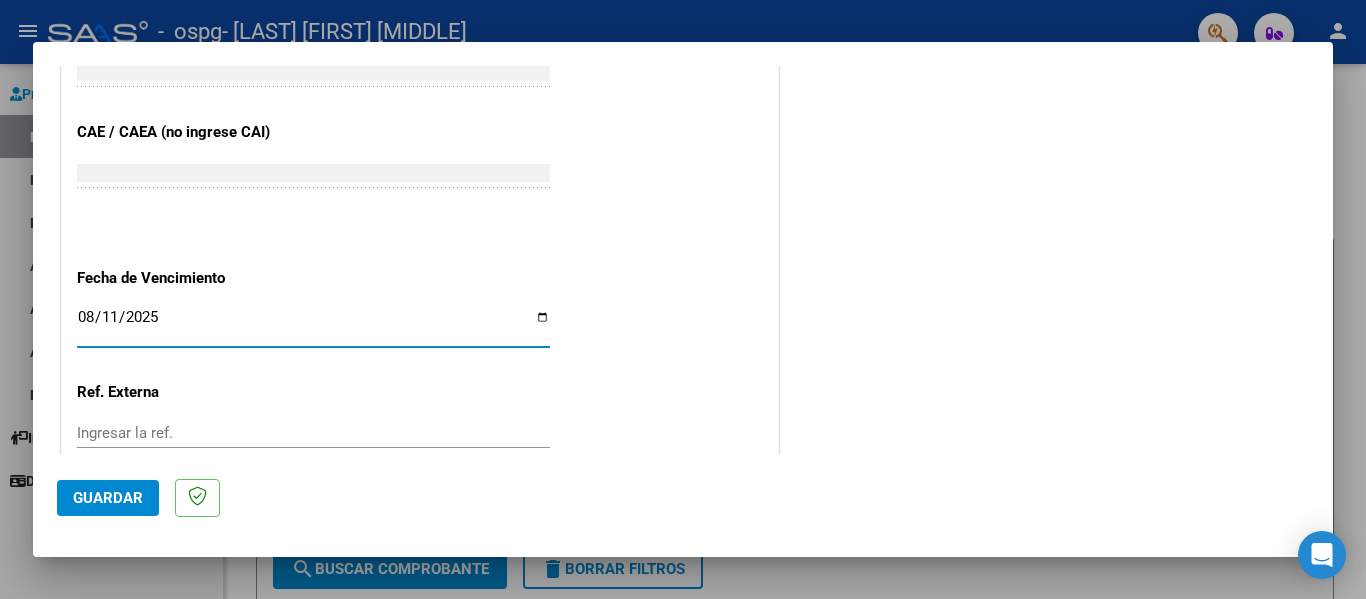 type on "2025-08-11" 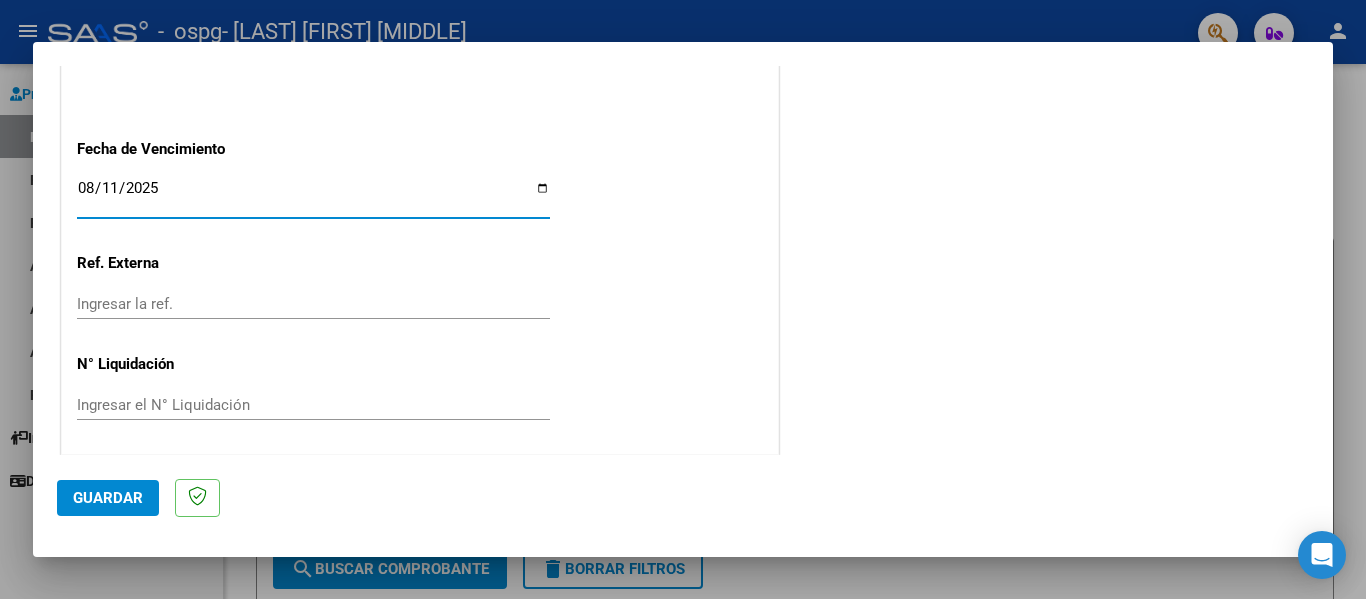 scroll, scrollTop: 1333, scrollLeft: 0, axis: vertical 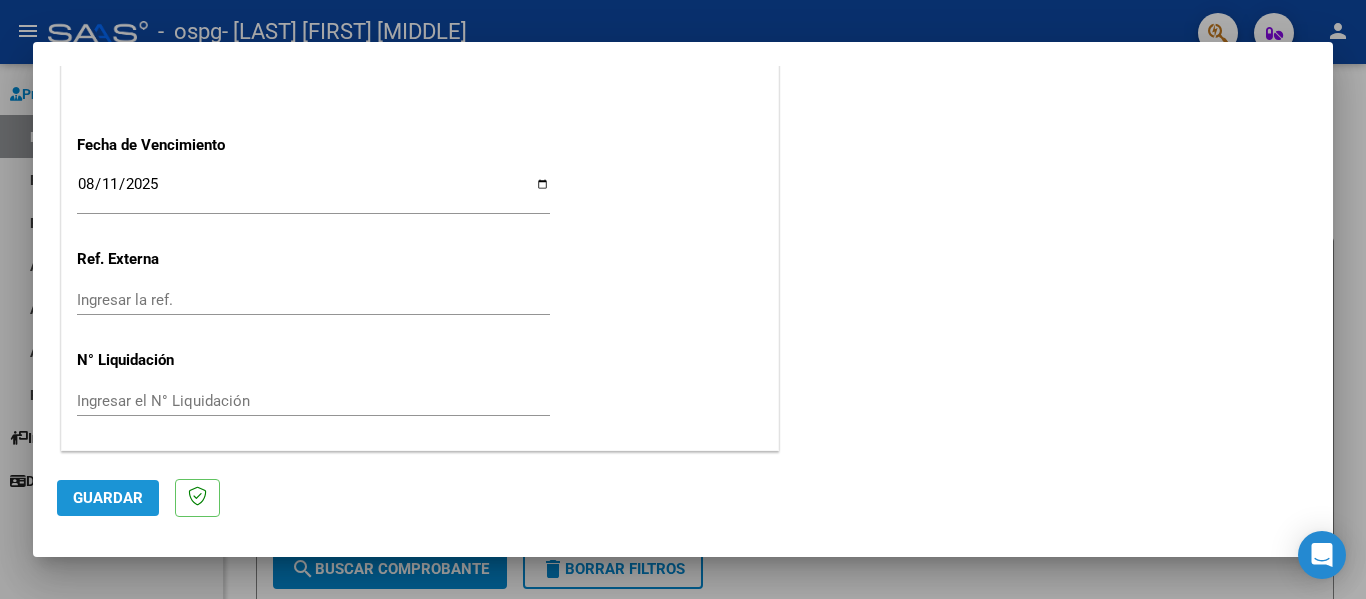 click on "Guardar" 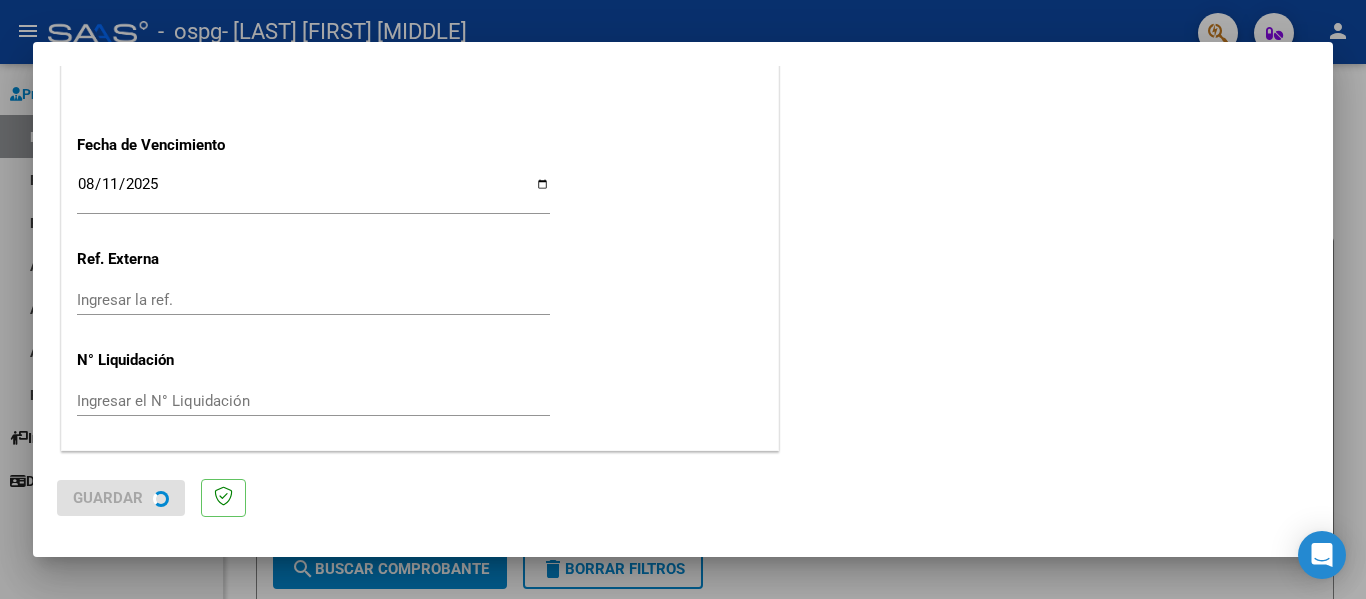 scroll, scrollTop: 0, scrollLeft: 0, axis: both 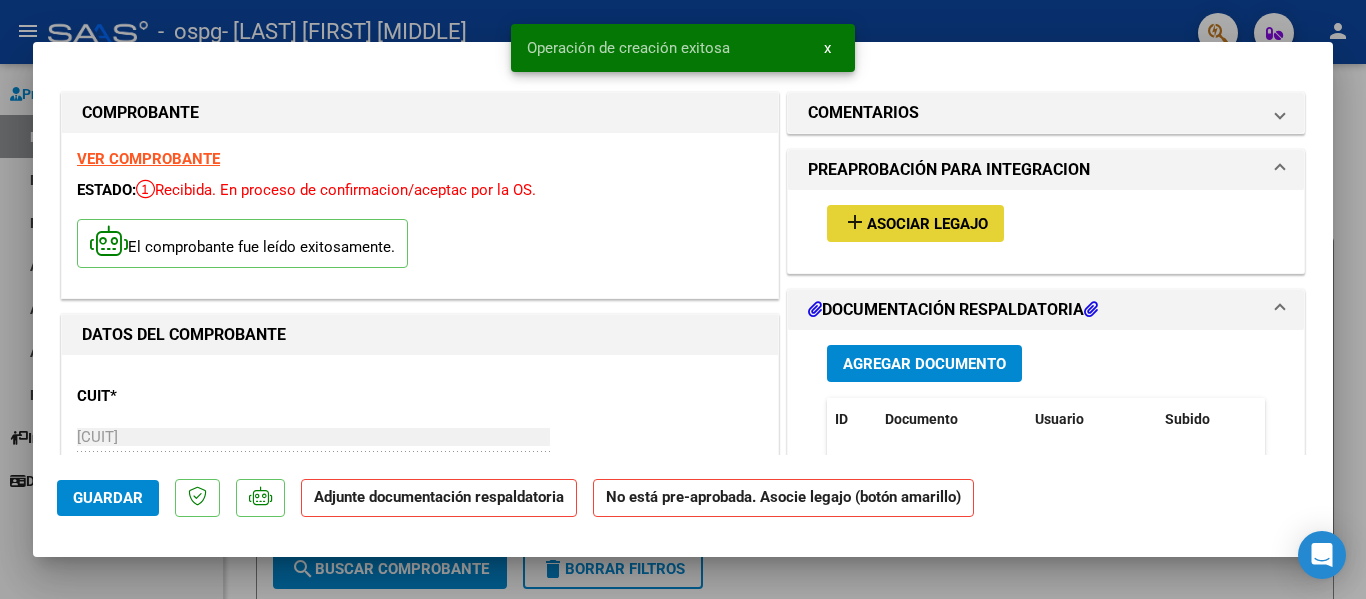 click on "add Asociar Legajo" at bounding box center (915, 223) 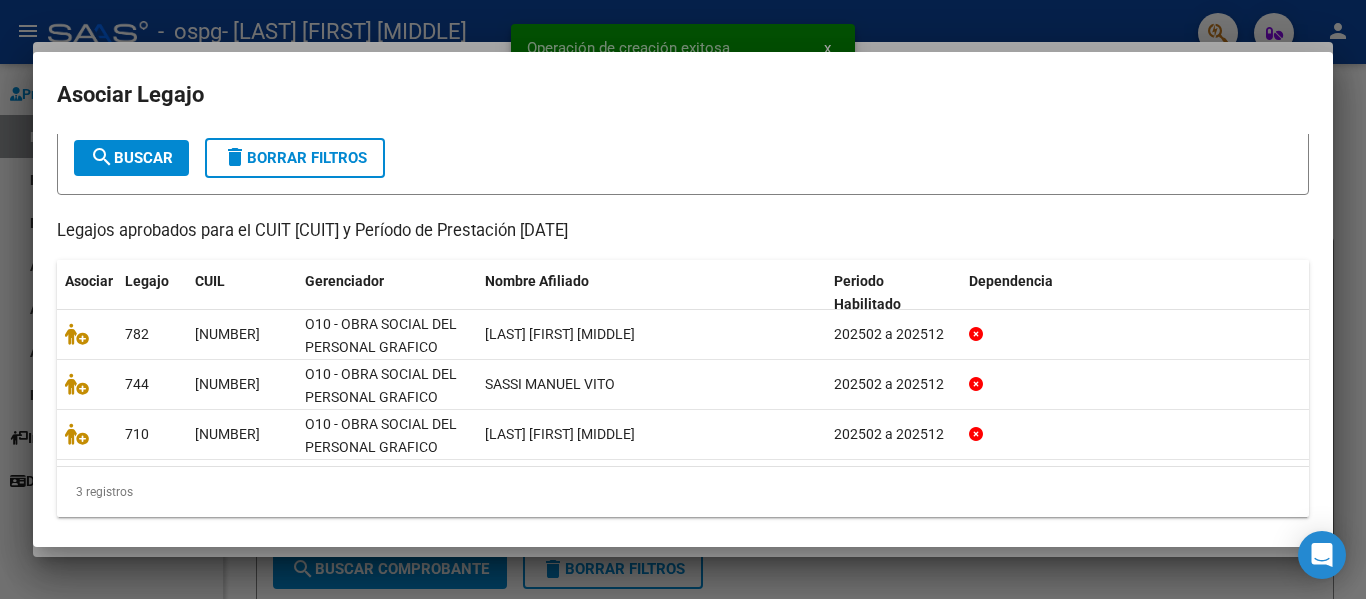scroll, scrollTop: 121, scrollLeft: 0, axis: vertical 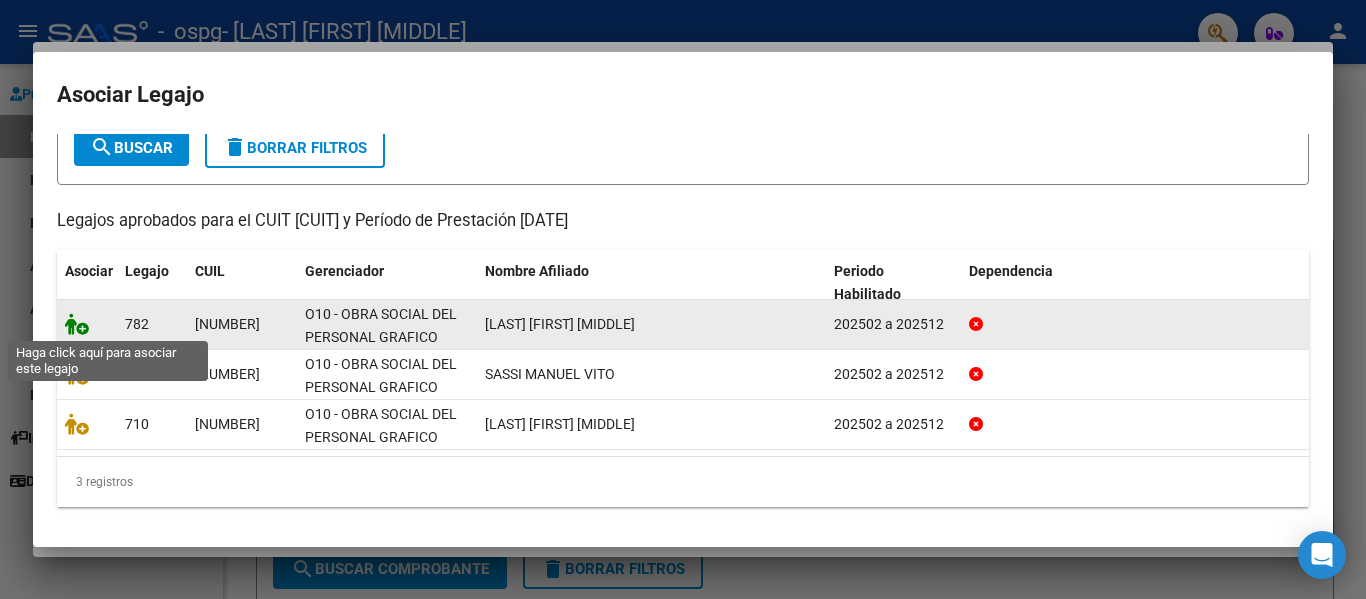 click 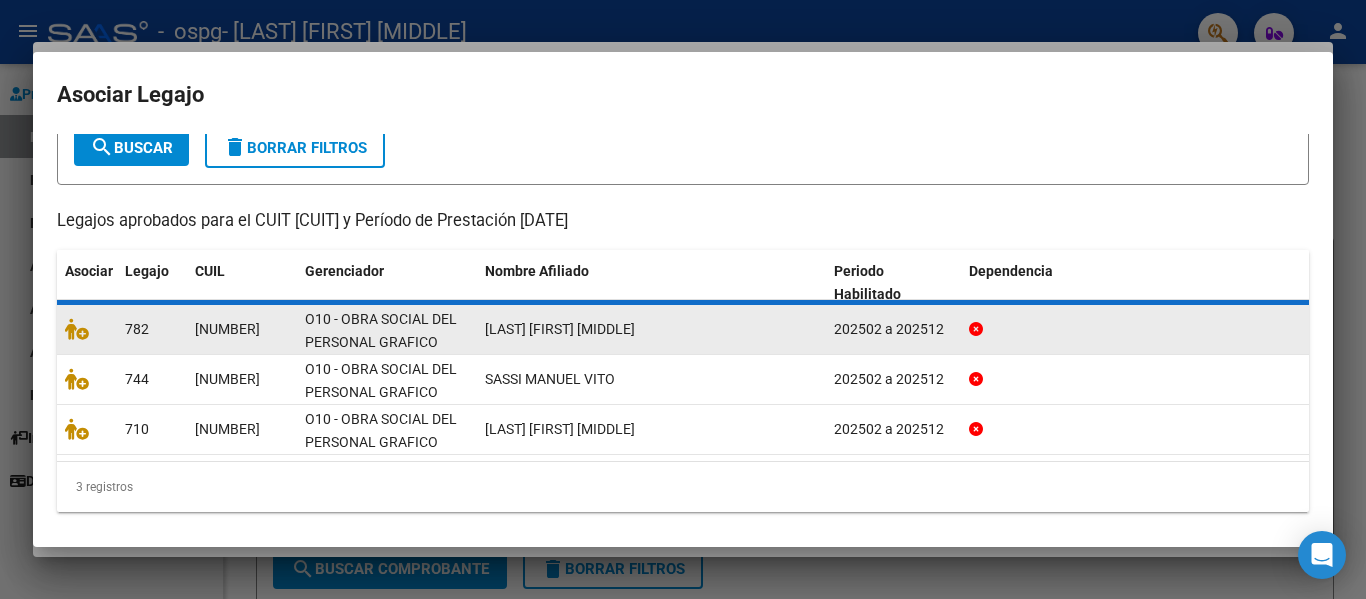 scroll, scrollTop: 0, scrollLeft: 0, axis: both 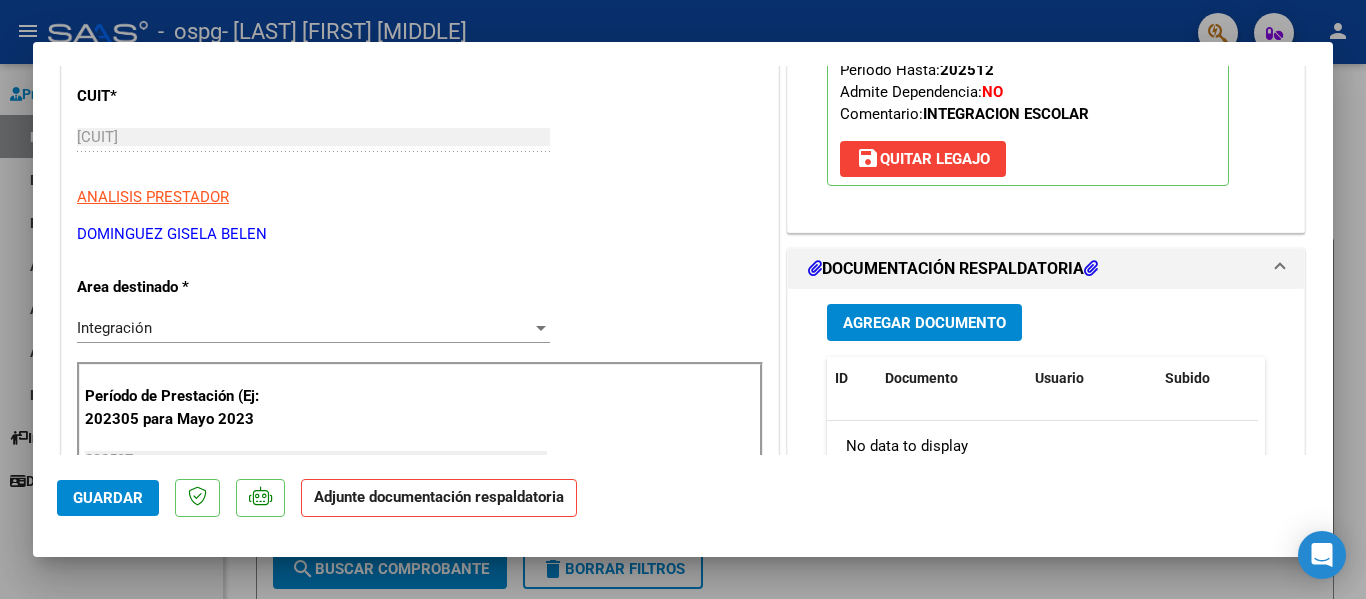 click on "Agregar Documento" at bounding box center (924, 322) 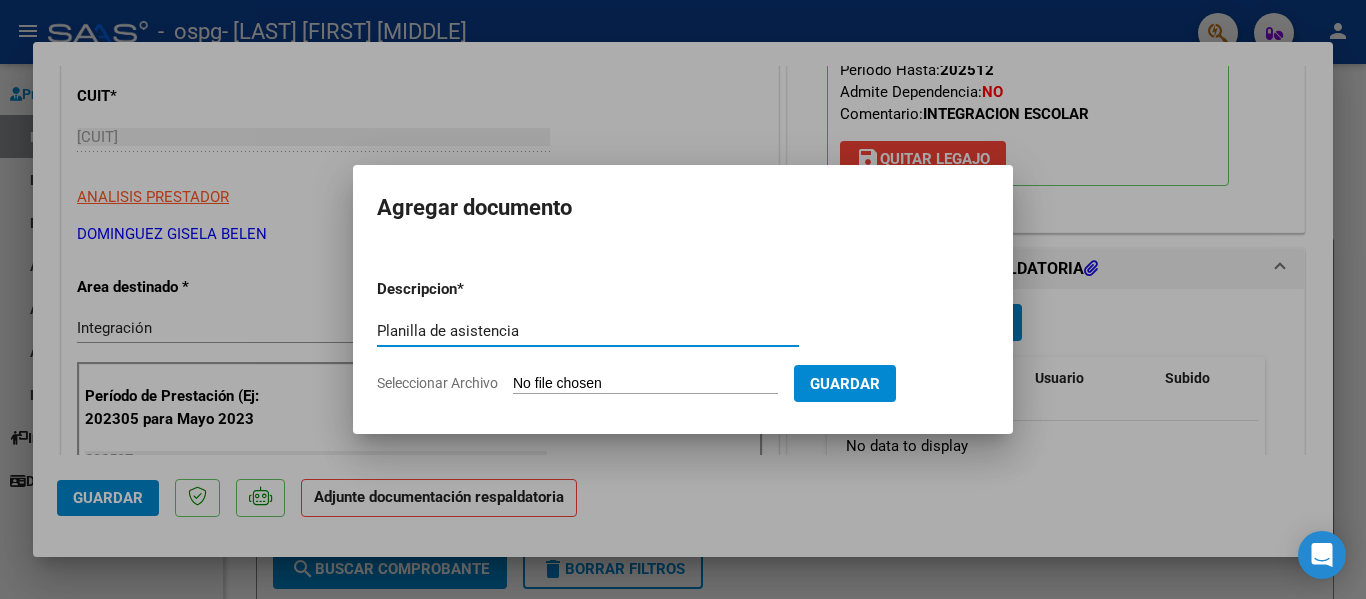 type on "Planilla de asistencia" 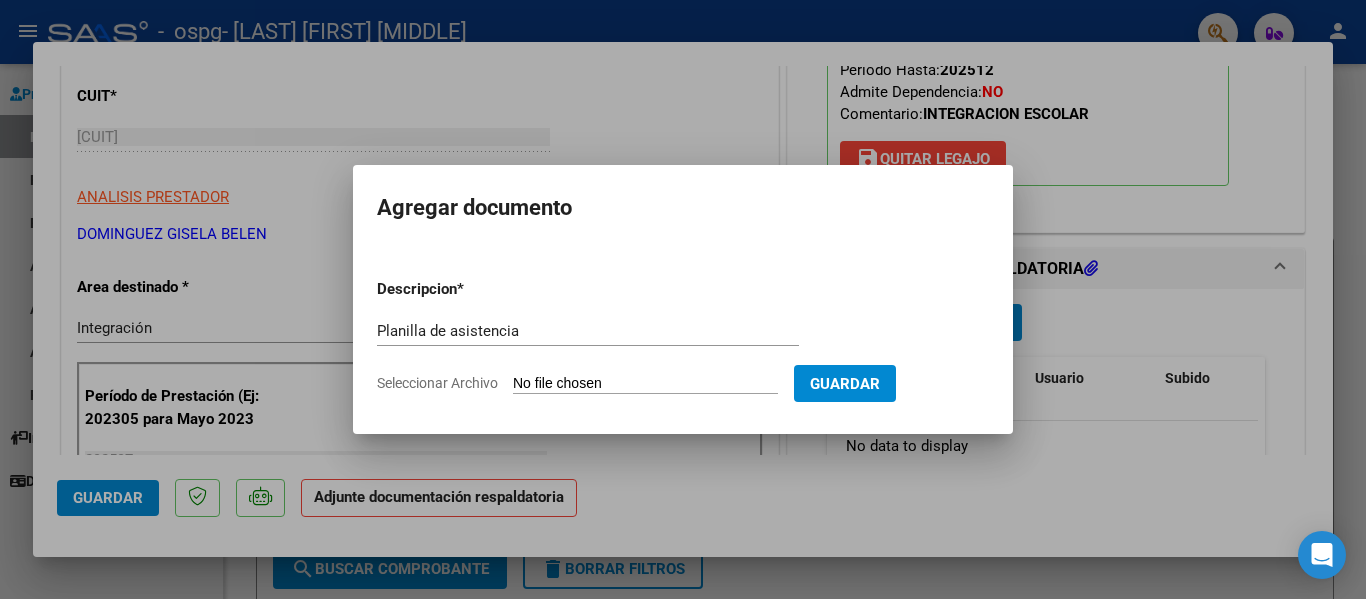 type on "C:\fakepath\Carreras Podesta Mauricio Benjamin.pdf" 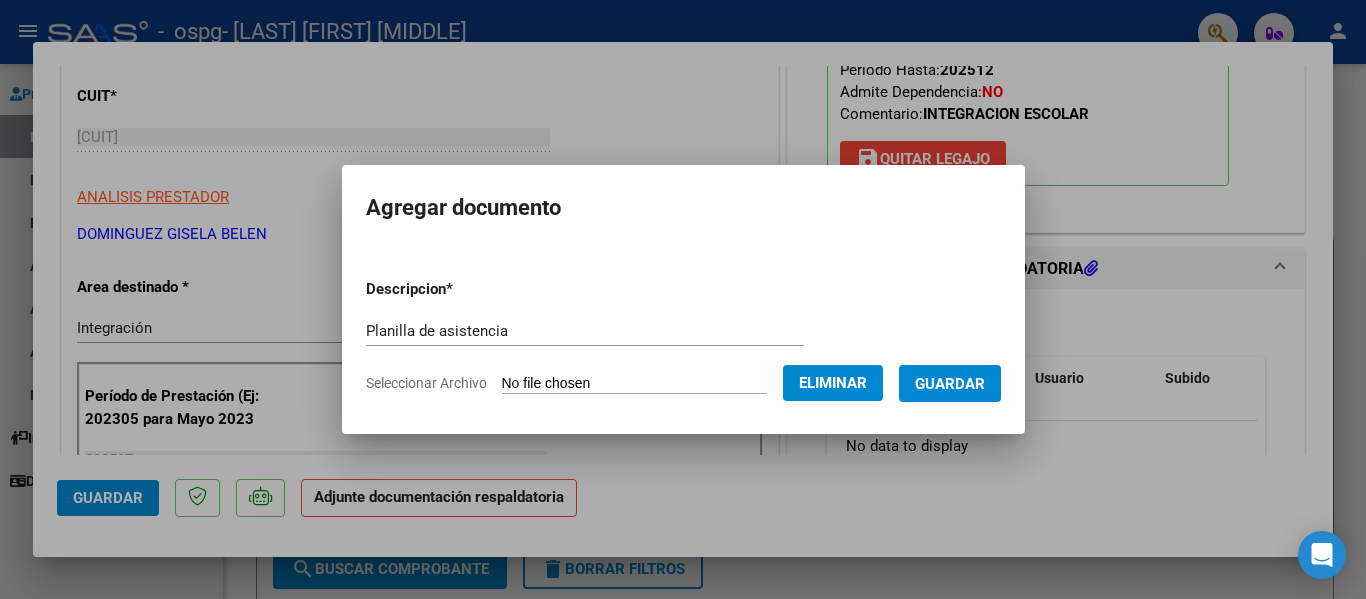 click on "Guardar" at bounding box center (950, 384) 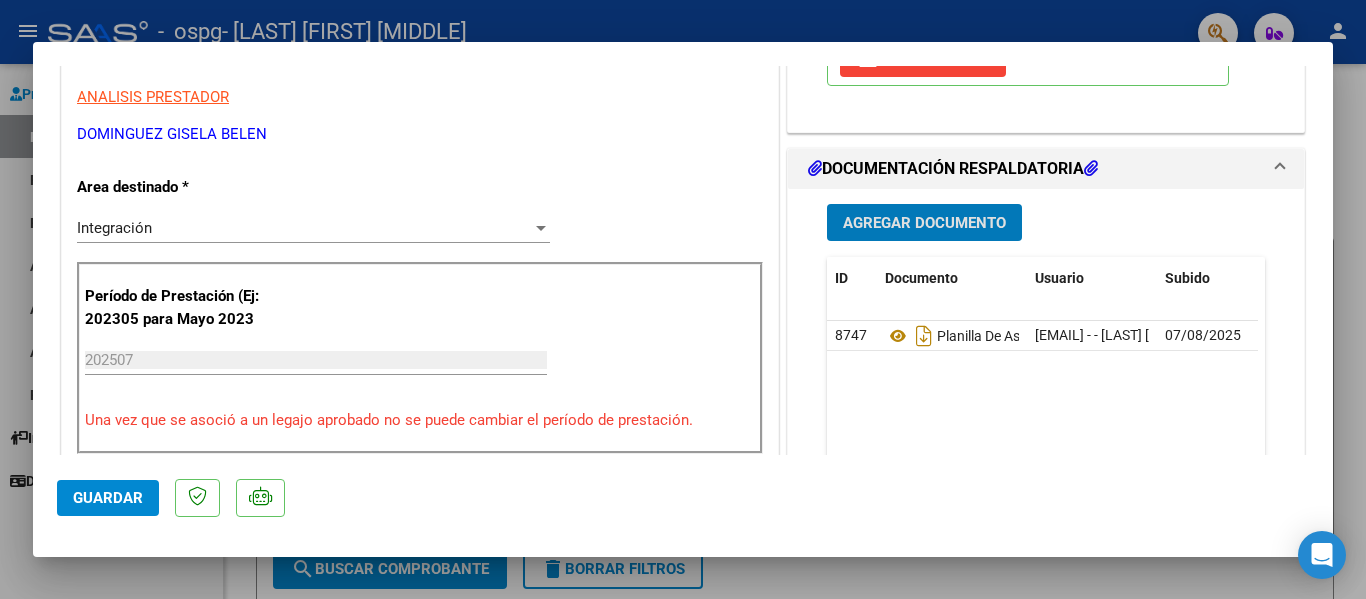 scroll, scrollTop: 800, scrollLeft: 0, axis: vertical 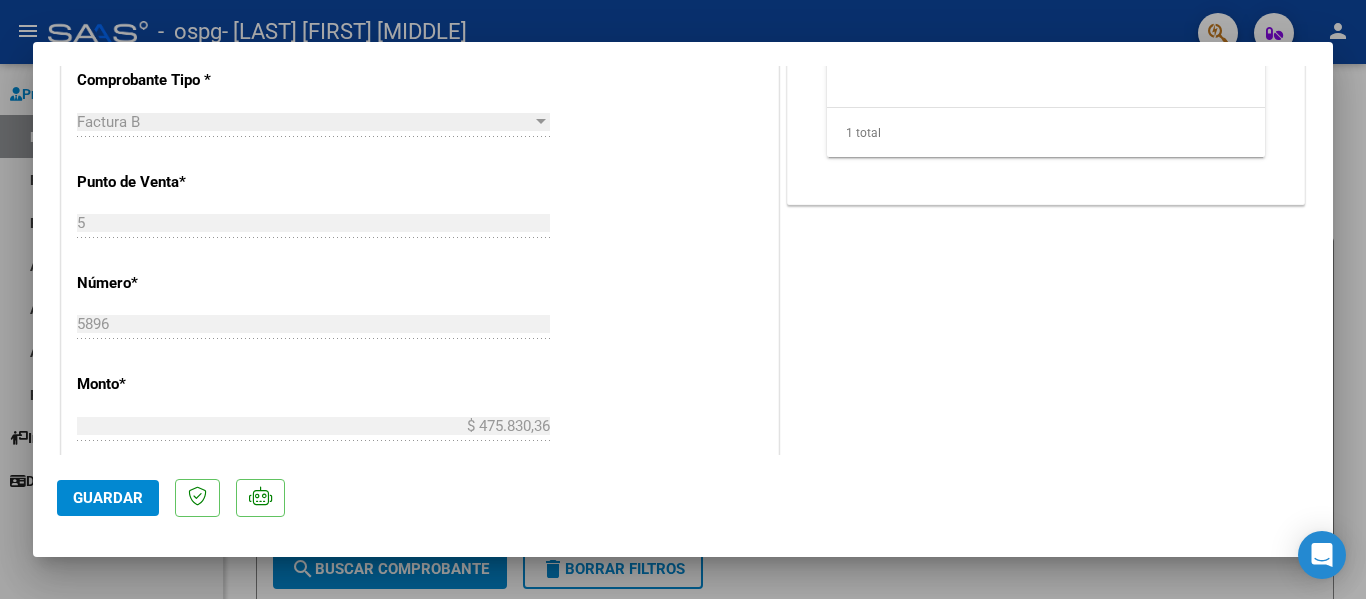 click on "Guardar" 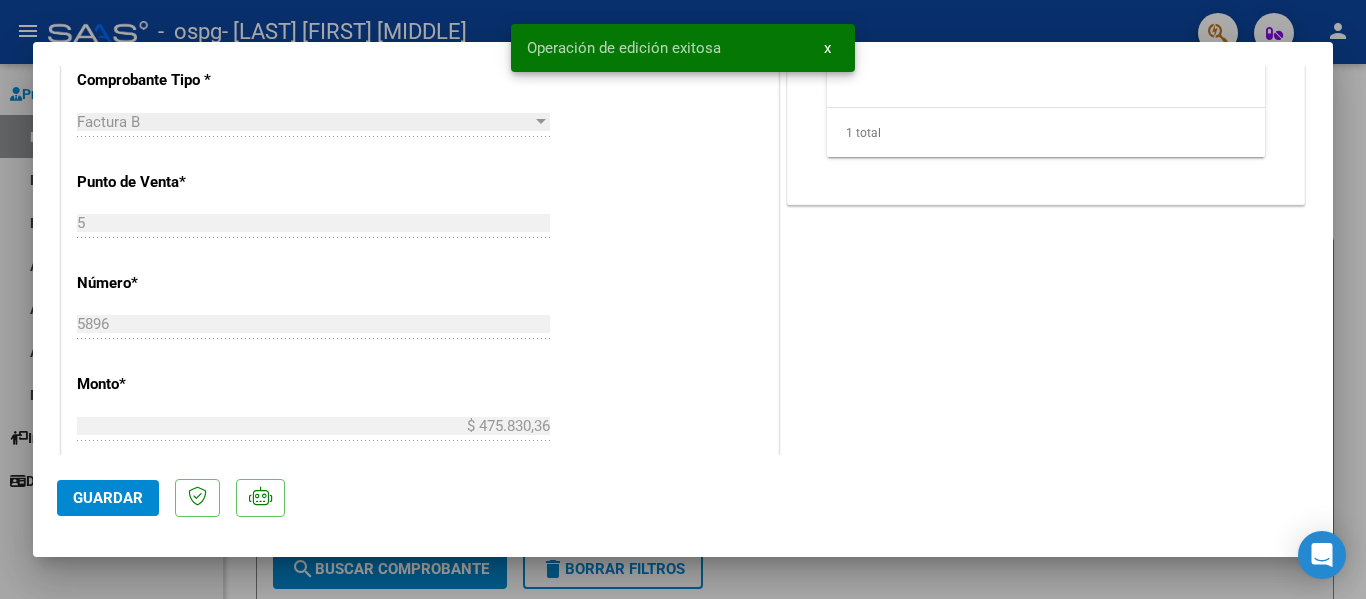 click at bounding box center [683, 299] 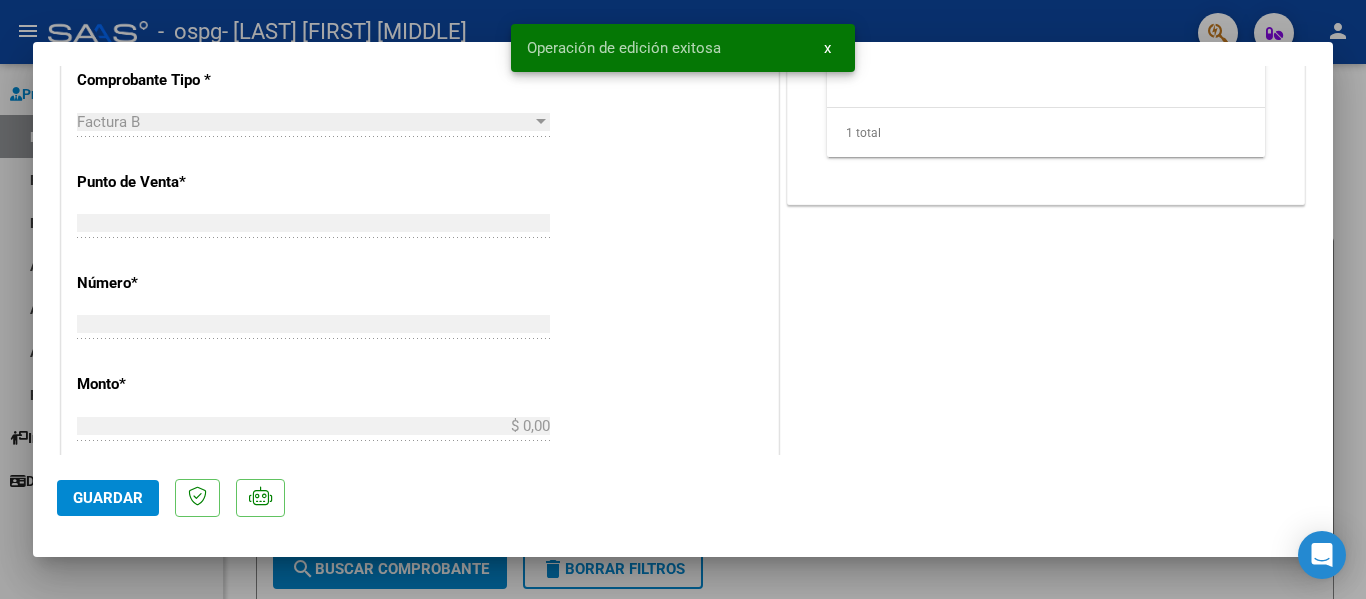 scroll, scrollTop: 0, scrollLeft: 0, axis: both 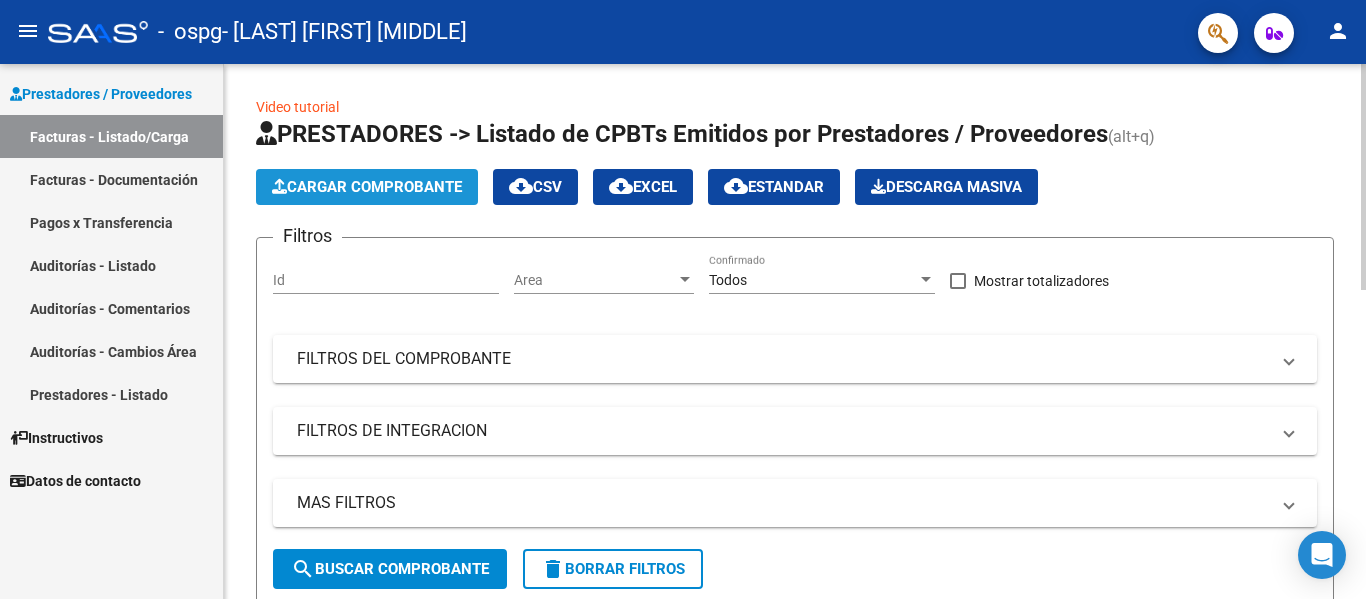 click on "Cargar Comprobante" 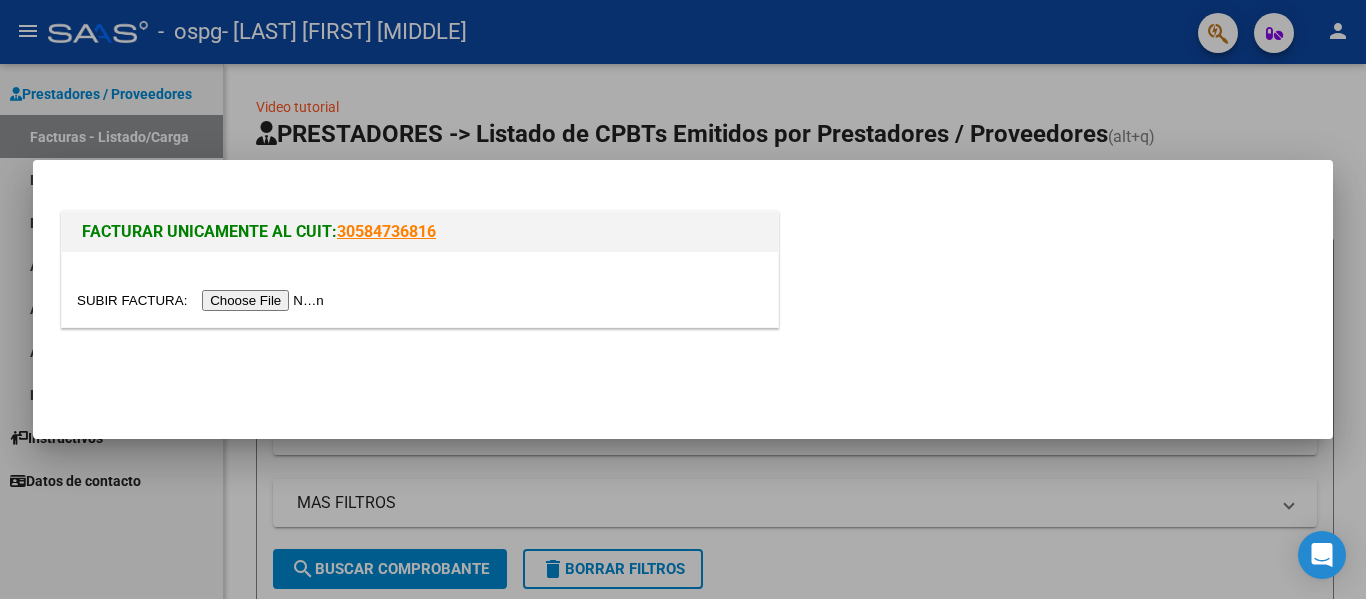 click at bounding box center (420, 289) 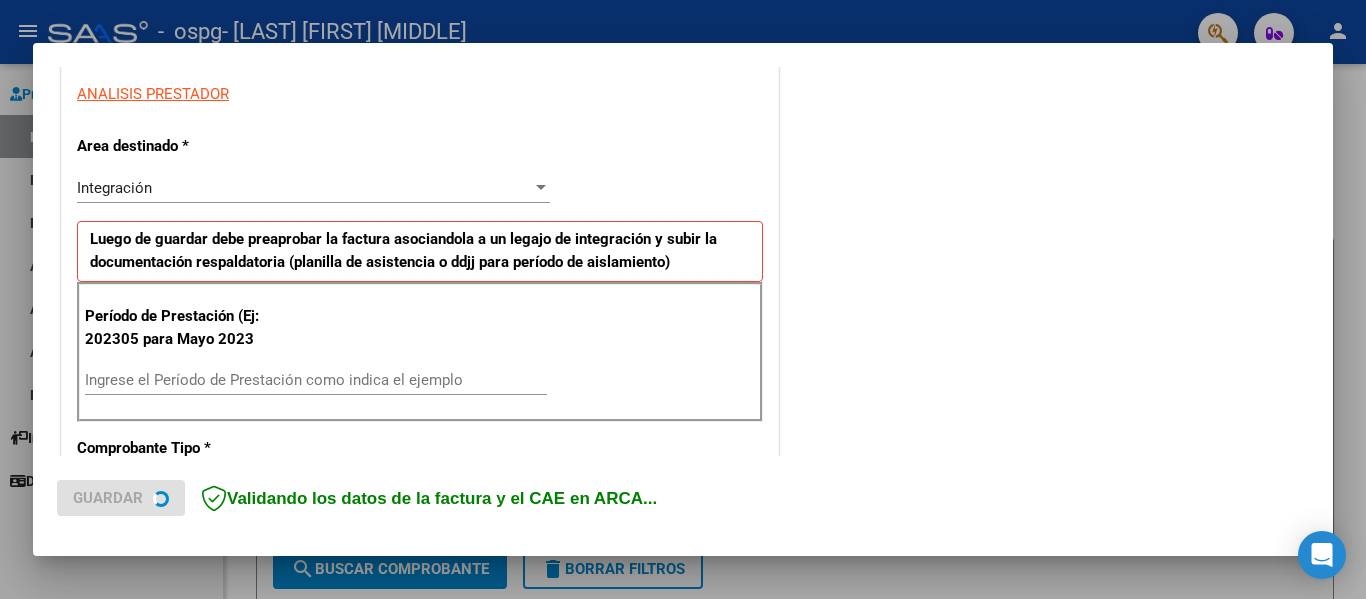scroll, scrollTop: 400, scrollLeft: 0, axis: vertical 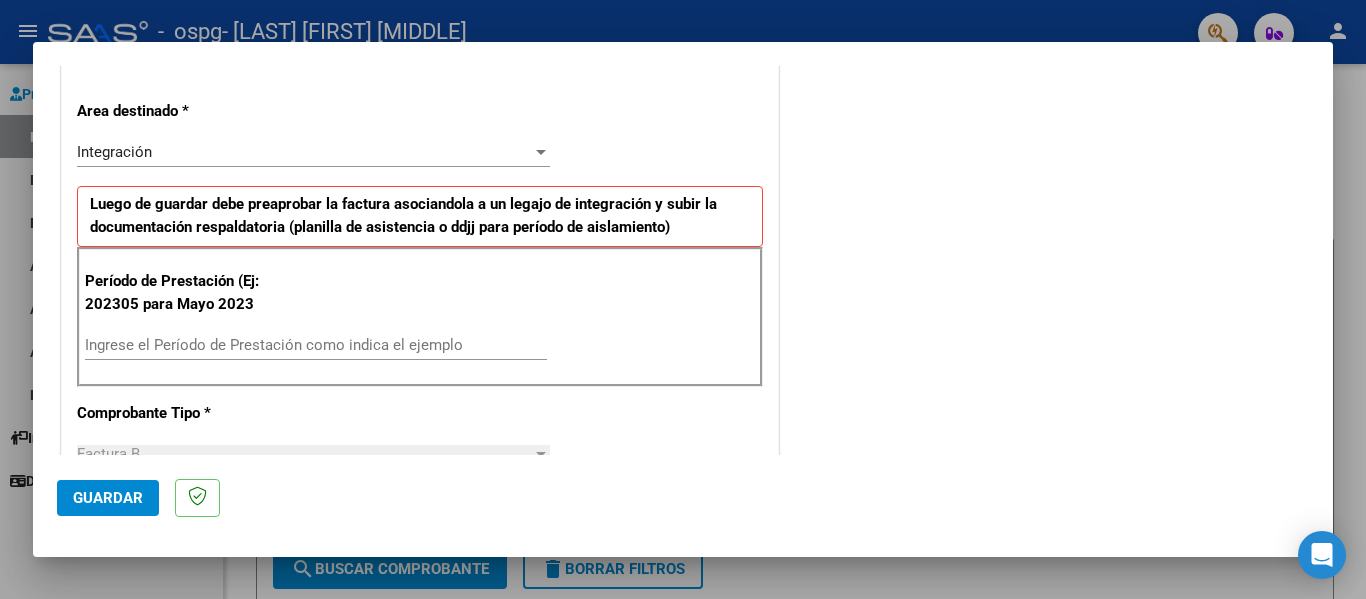 click on "Ingrese el Período de Prestación como indica el ejemplo" at bounding box center [316, 345] 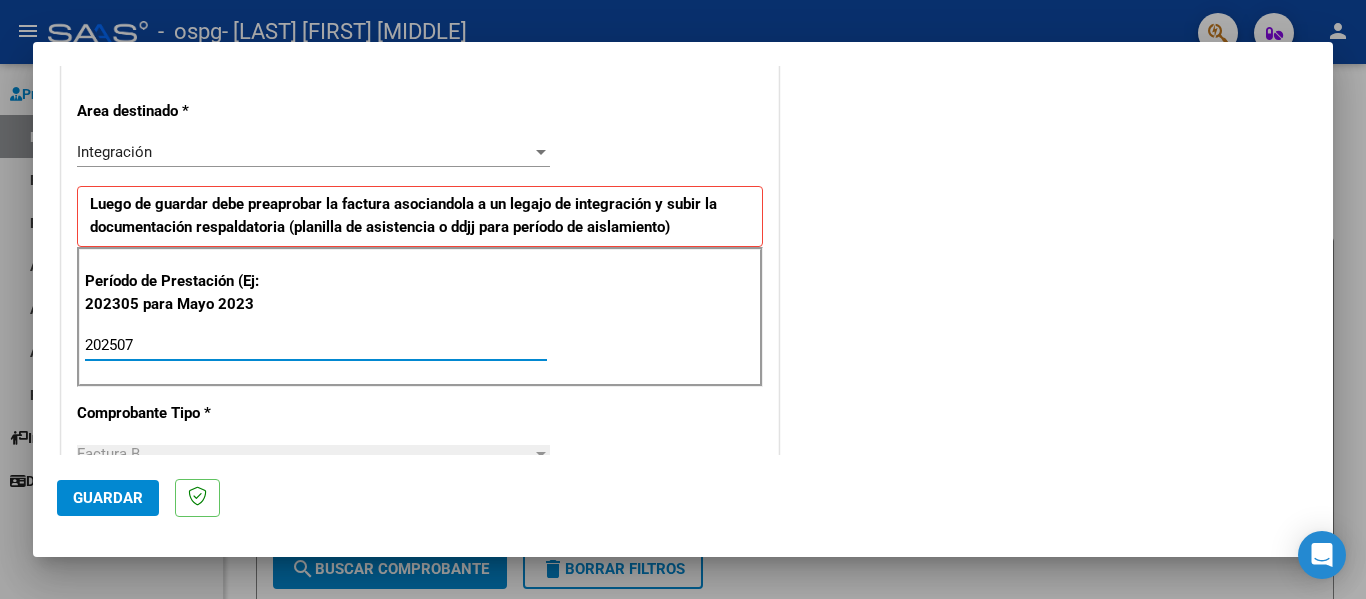 type on "202507" 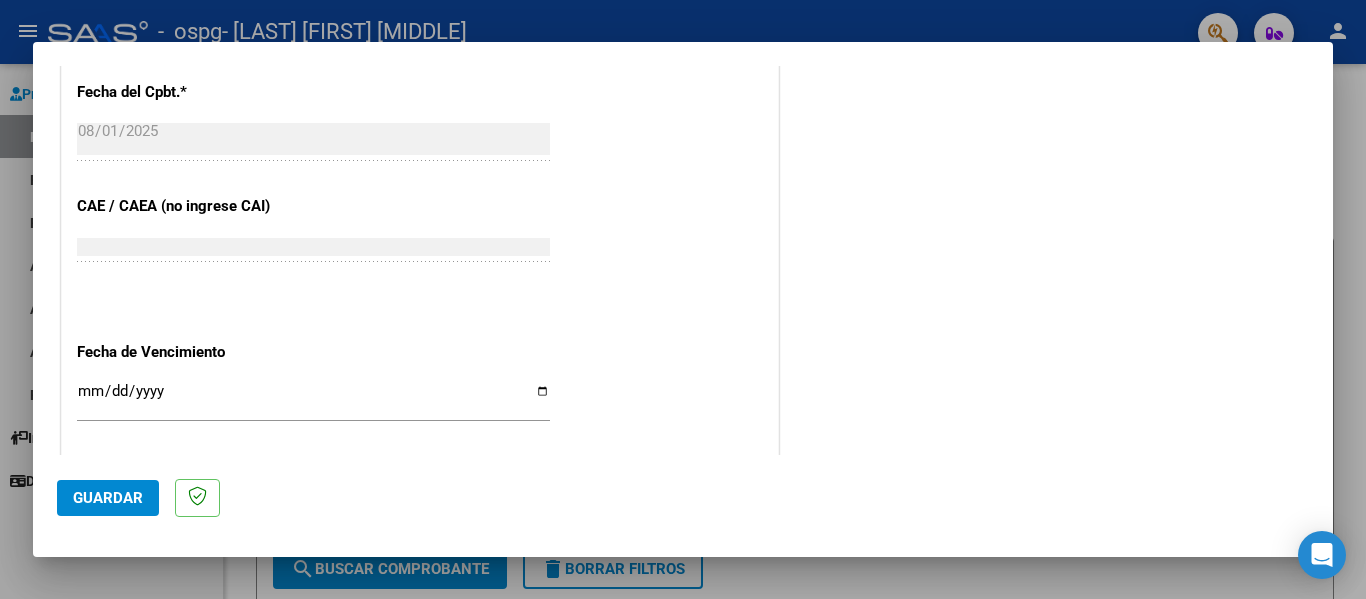scroll, scrollTop: 1200, scrollLeft: 0, axis: vertical 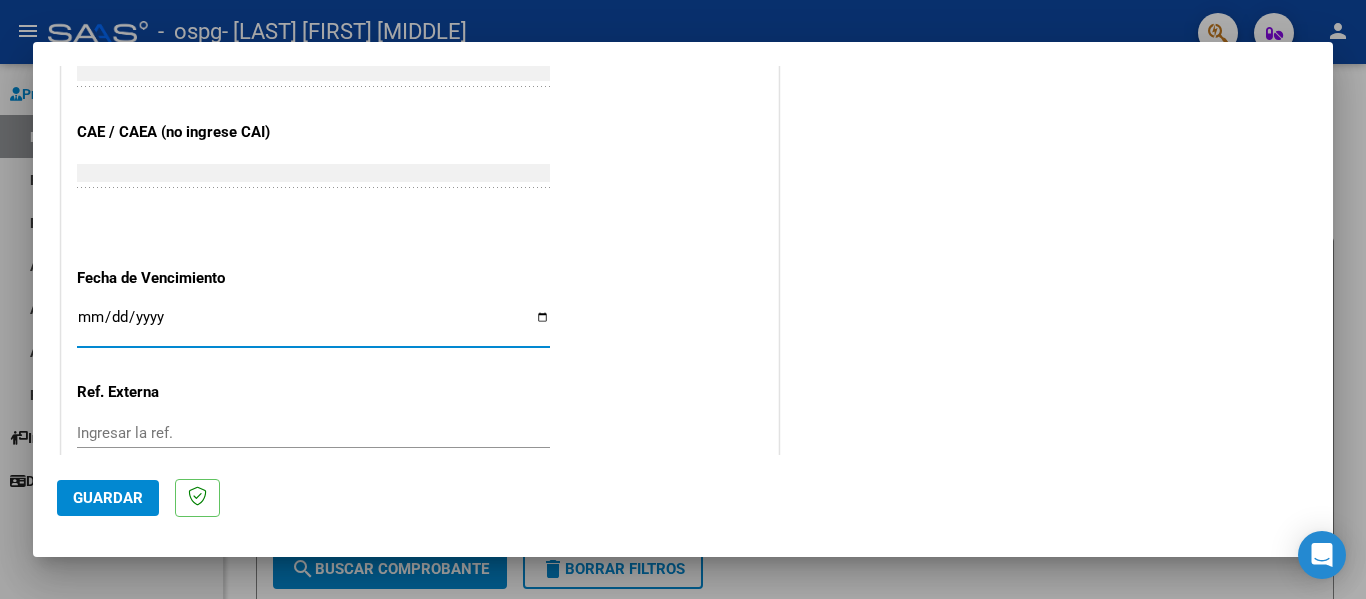 click on "Ingresar la fecha" at bounding box center [313, 325] 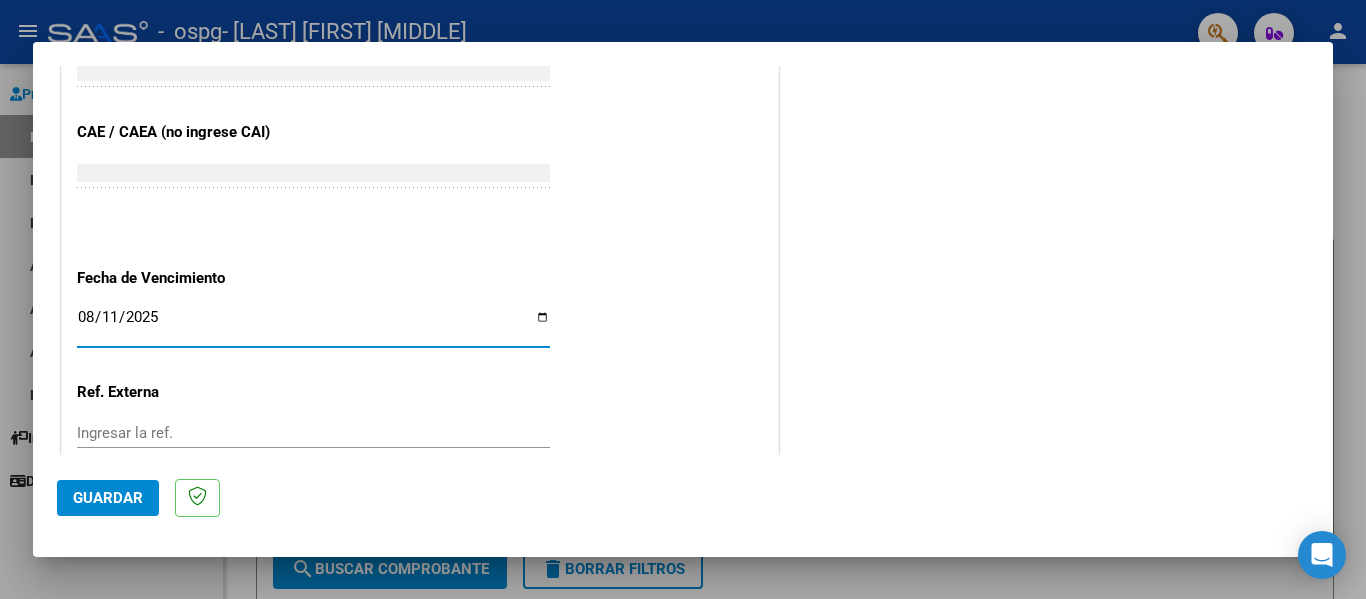 type on "2025-08-11" 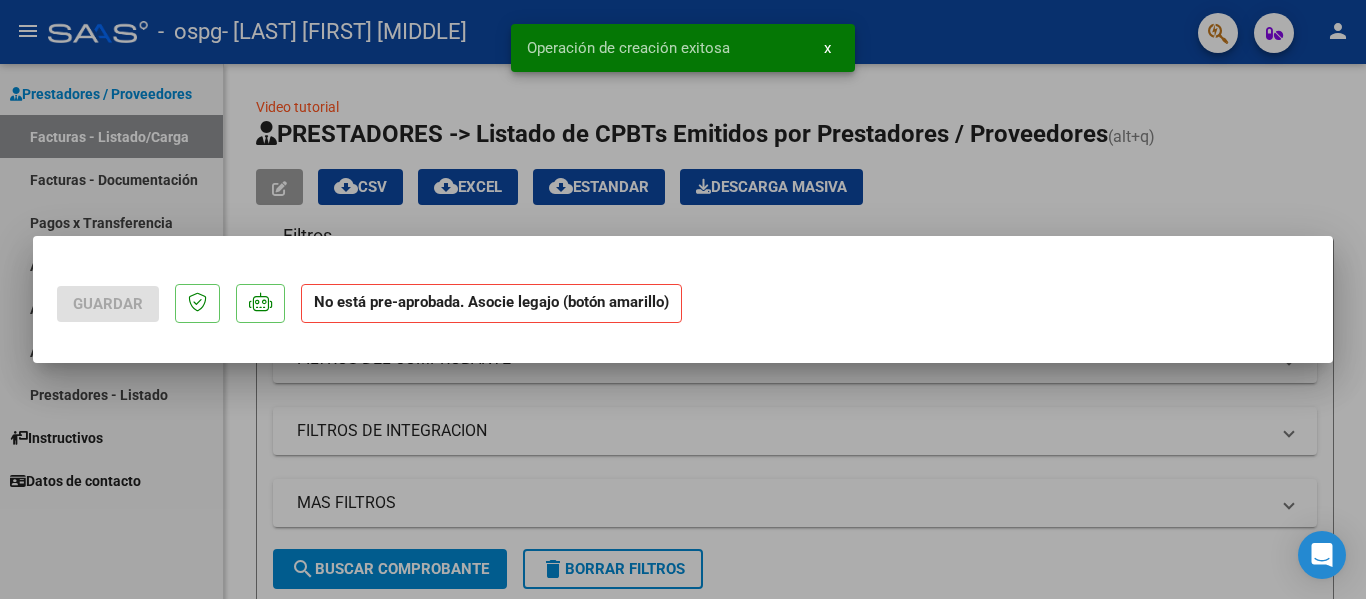 scroll, scrollTop: 0, scrollLeft: 0, axis: both 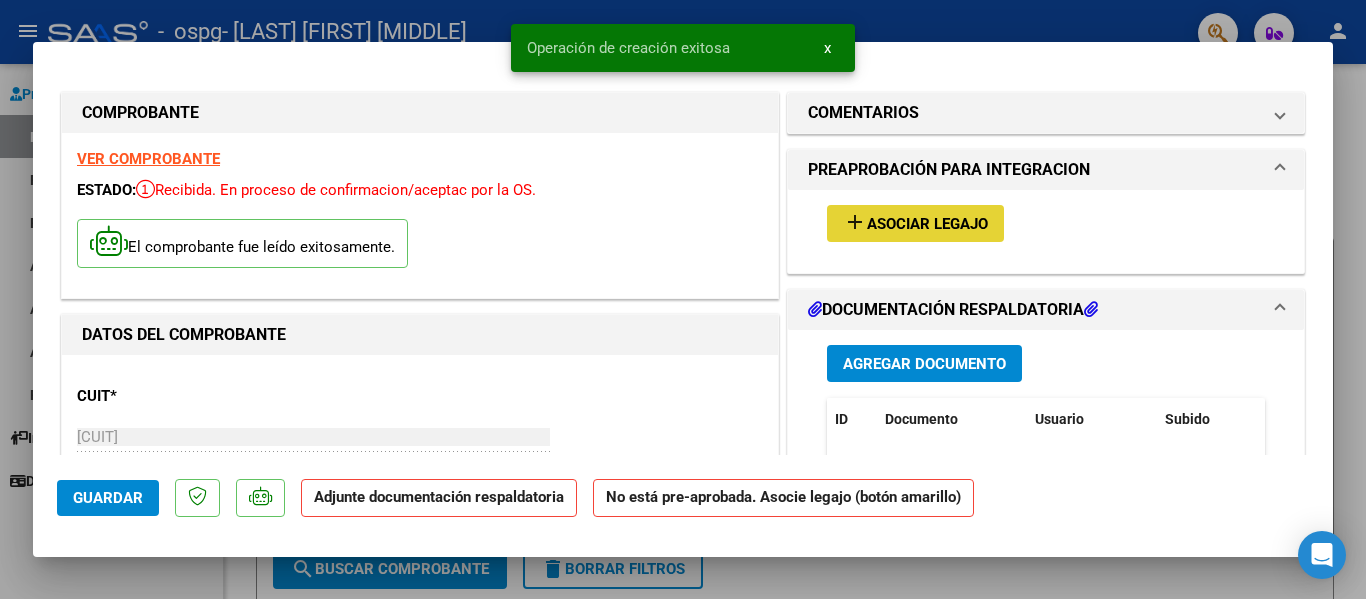 click on "Asociar Legajo" at bounding box center [927, 224] 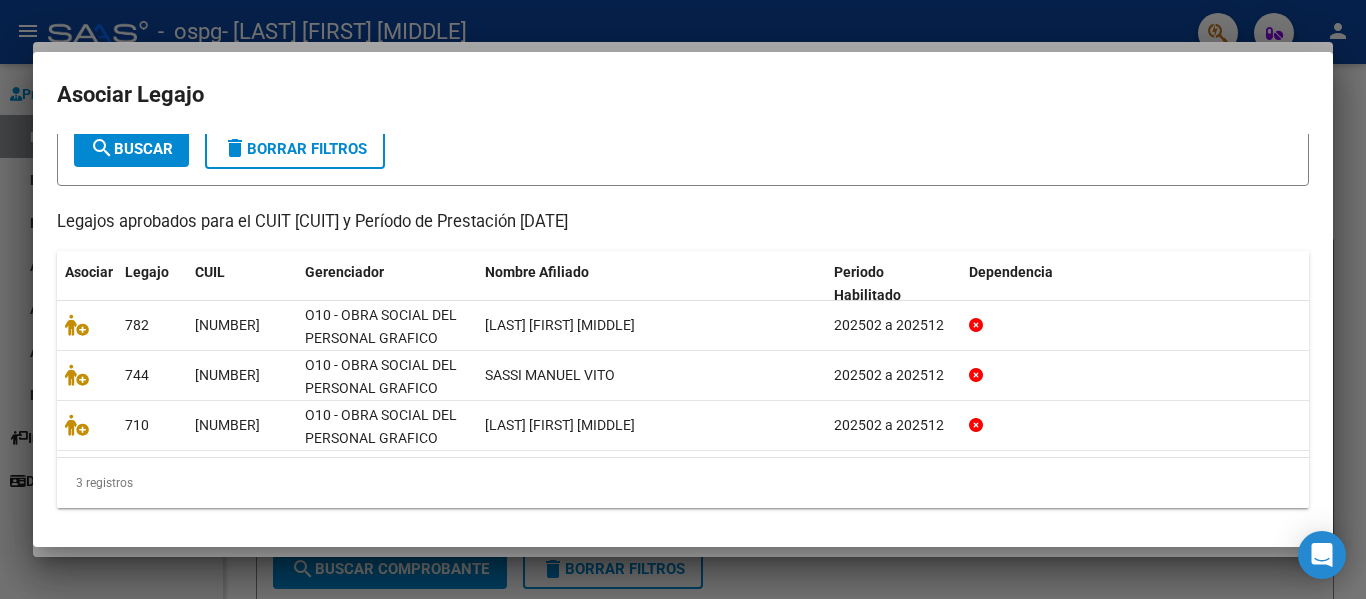 scroll, scrollTop: 121, scrollLeft: 0, axis: vertical 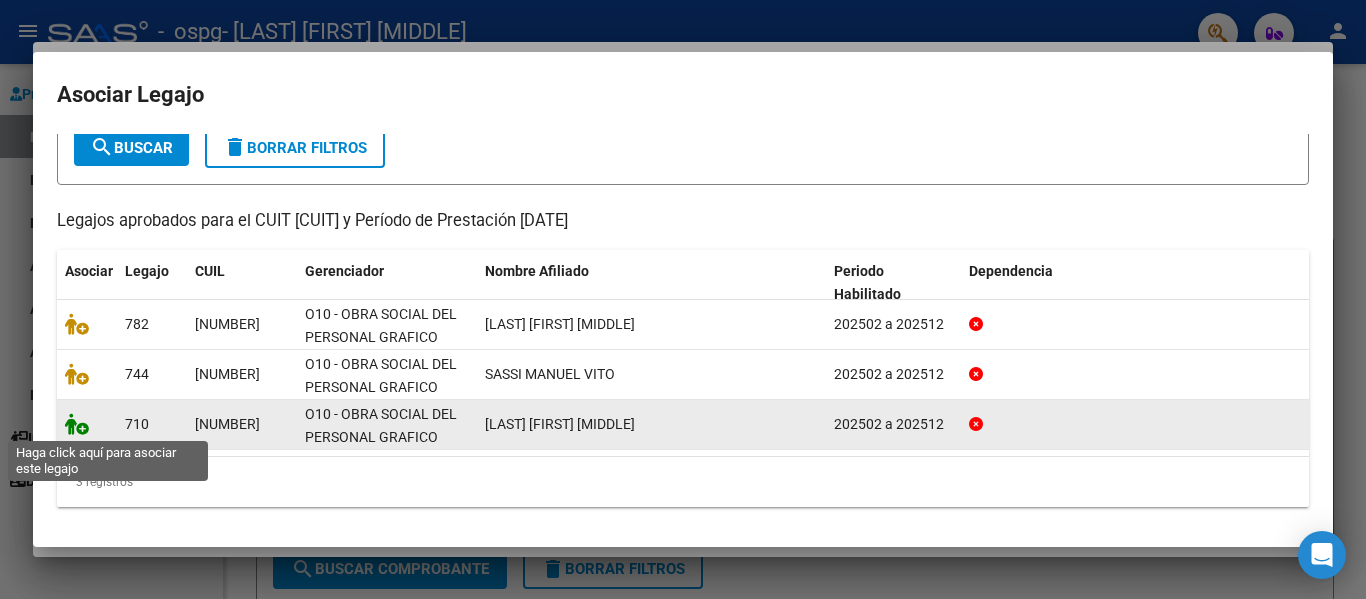 click 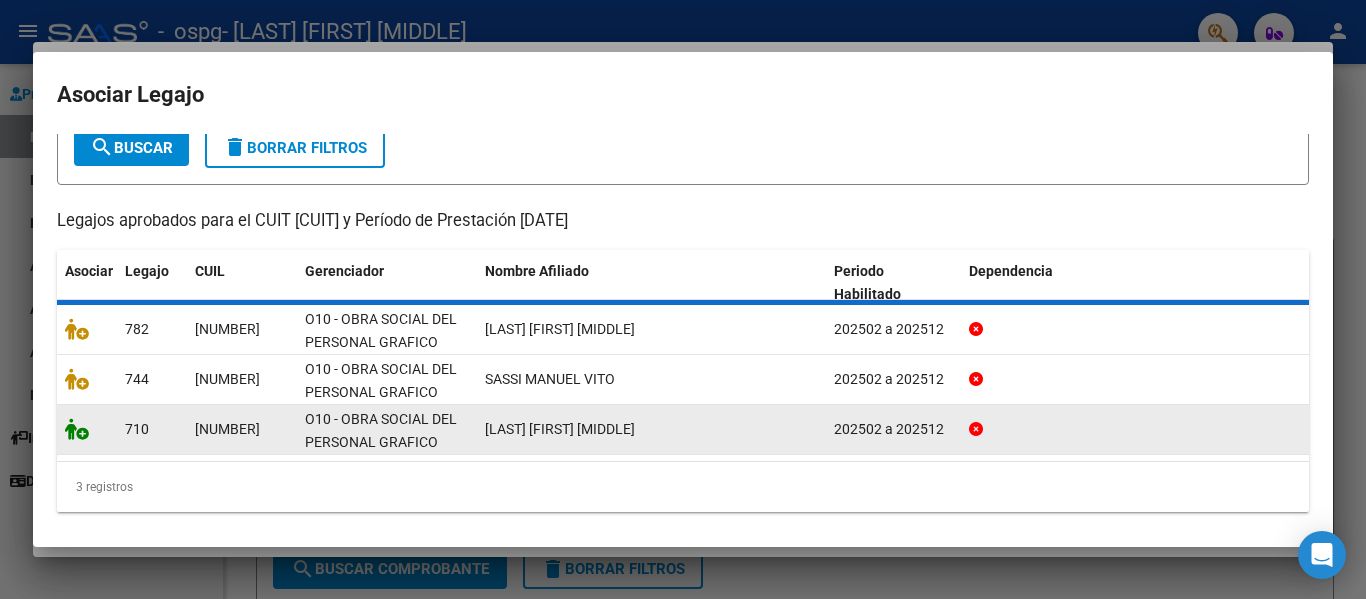 scroll, scrollTop: 0, scrollLeft: 0, axis: both 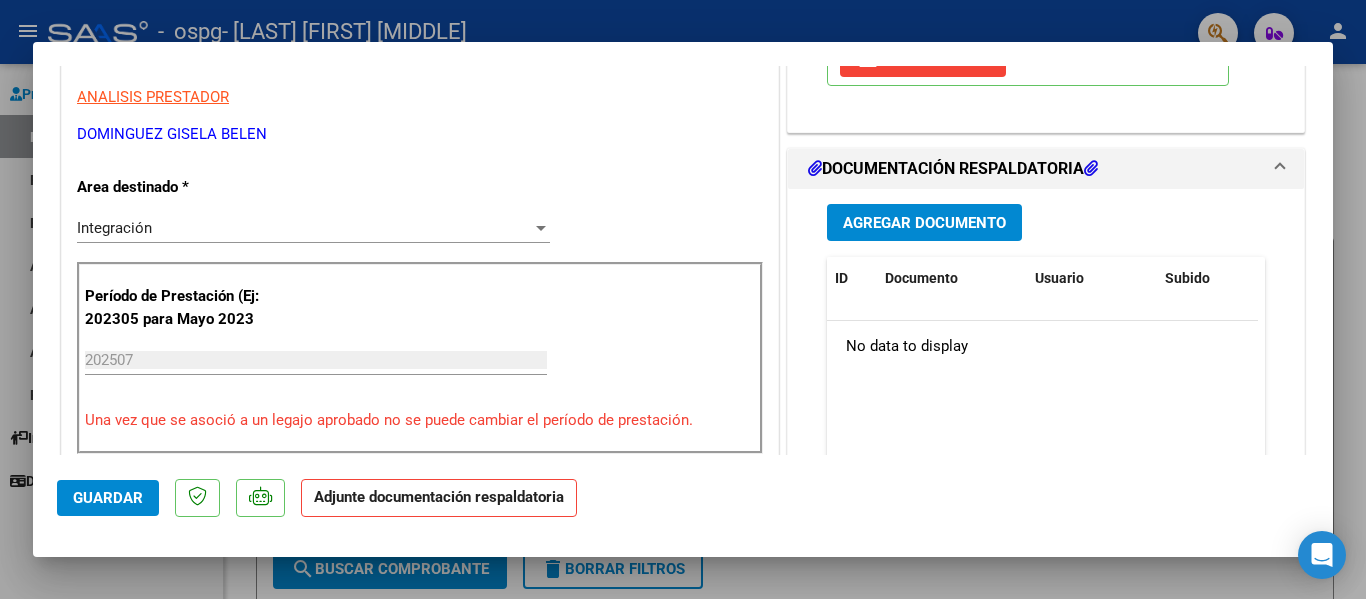 click on "Agregar Documento" at bounding box center [924, 223] 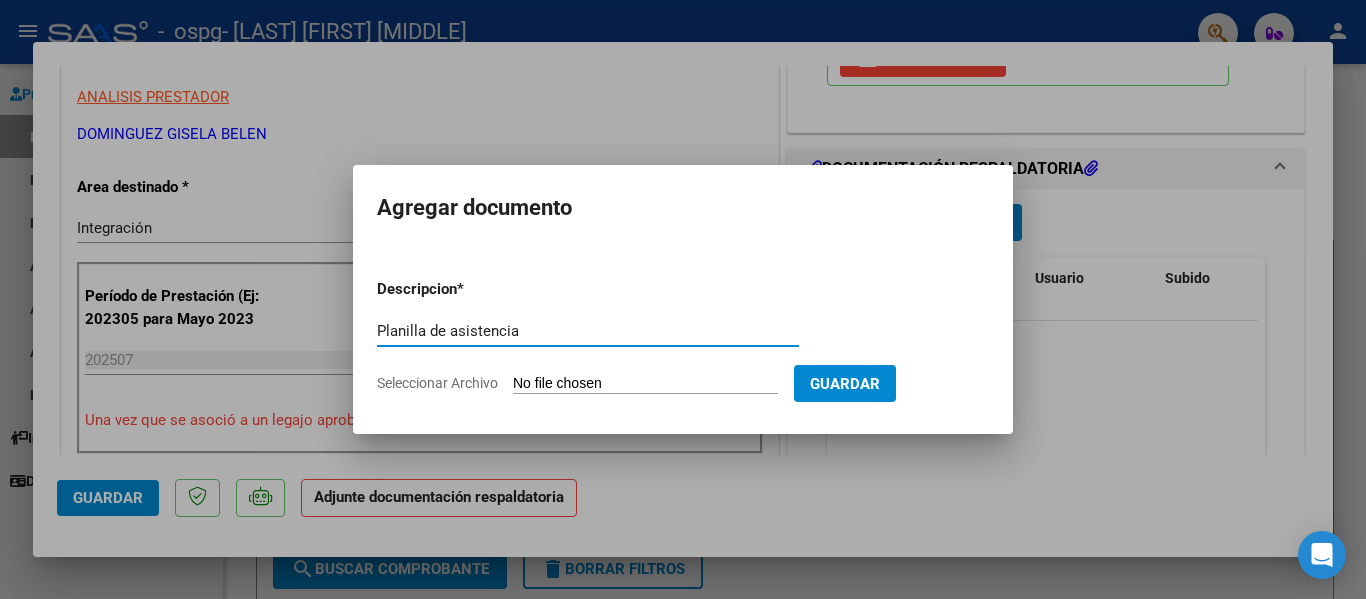 type on "Planilla de asistencia" 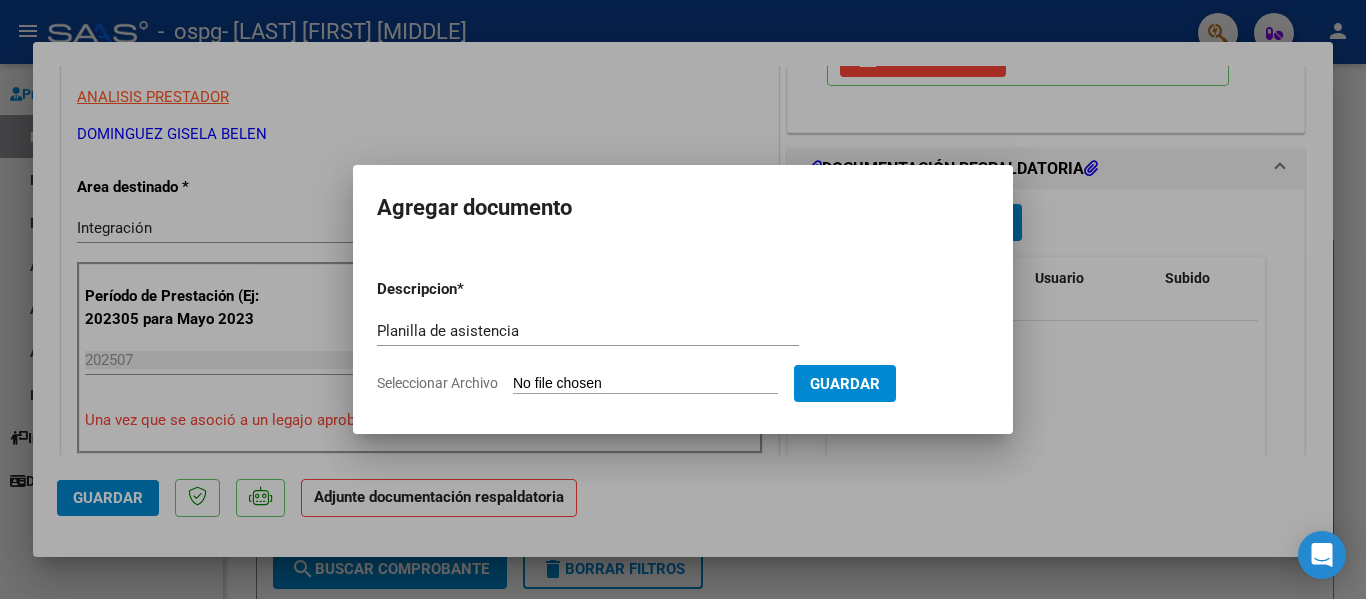 type on "C:\fakepath\Sassi Julia Emma.pdf" 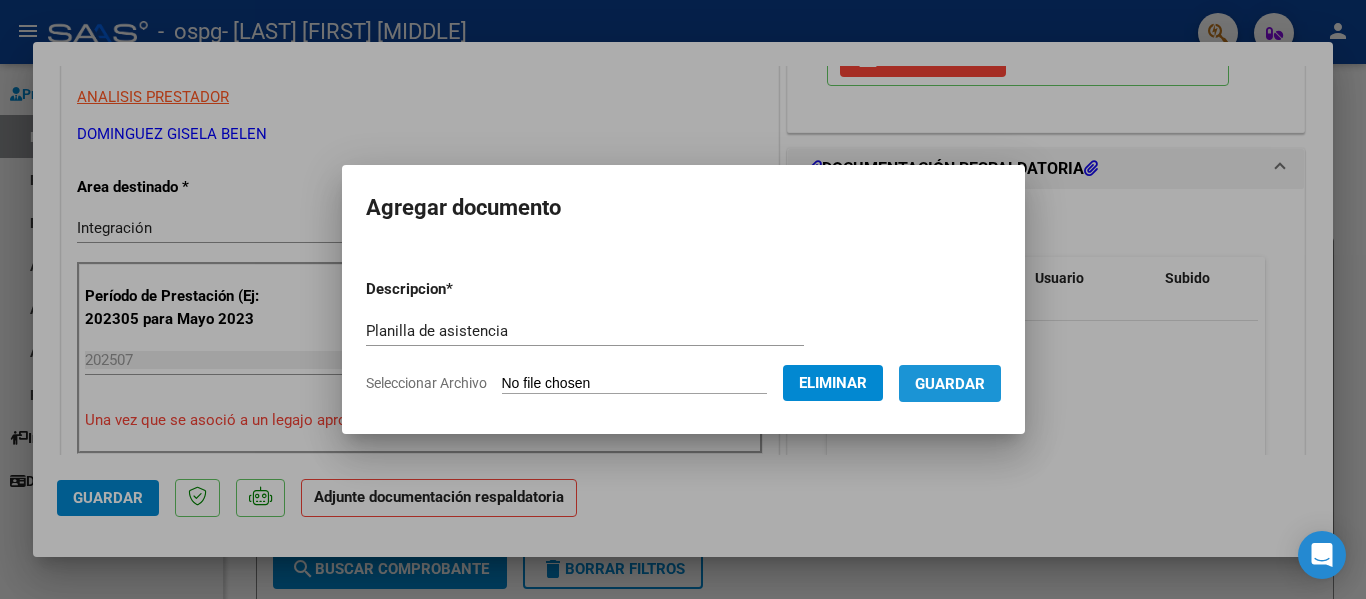 click on "Guardar" at bounding box center [950, 383] 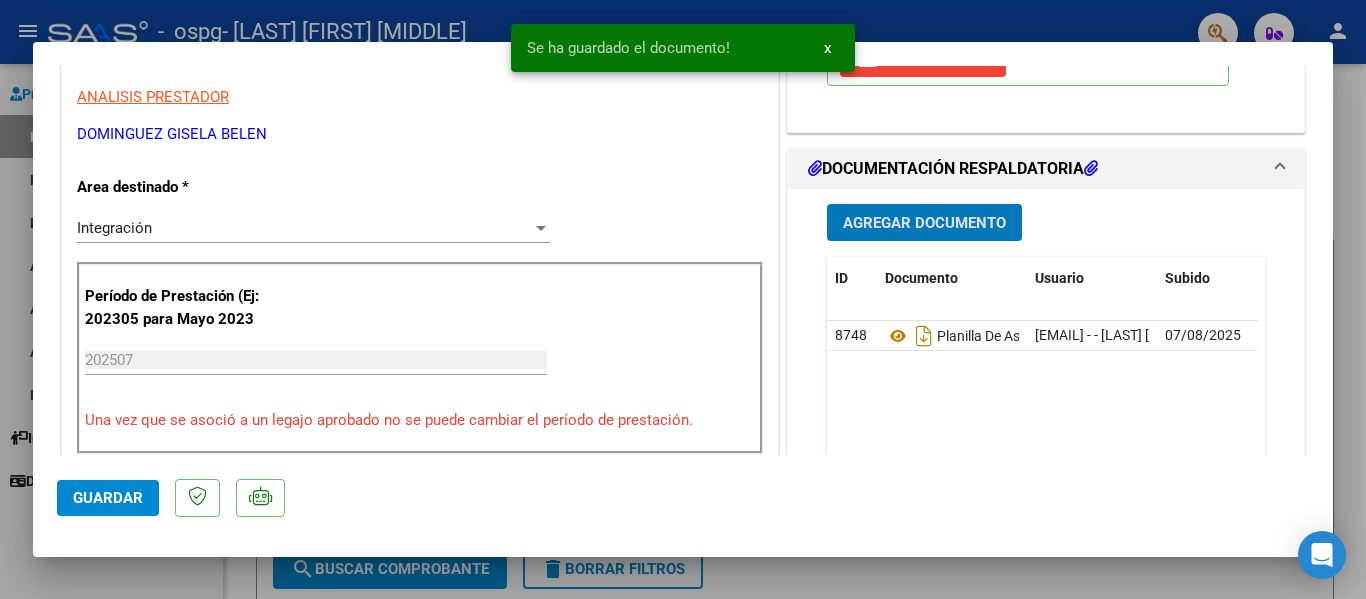 scroll, scrollTop: 600, scrollLeft: 0, axis: vertical 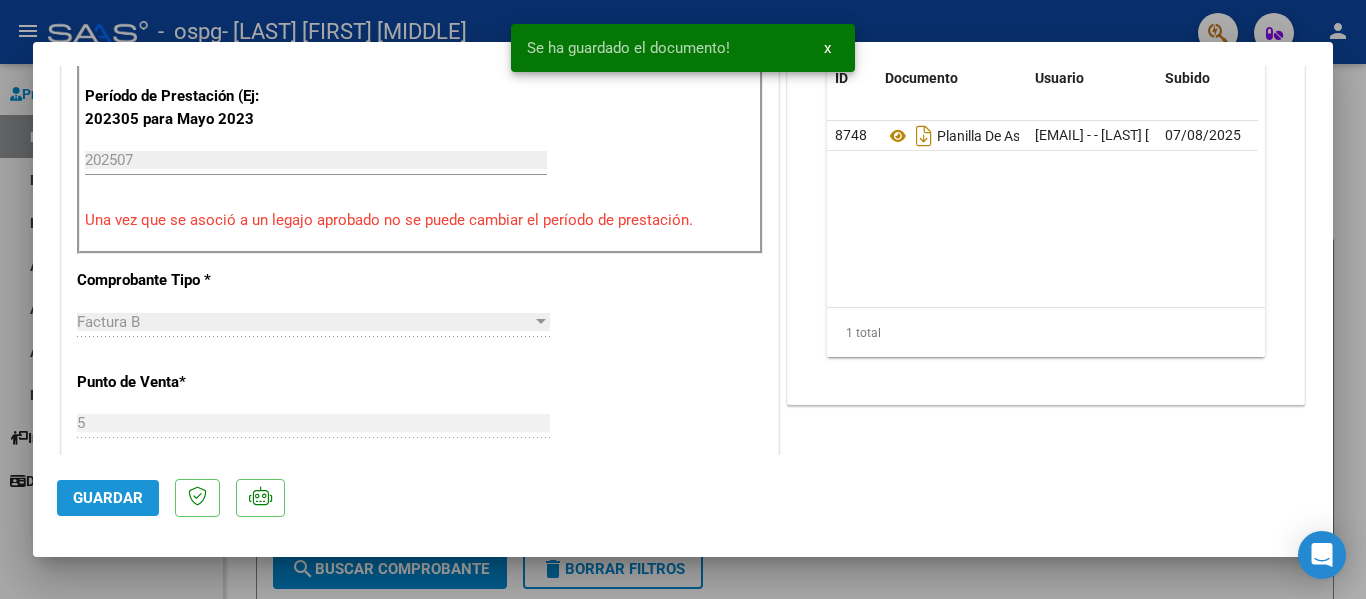 click on "Guardar" 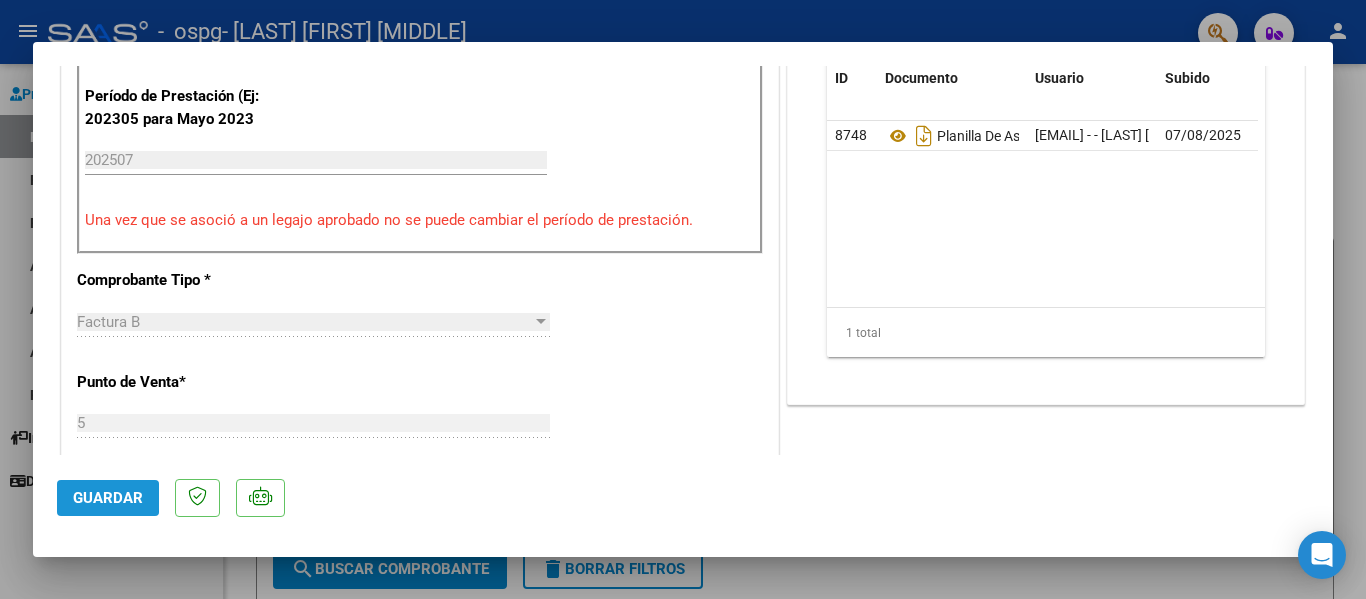 click on "Guardar" 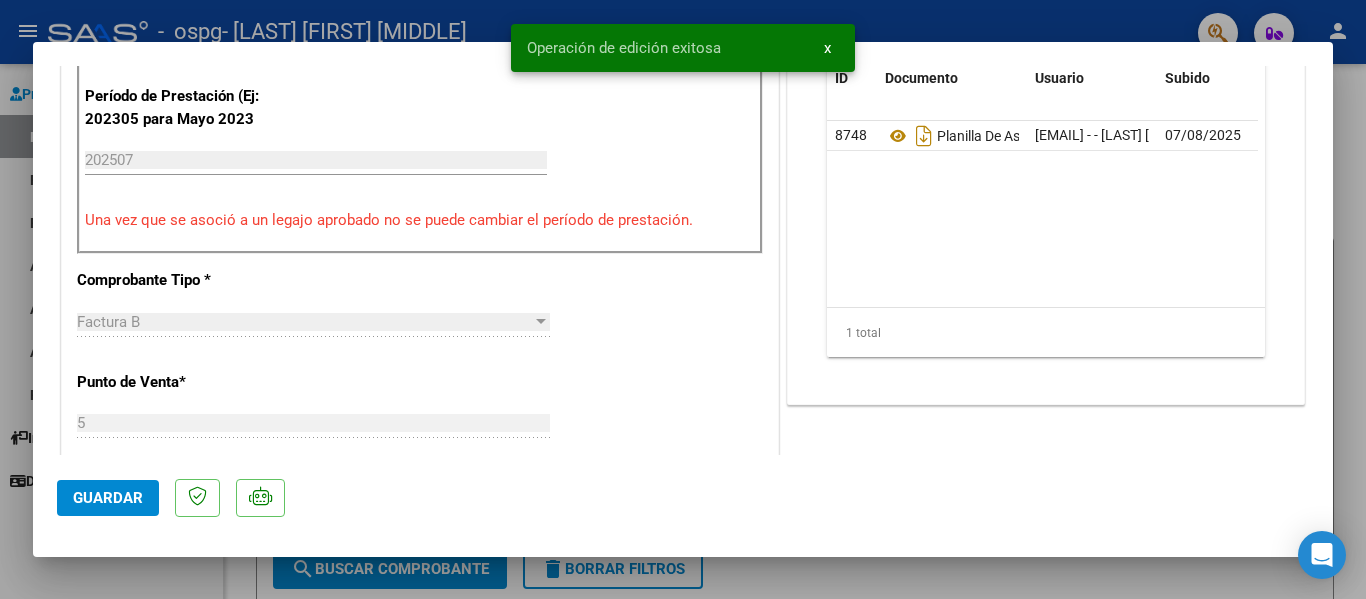 click at bounding box center [683, 299] 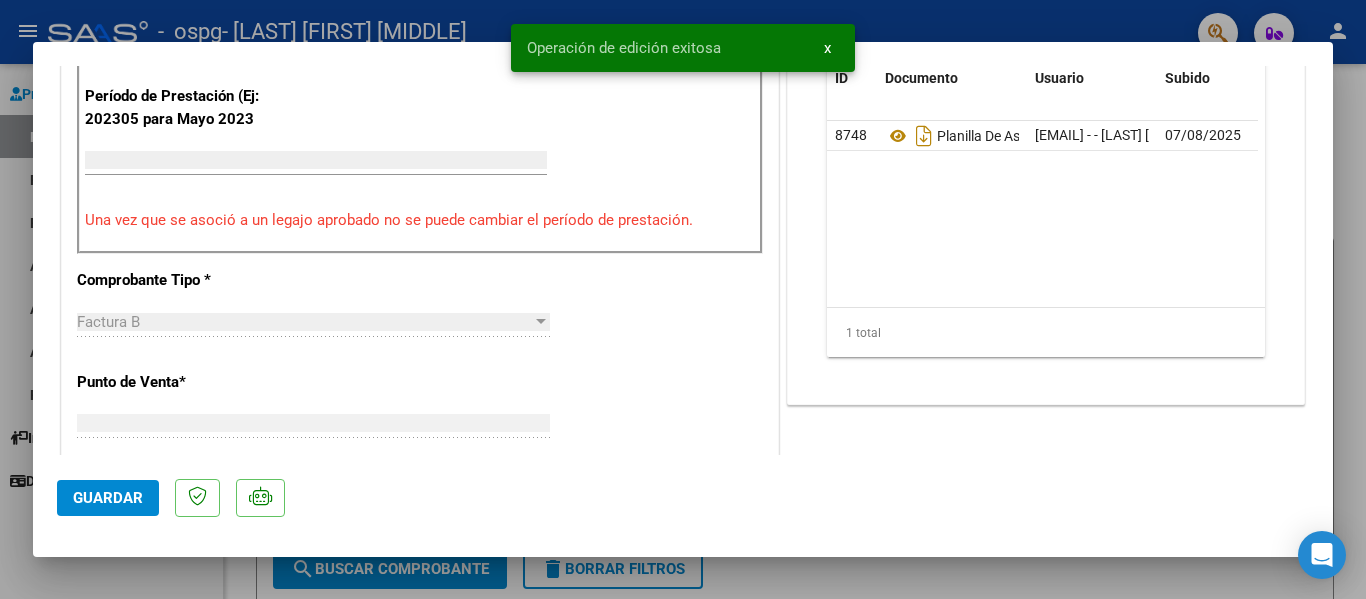 scroll, scrollTop: 559, scrollLeft: 0, axis: vertical 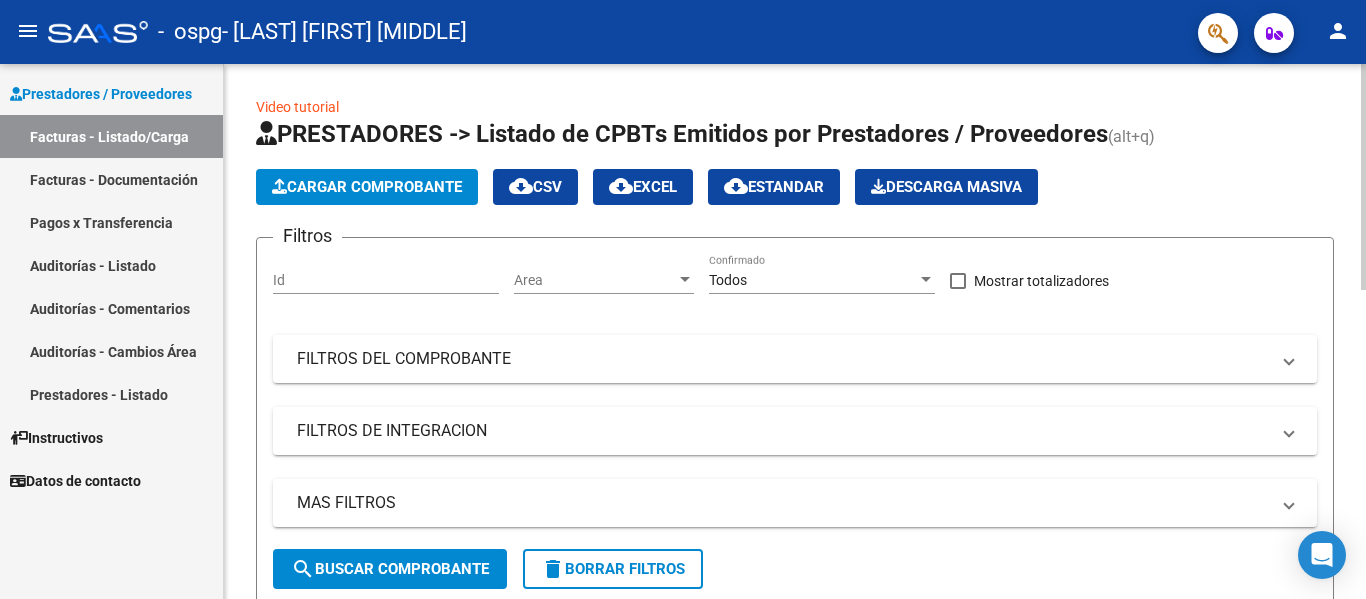 click on "Cargar Comprobante" 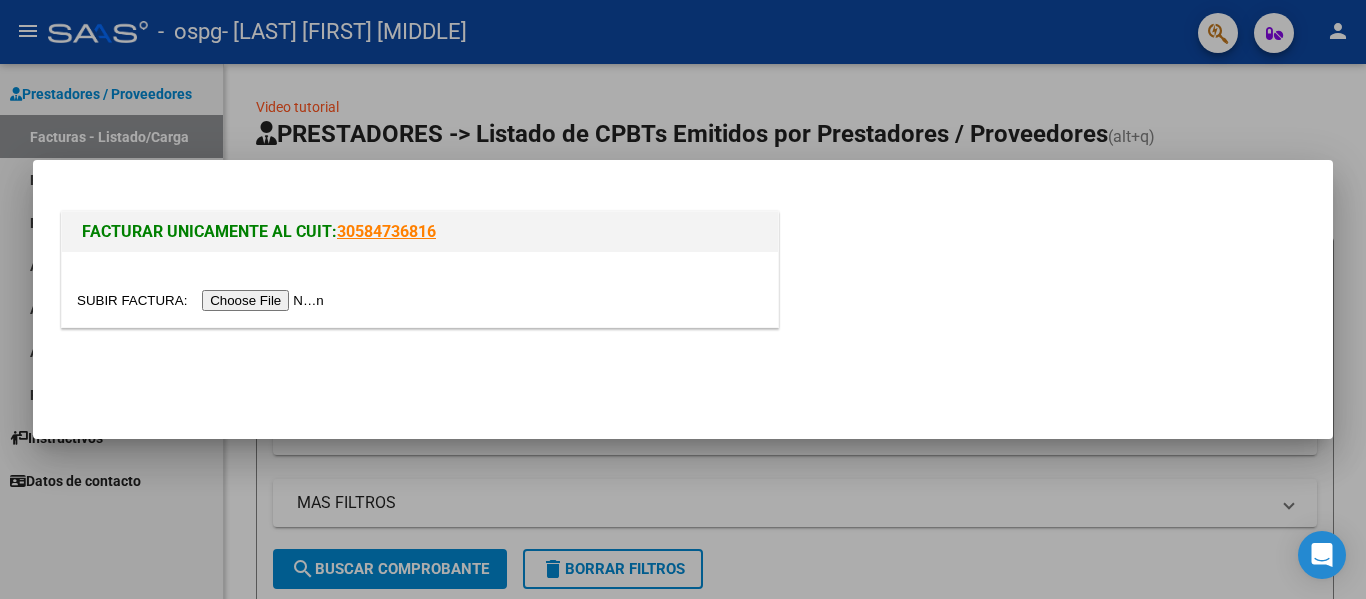 click at bounding box center (203, 300) 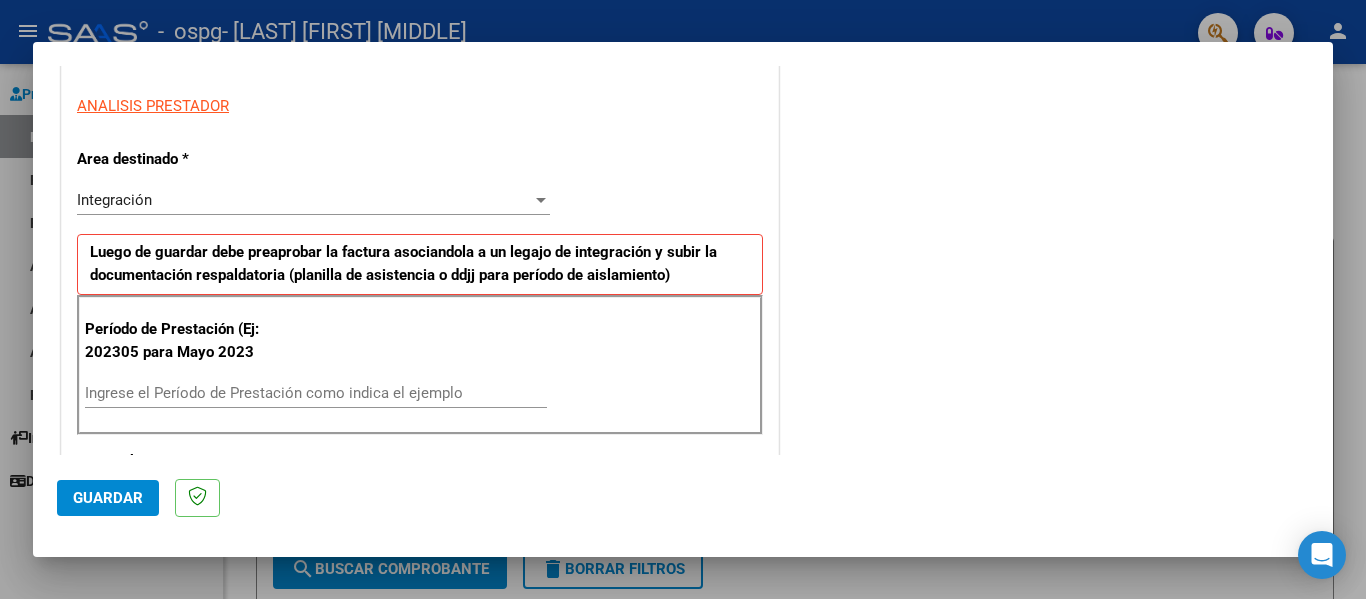 scroll, scrollTop: 400, scrollLeft: 0, axis: vertical 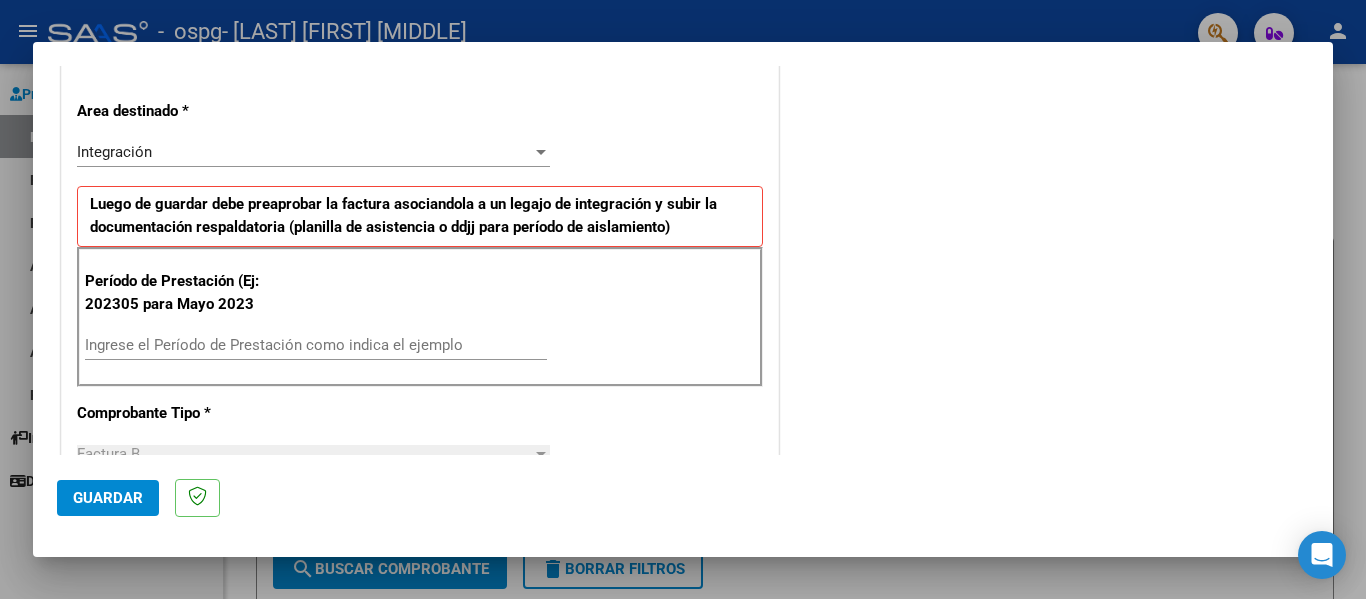 click on "Ingrese el Período de Prestación como indica el ejemplo" at bounding box center [316, 345] 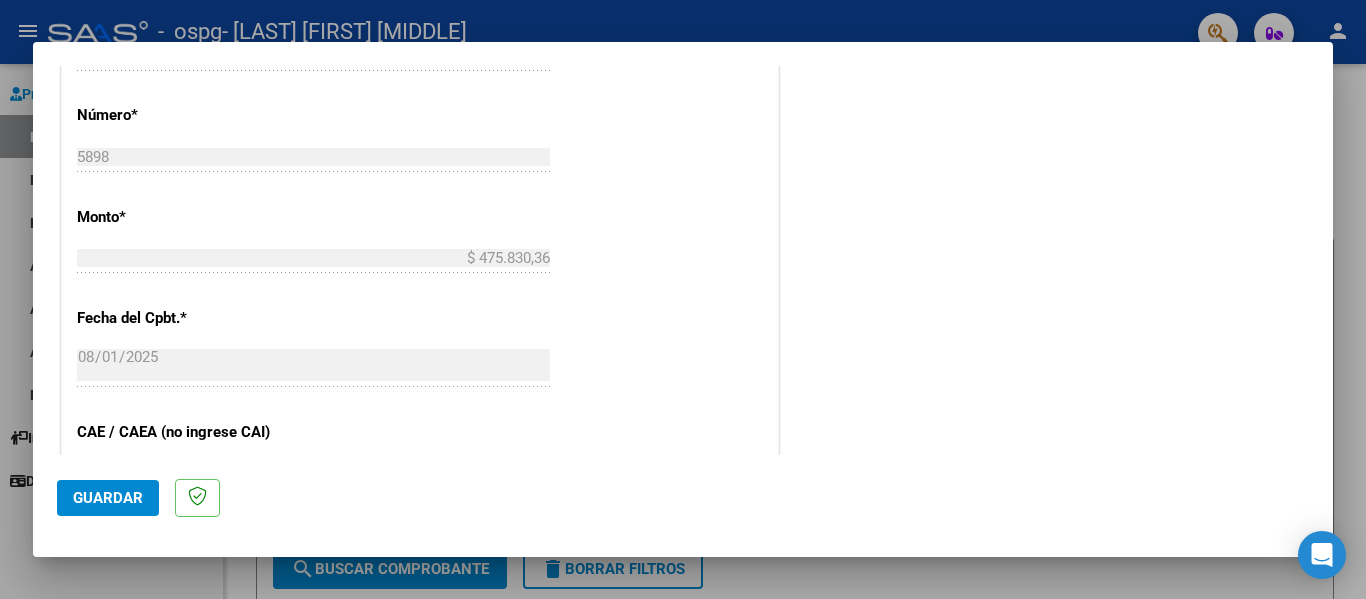 scroll, scrollTop: 1200, scrollLeft: 0, axis: vertical 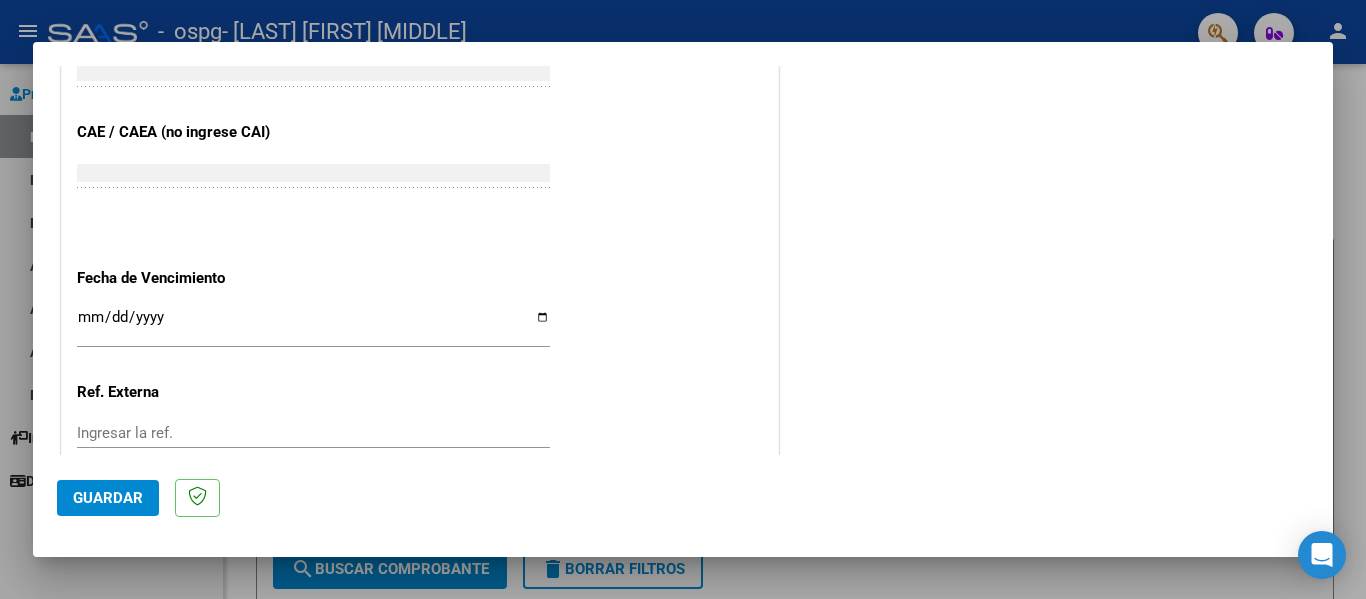 type on "202507" 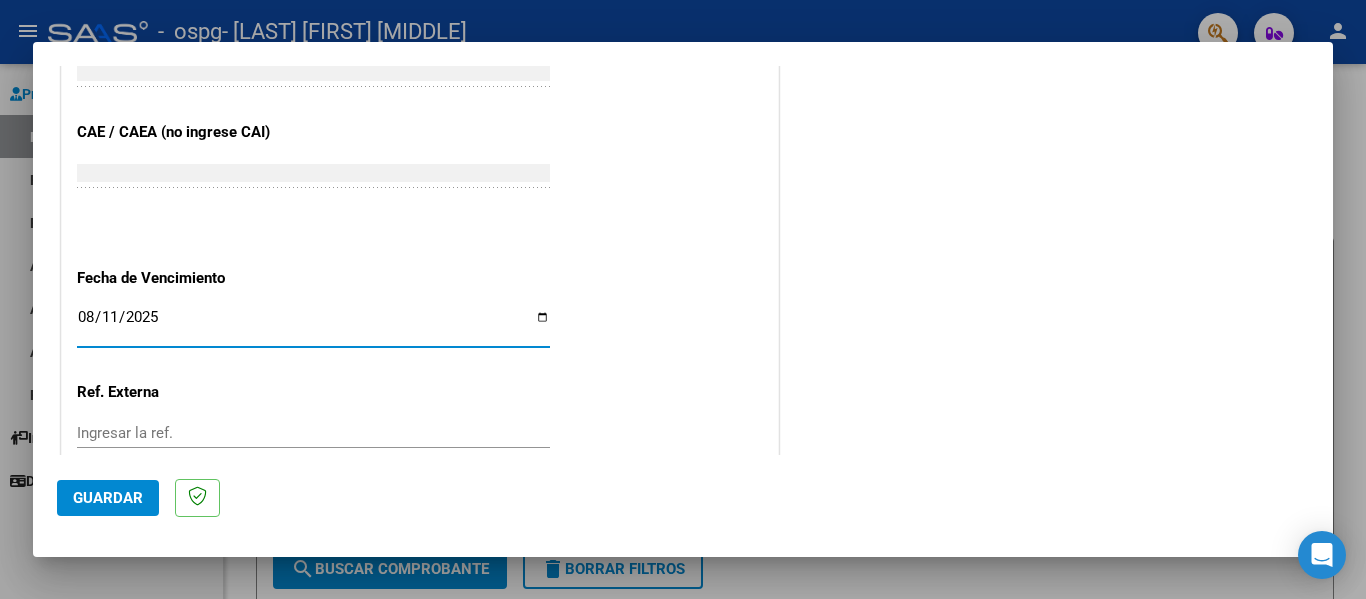 type on "2025-08-11" 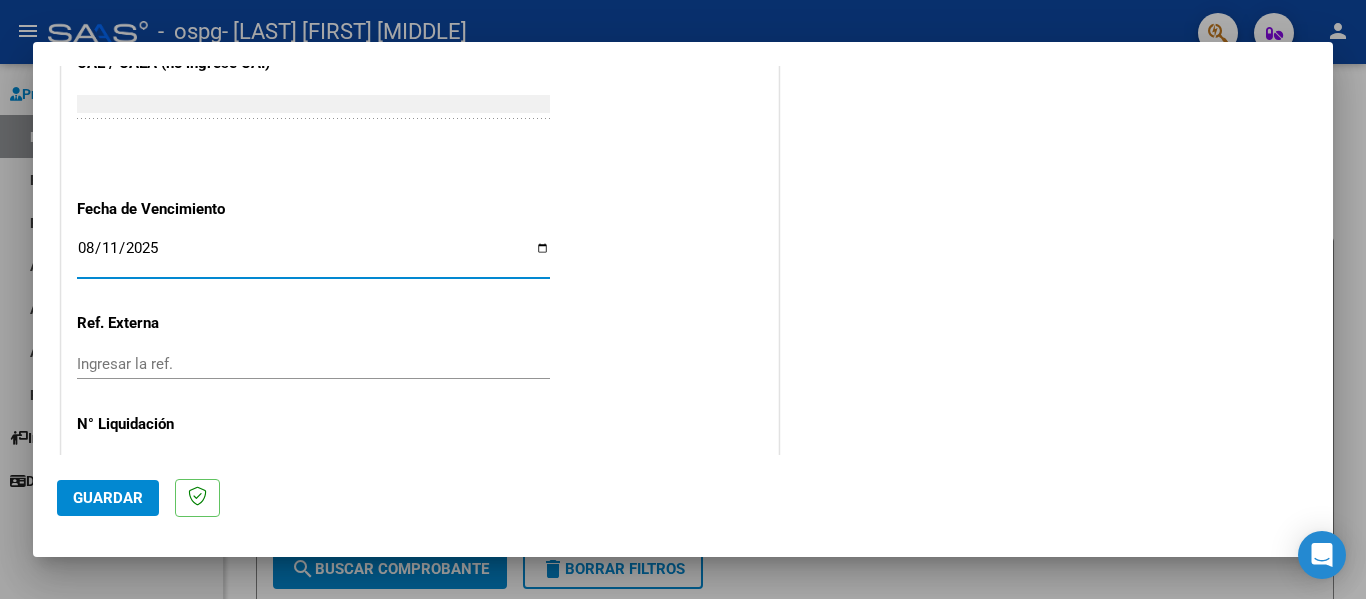 scroll, scrollTop: 1333, scrollLeft: 0, axis: vertical 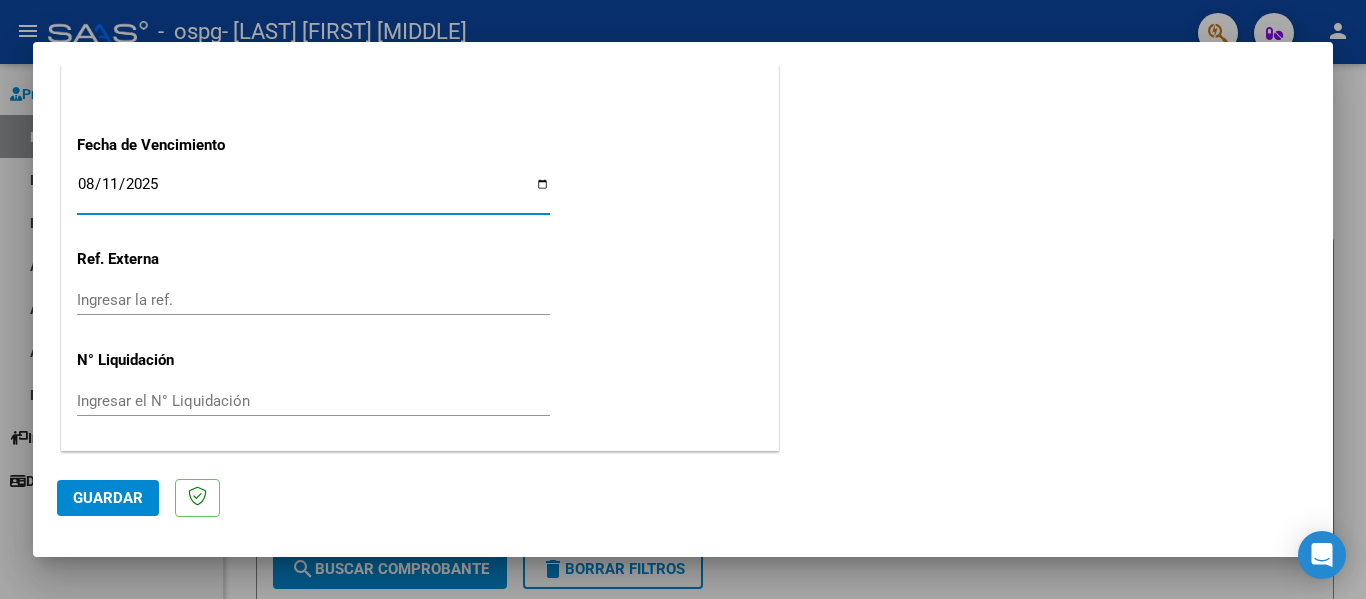 click on "Guardar" 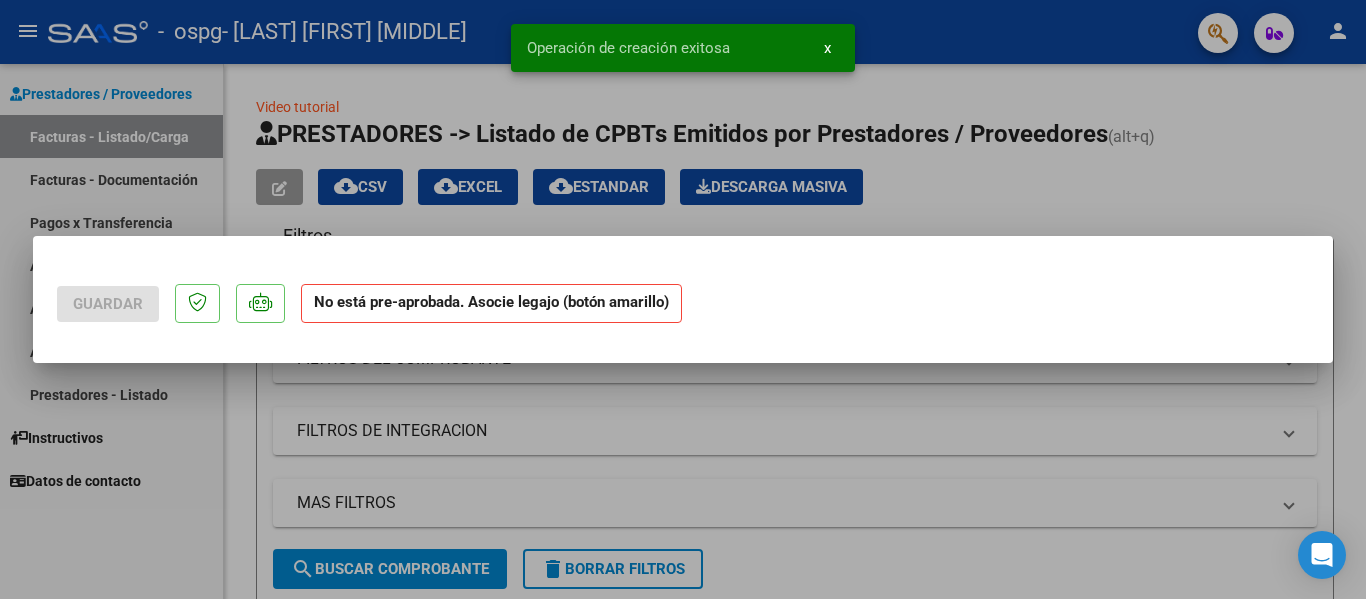 scroll, scrollTop: 0, scrollLeft: 0, axis: both 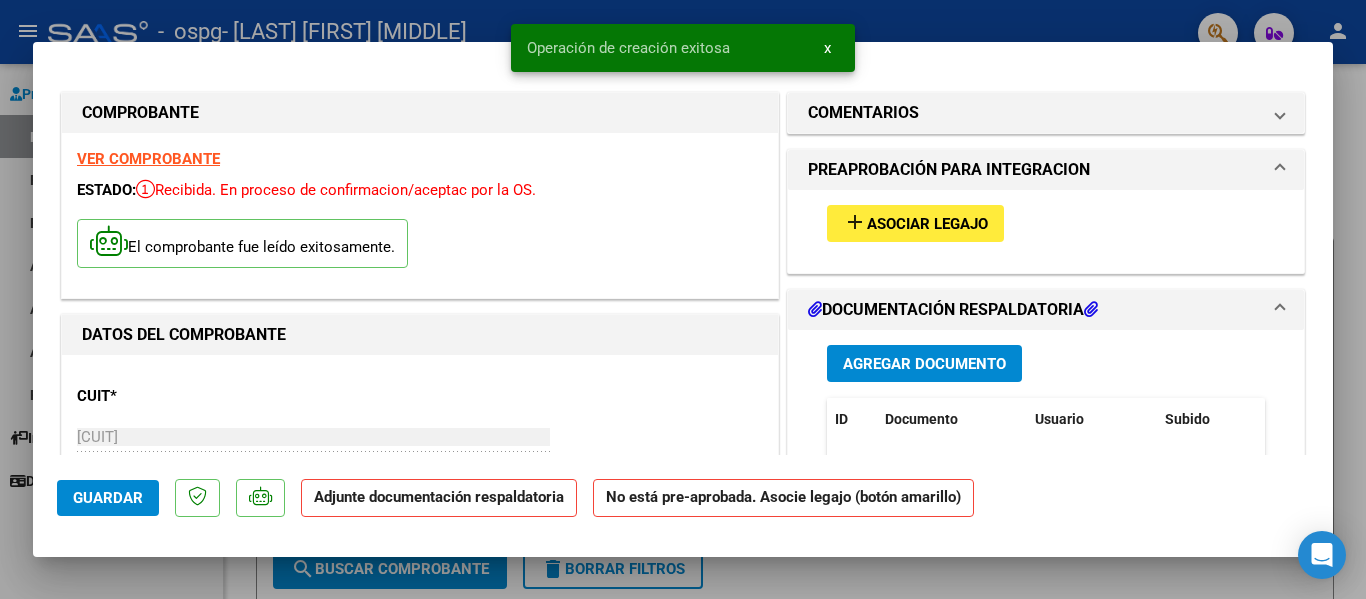 click on "add Asociar Legajo" at bounding box center [915, 223] 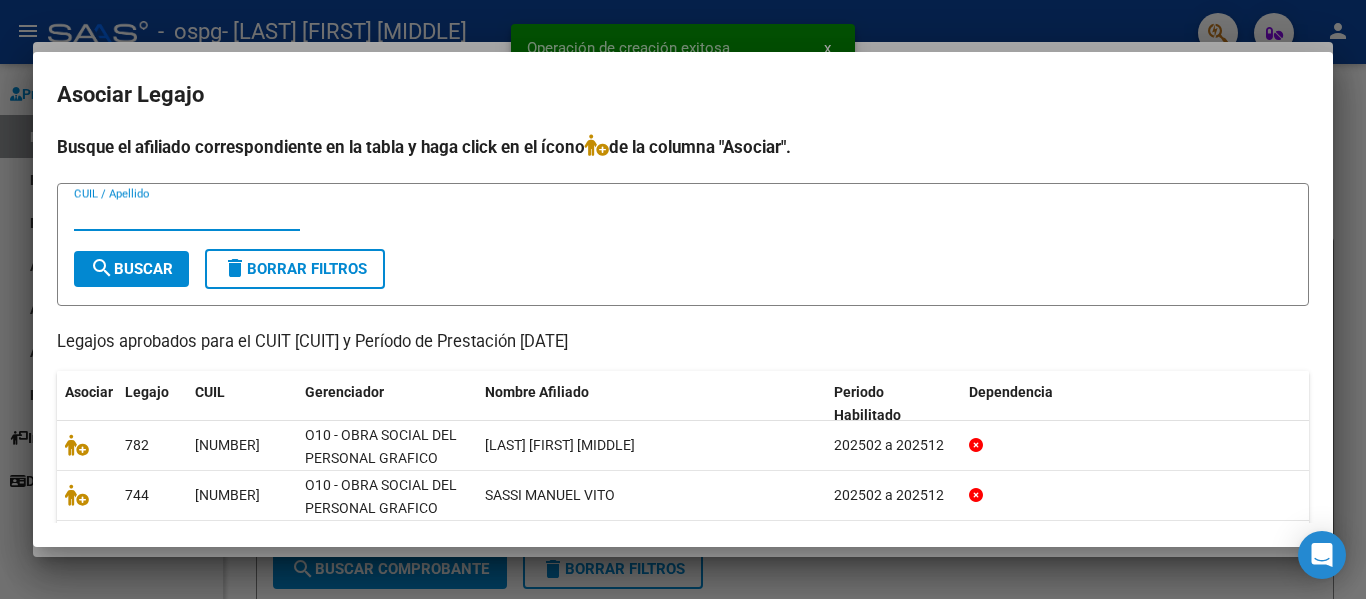 scroll, scrollTop: 100, scrollLeft: 0, axis: vertical 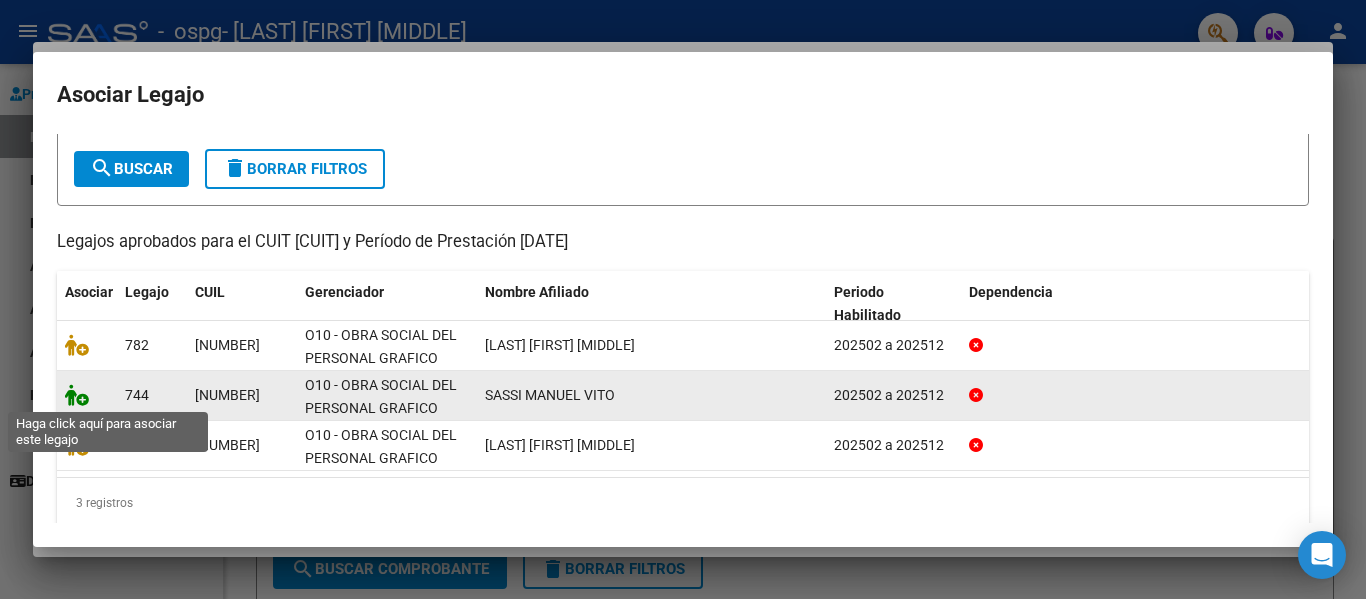 click 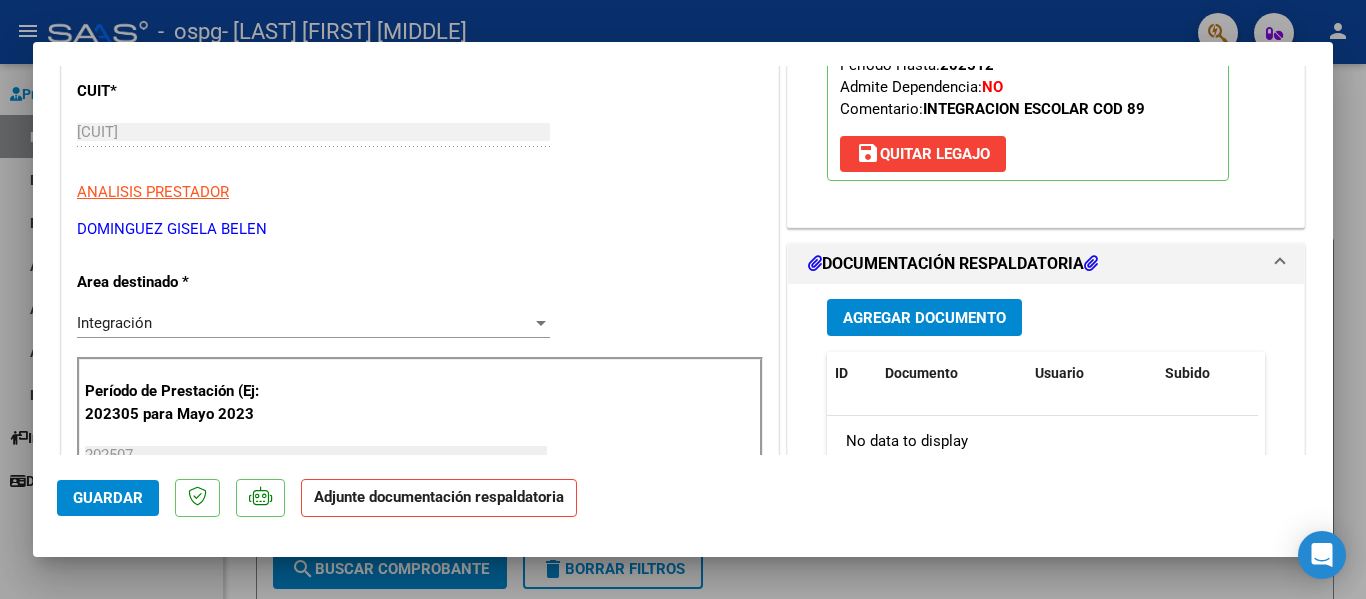scroll, scrollTop: 500, scrollLeft: 0, axis: vertical 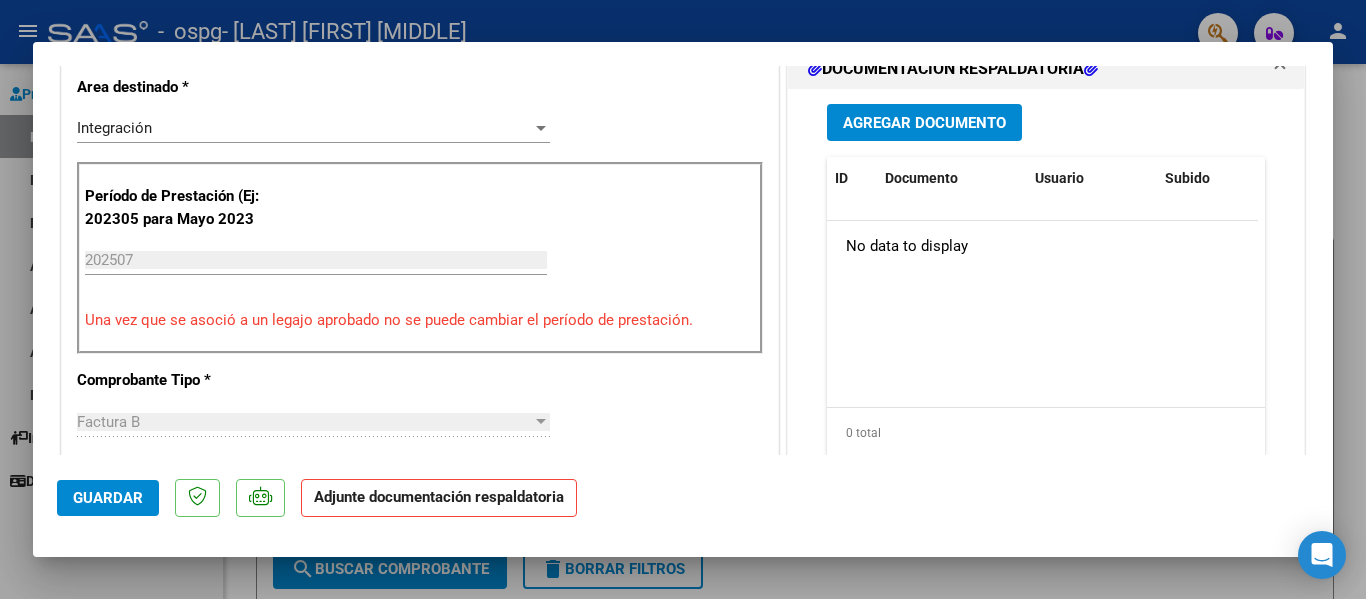 click on "Agregar Documento" at bounding box center (924, 122) 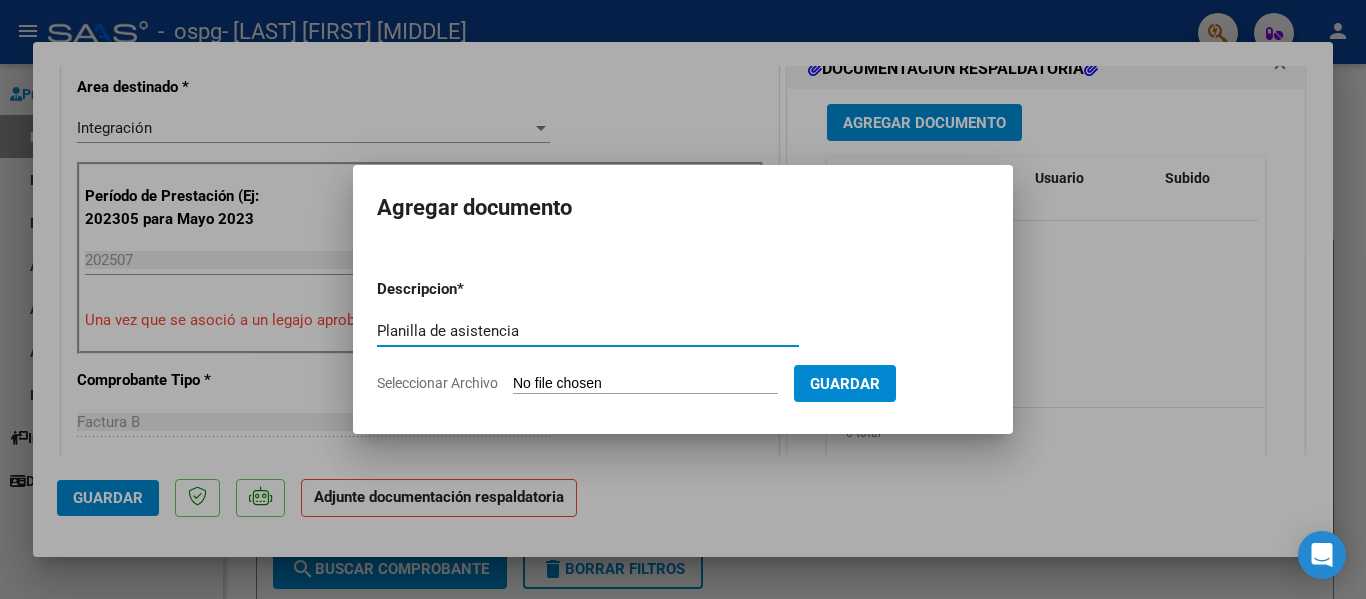 type on "Planilla de asistencia" 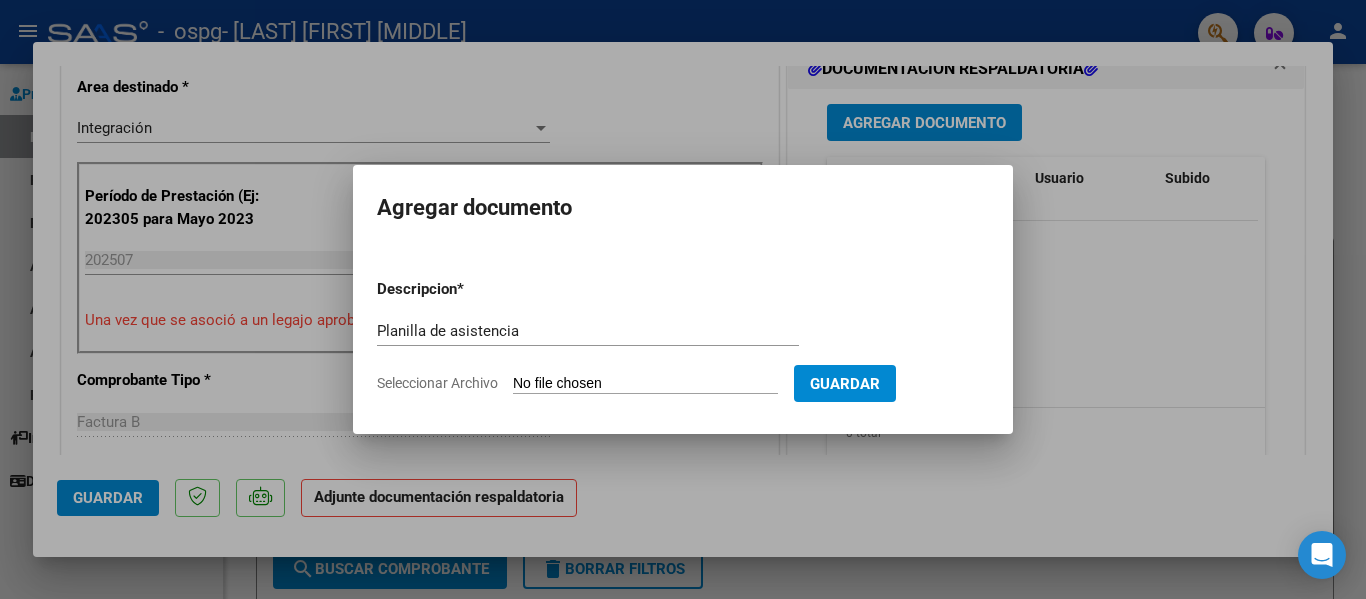 click on "Seleccionar Archivo" at bounding box center (645, 384) 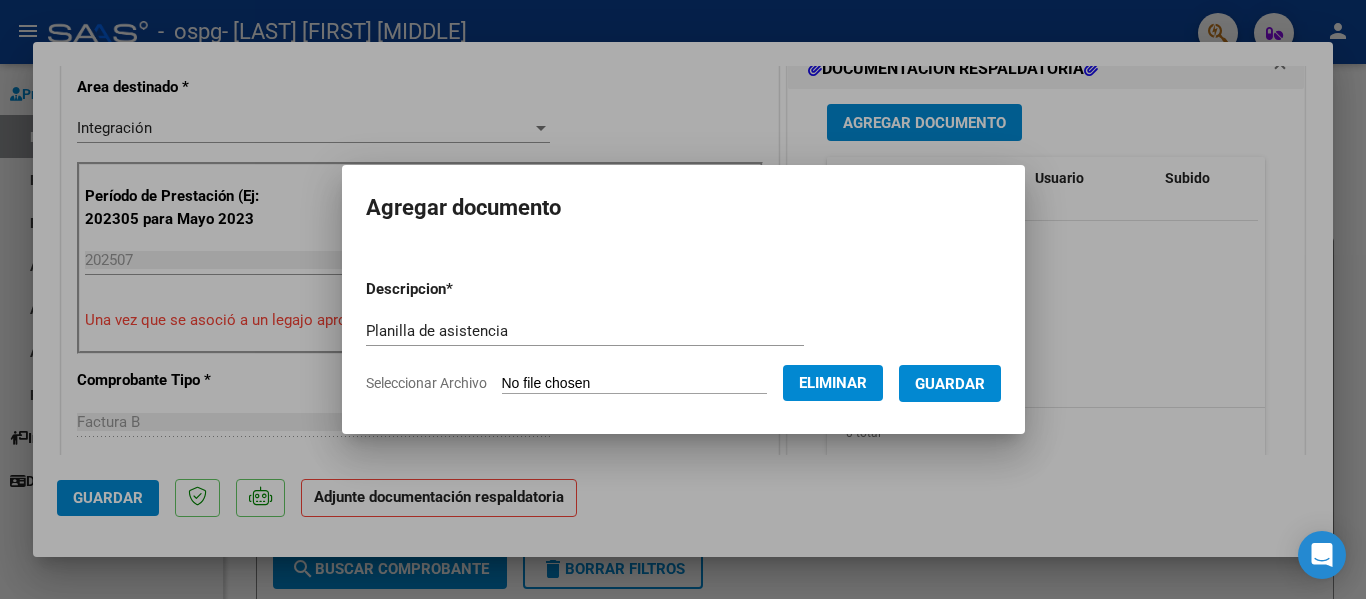 click on "Guardar" at bounding box center (950, 383) 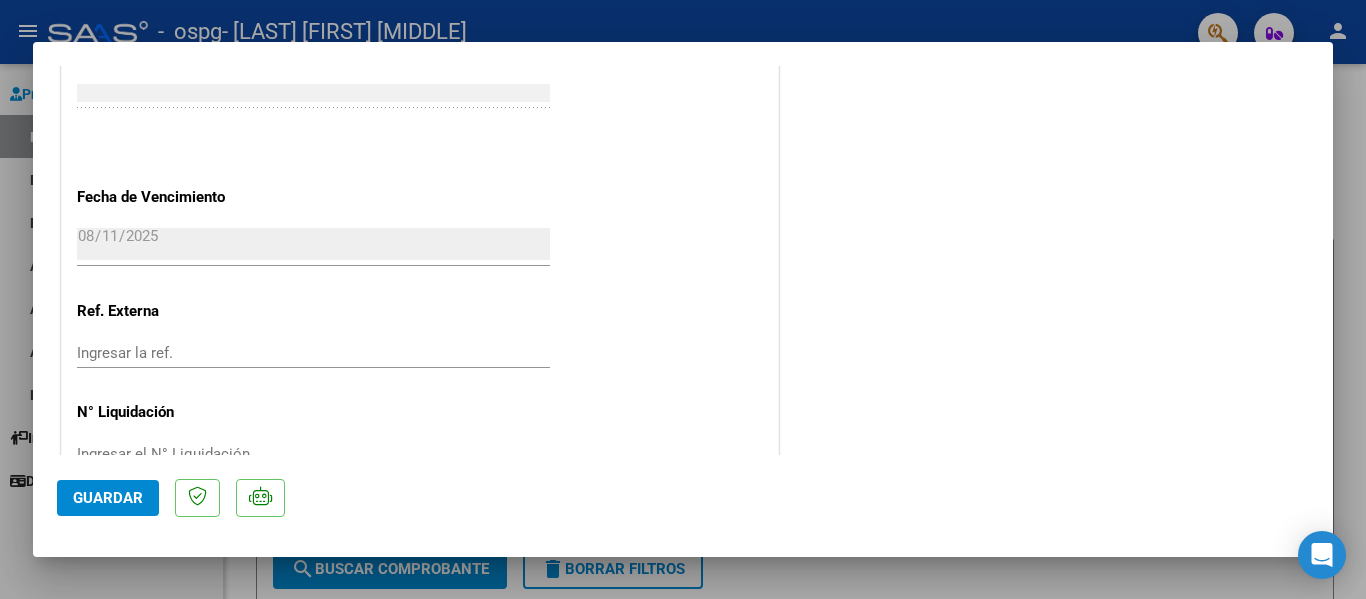 scroll, scrollTop: 1401, scrollLeft: 0, axis: vertical 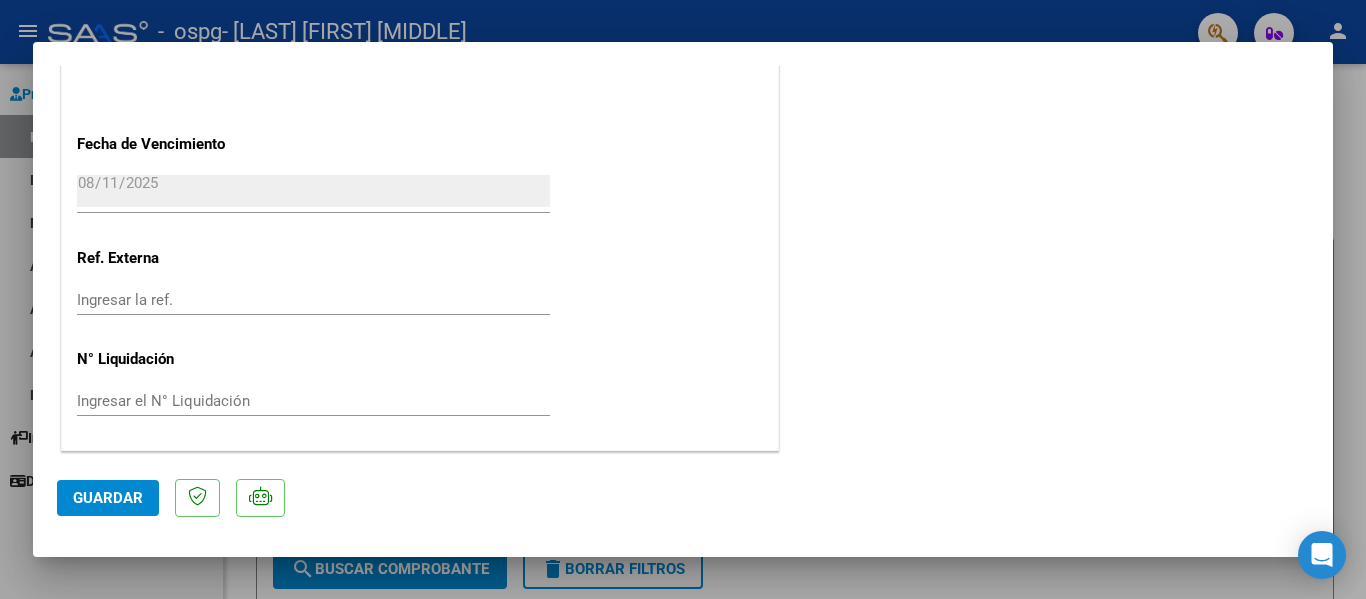 click on "Guardar" 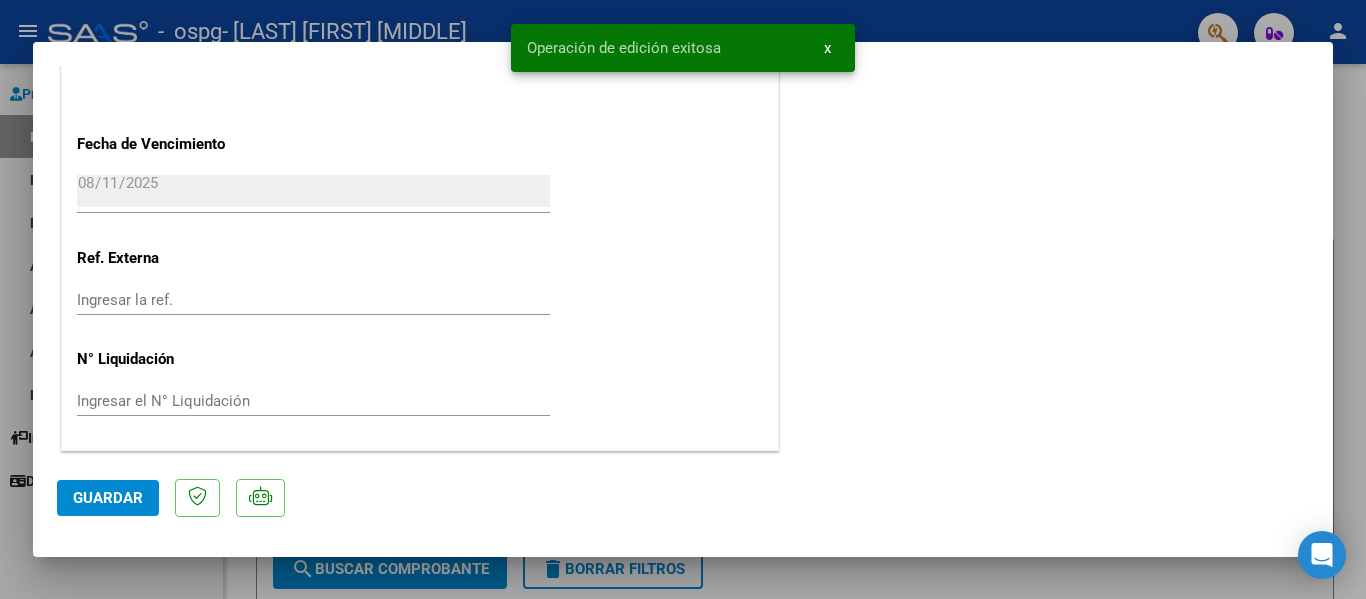 click at bounding box center (683, 299) 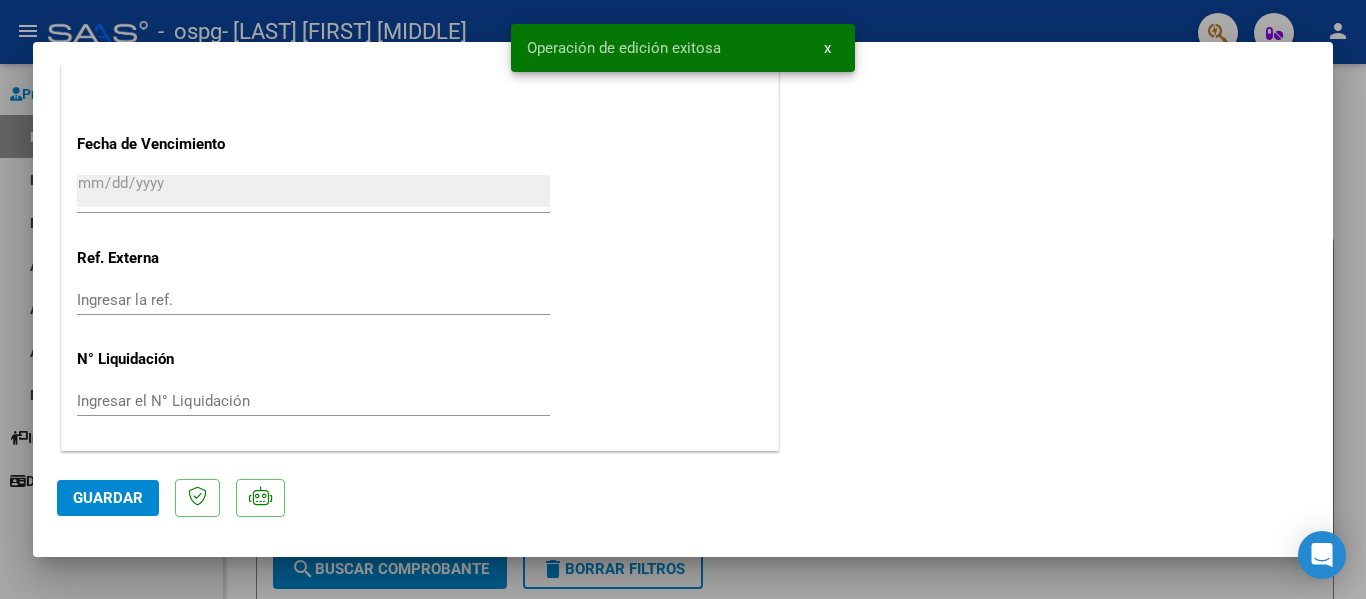 scroll, scrollTop: 0, scrollLeft: 0, axis: both 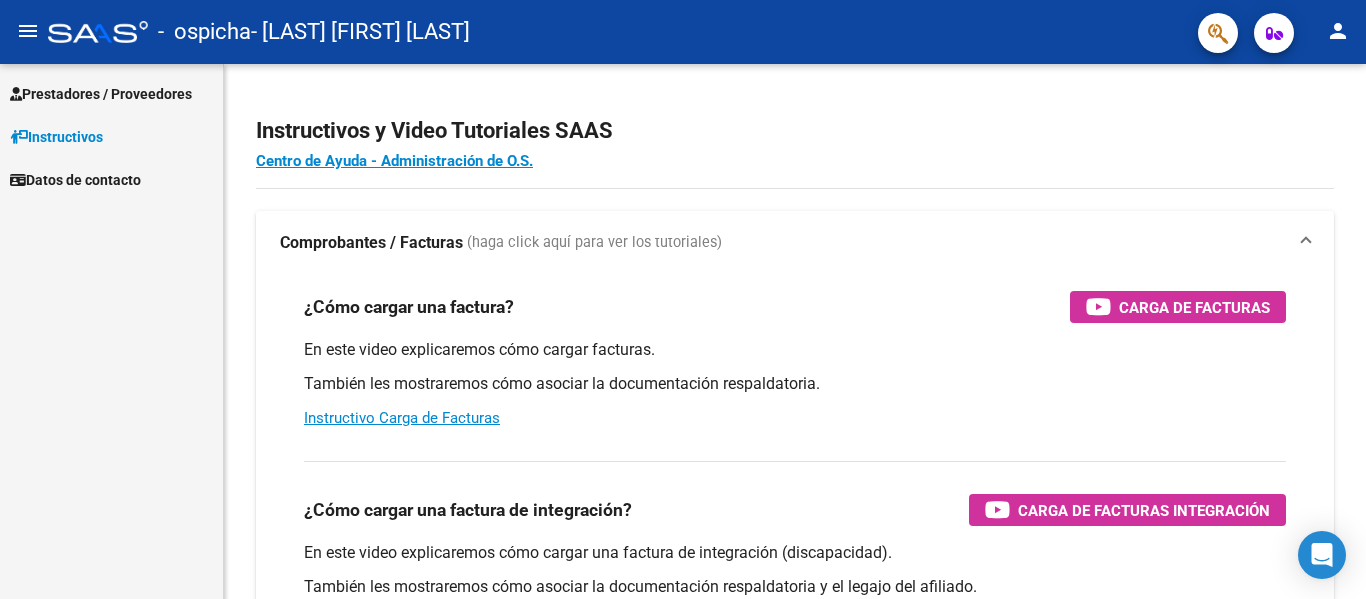 click on "Prestadores / Proveedores" at bounding box center (101, 94) 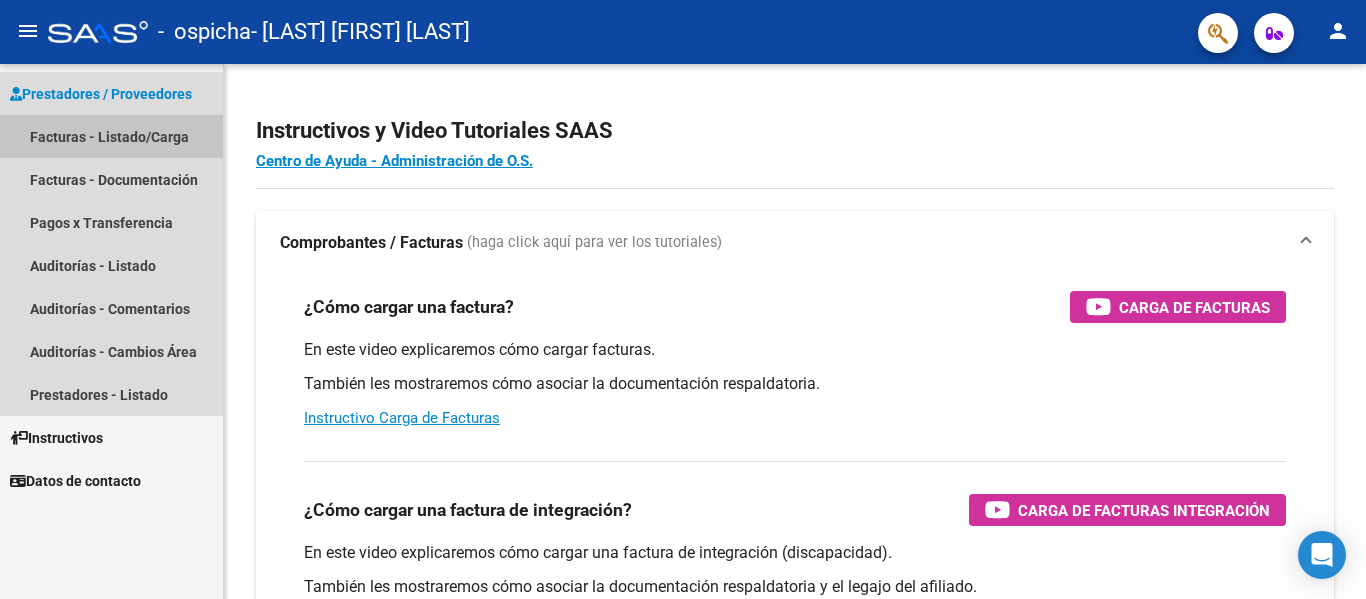 click on "Facturas - Listado/Carga" at bounding box center (111, 136) 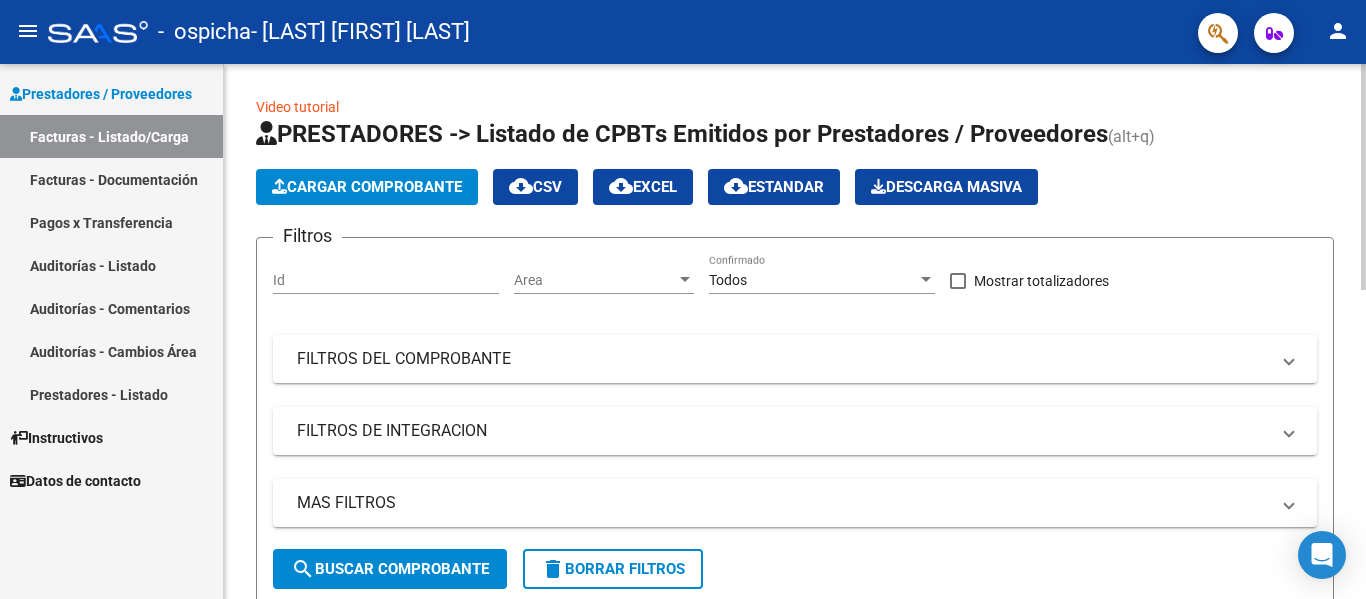 click on "Cargar Comprobante" 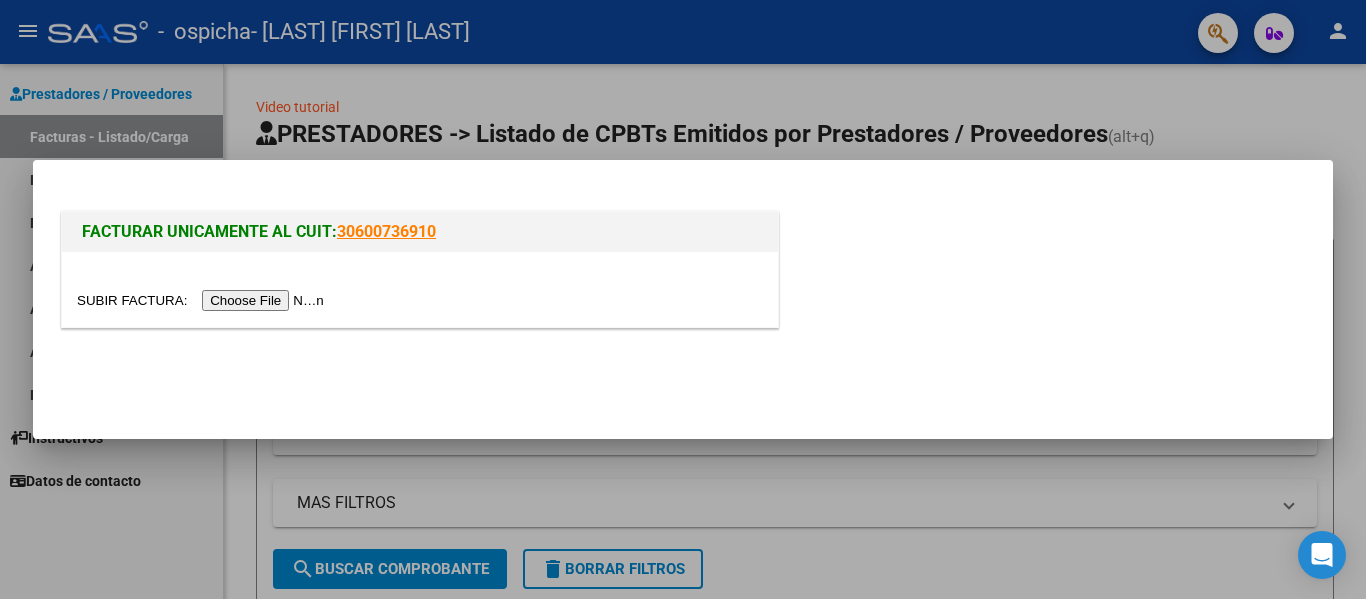 click at bounding box center (203, 300) 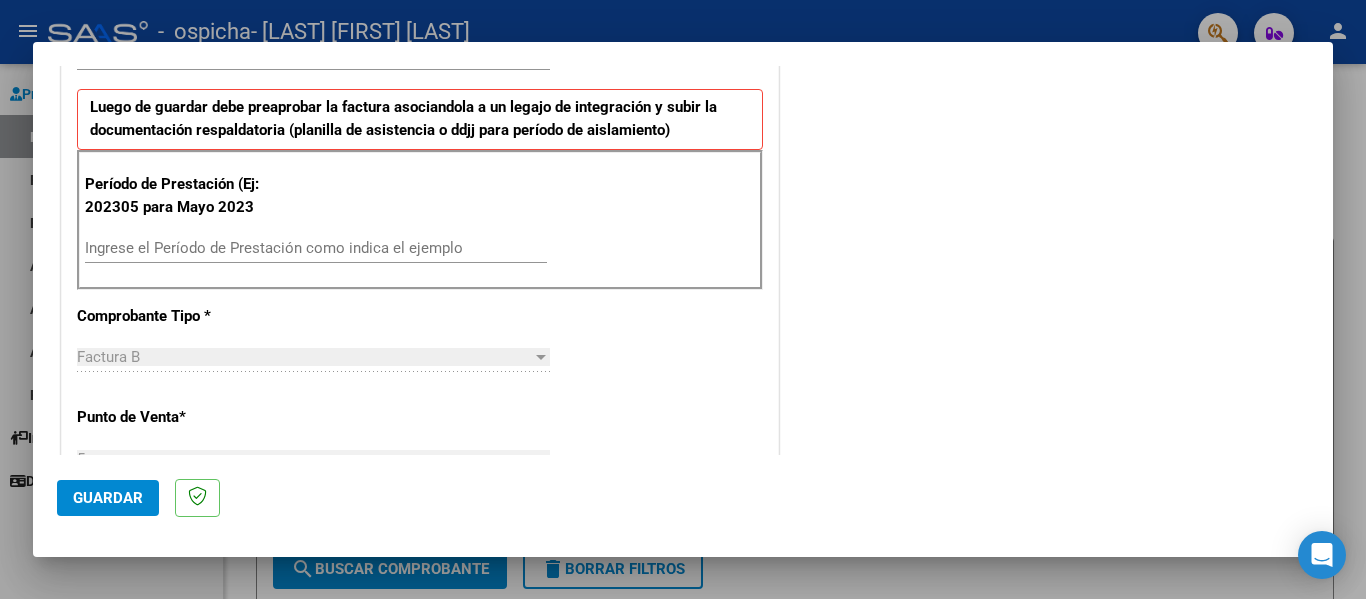 scroll, scrollTop: 500, scrollLeft: 0, axis: vertical 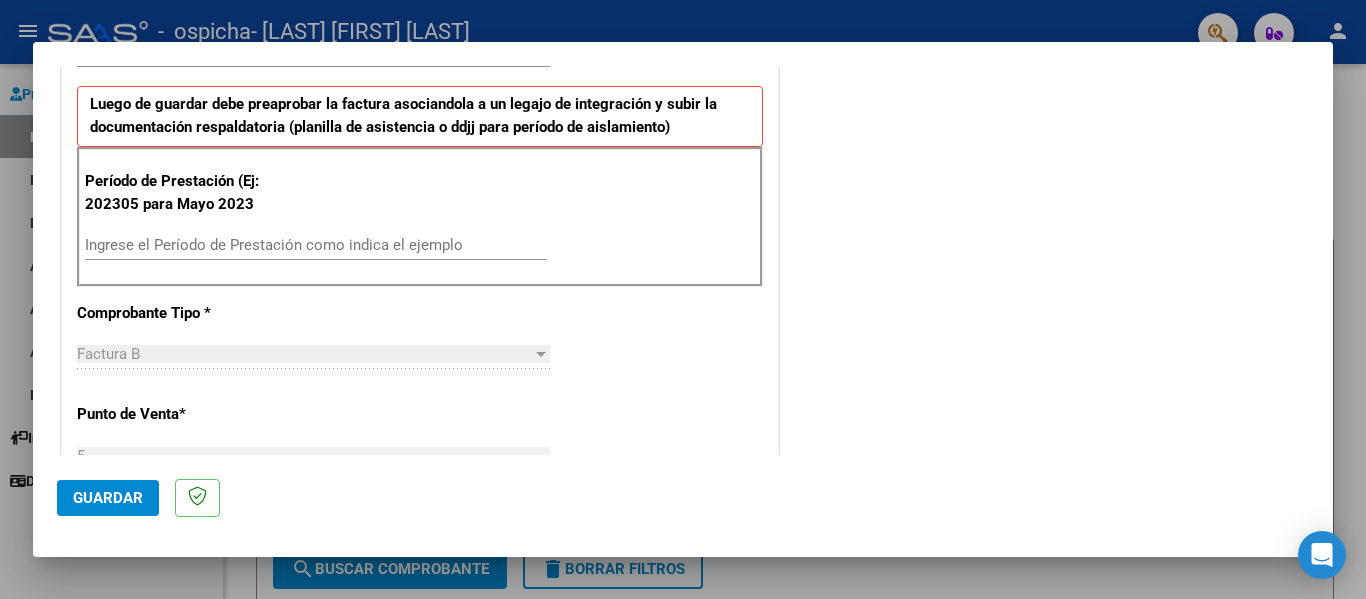 click on "Ingrese el Período de Prestación como indica el ejemplo" at bounding box center [316, 245] 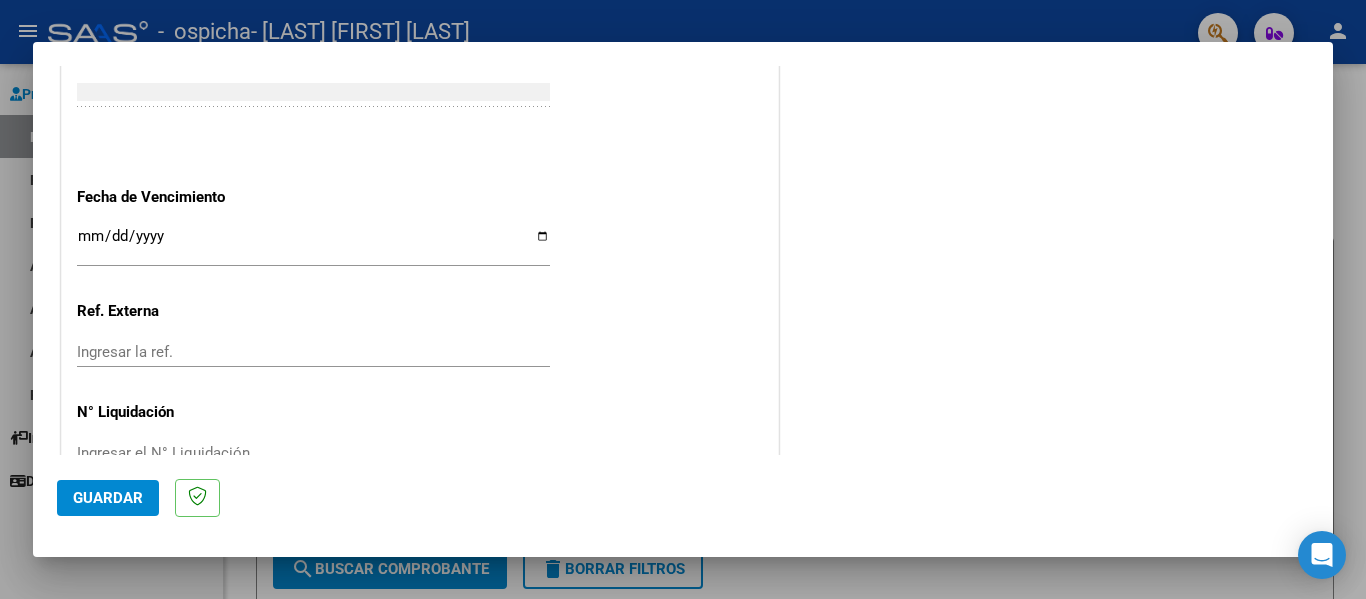 scroll, scrollTop: 1300, scrollLeft: 0, axis: vertical 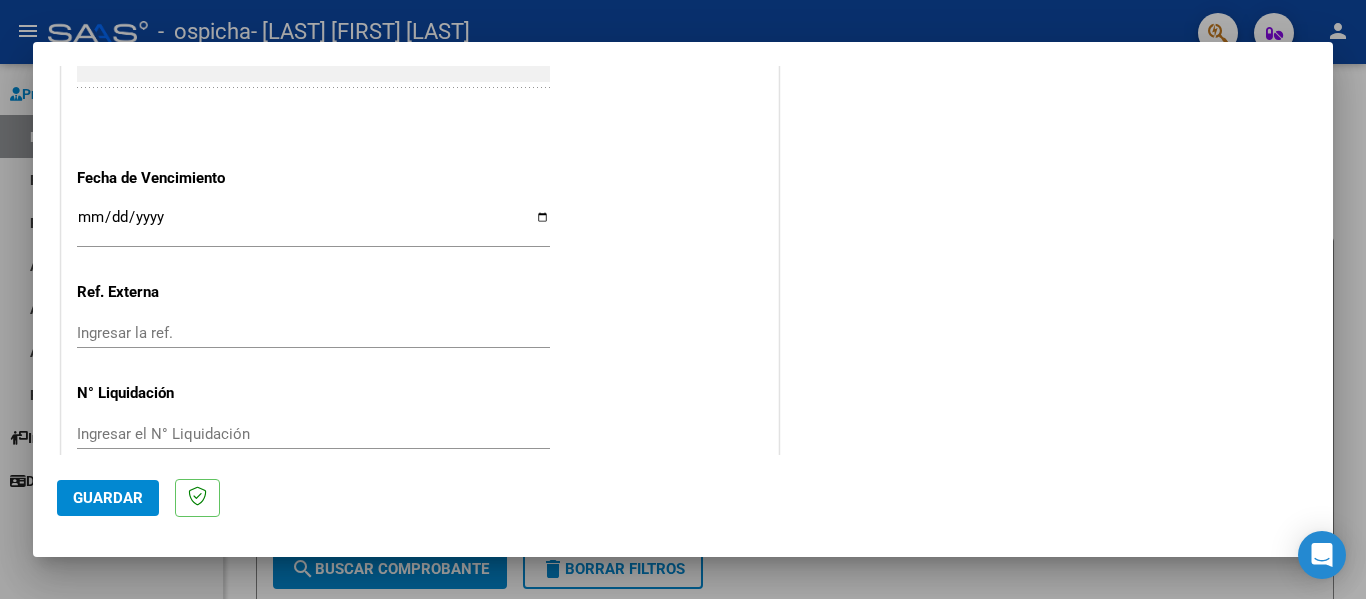 type on "202507" 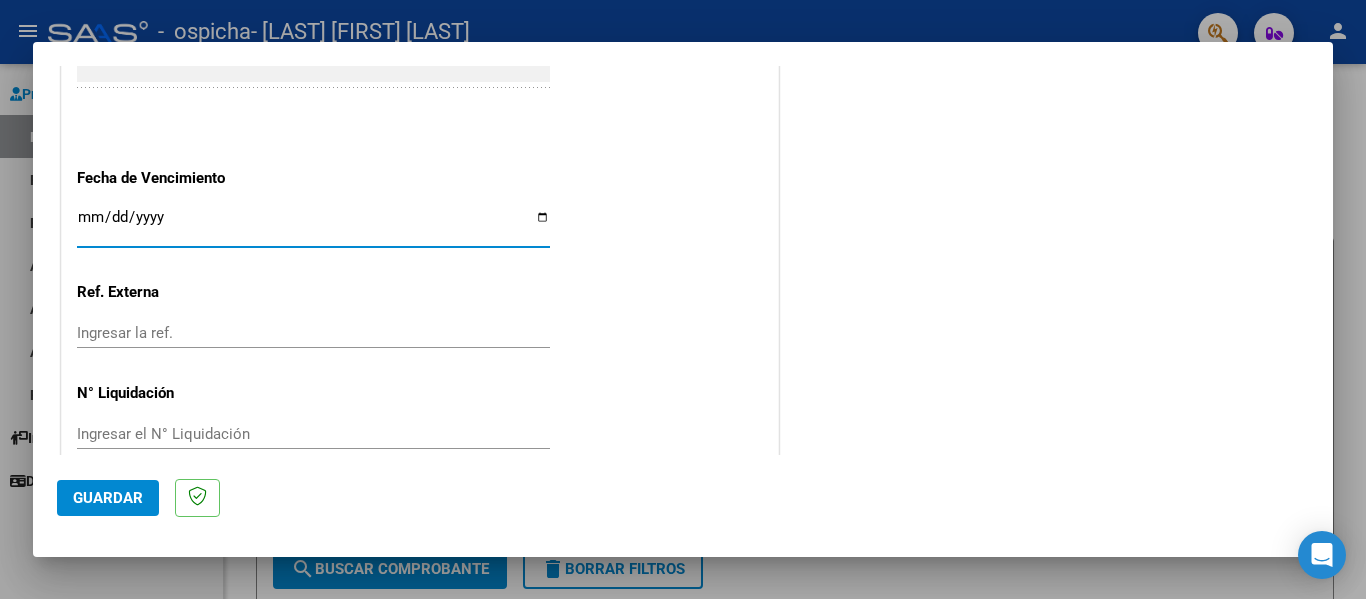 click on "Ingresar la fecha" at bounding box center (313, 225) 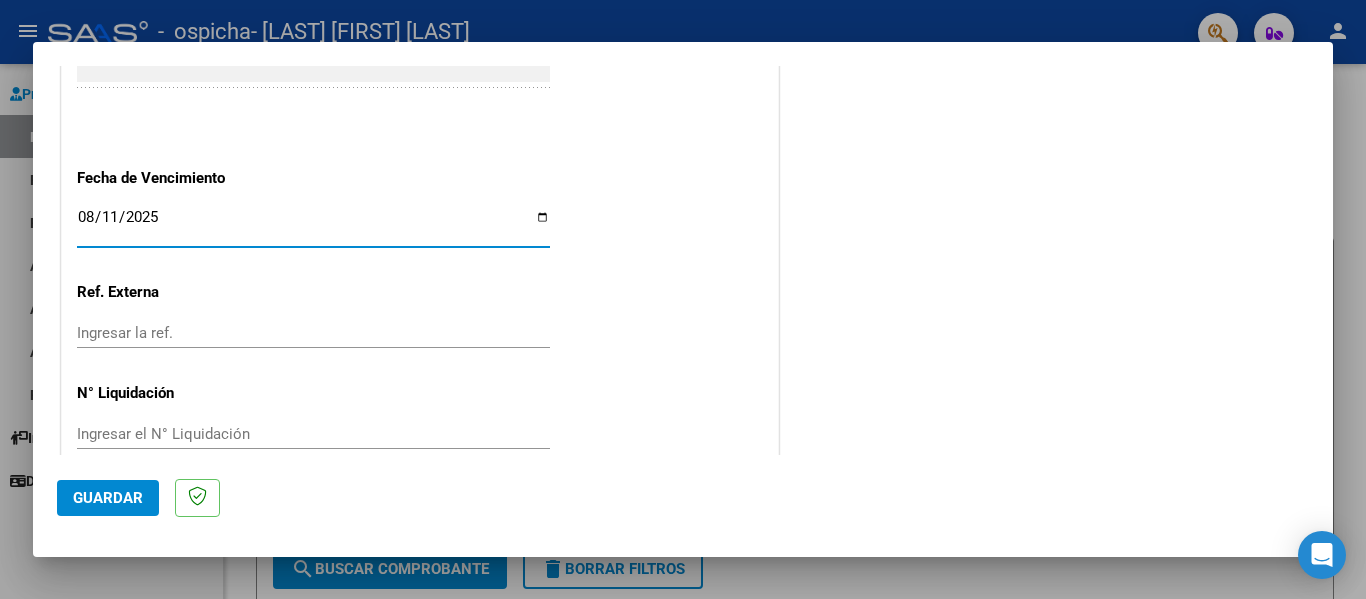 type on "2025-08-11" 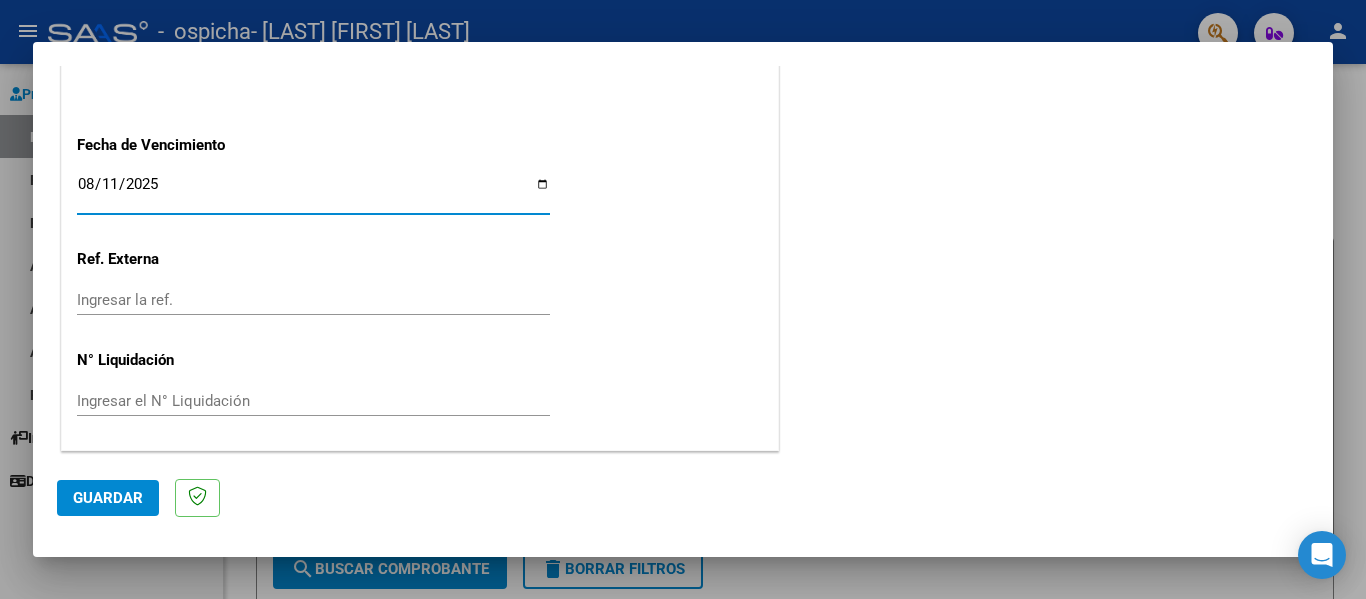 click on "Guardar" 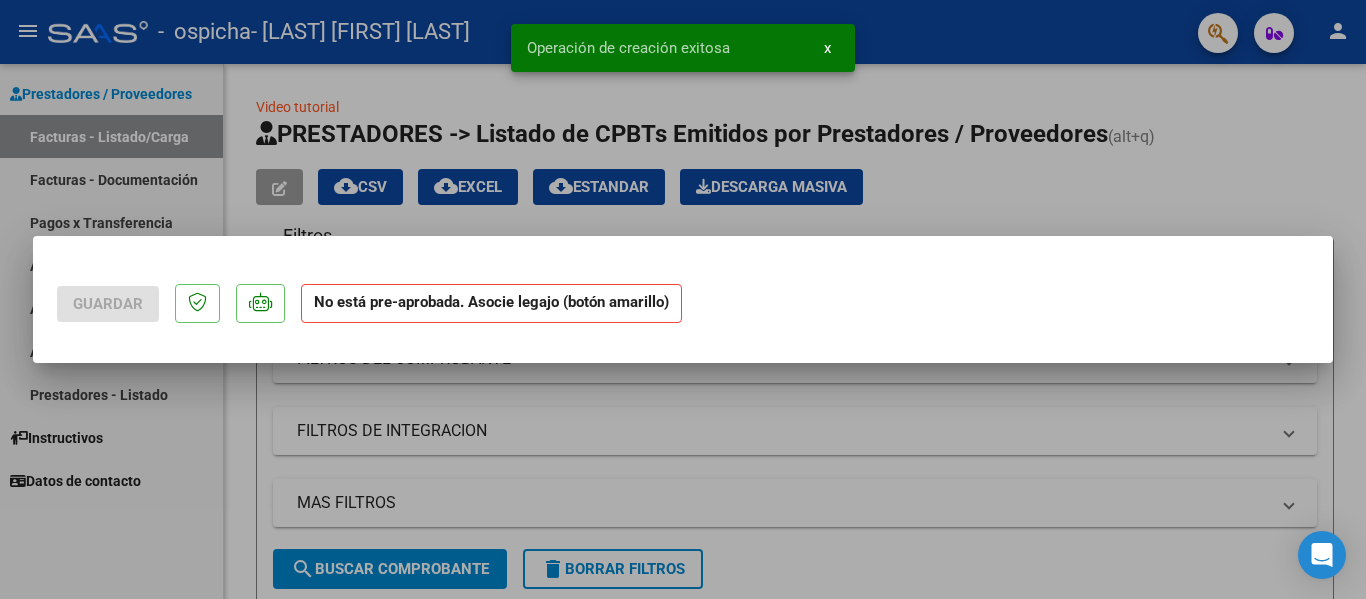 scroll, scrollTop: 0, scrollLeft: 0, axis: both 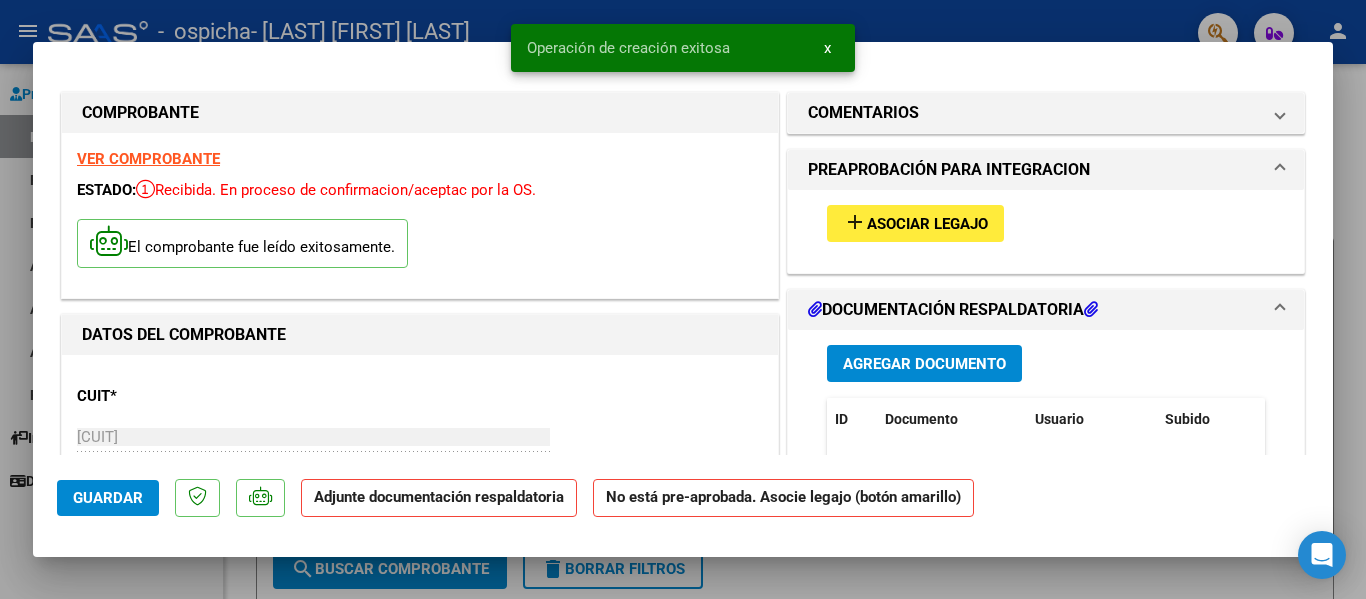 click on "Asociar Legajo" at bounding box center (927, 224) 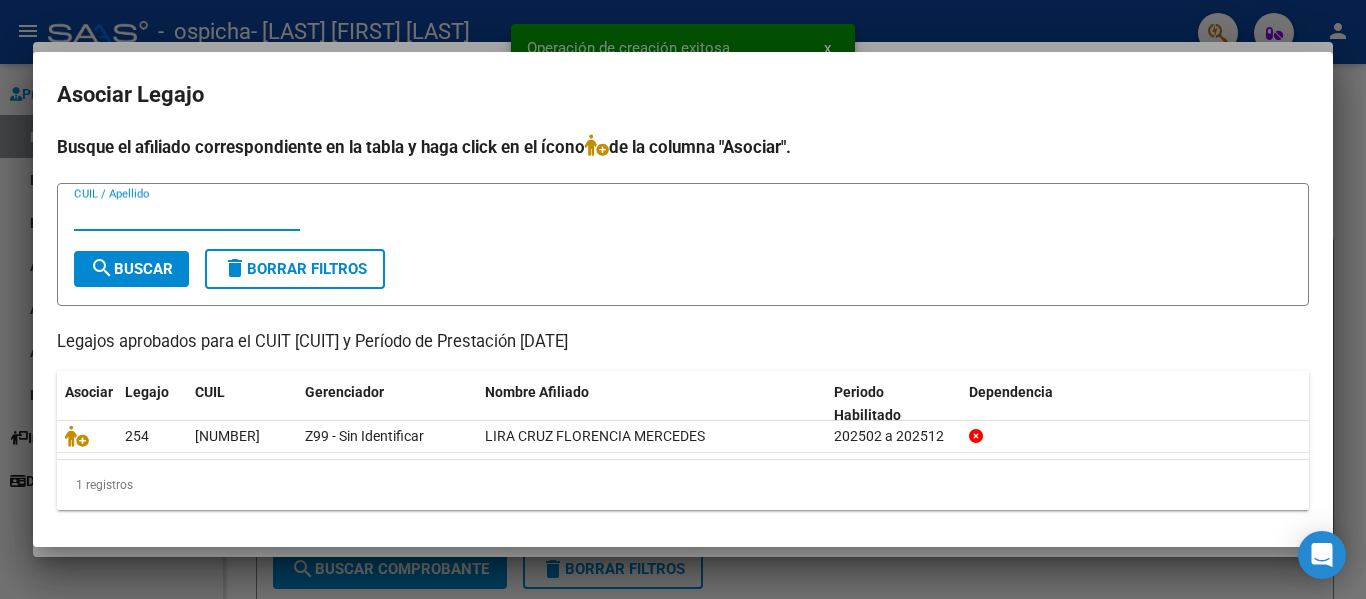 scroll, scrollTop: 4, scrollLeft: 0, axis: vertical 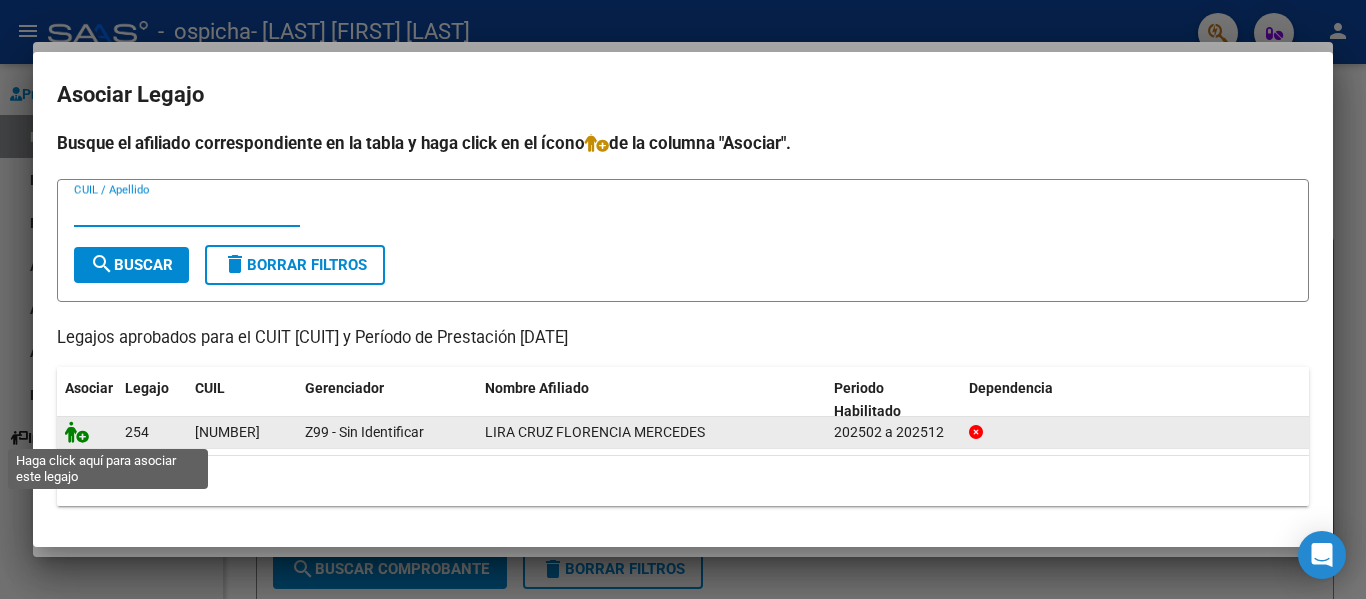 click 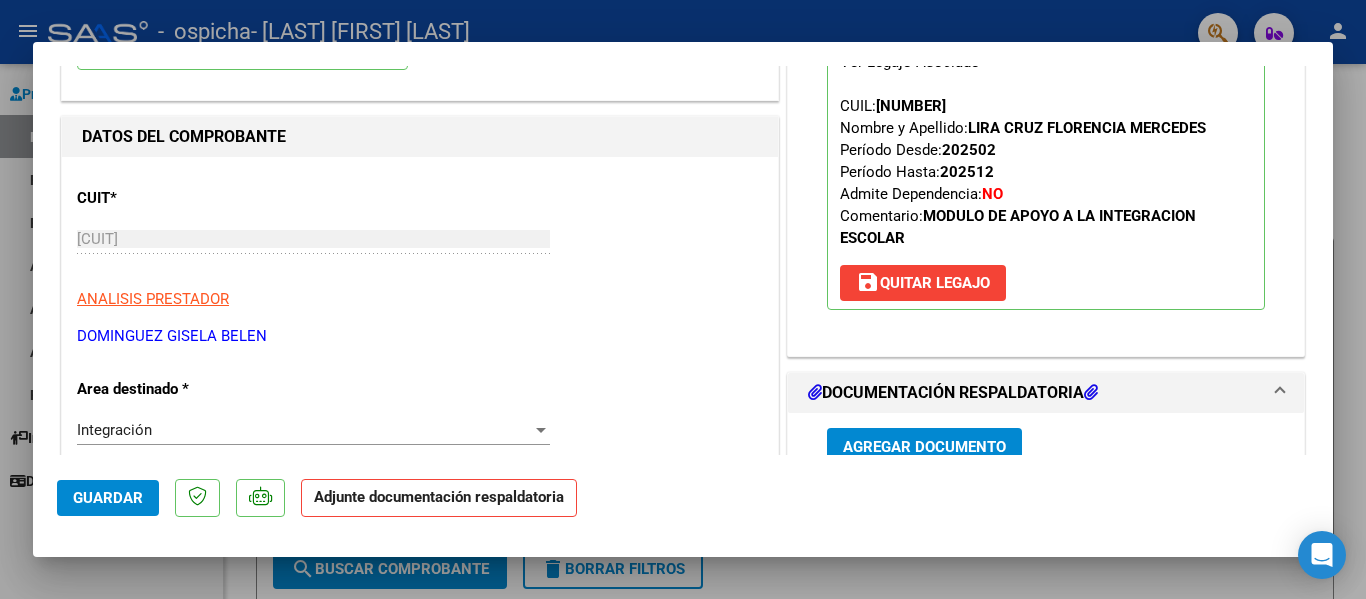 scroll, scrollTop: 200, scrollLeft: 0, axis: vertical 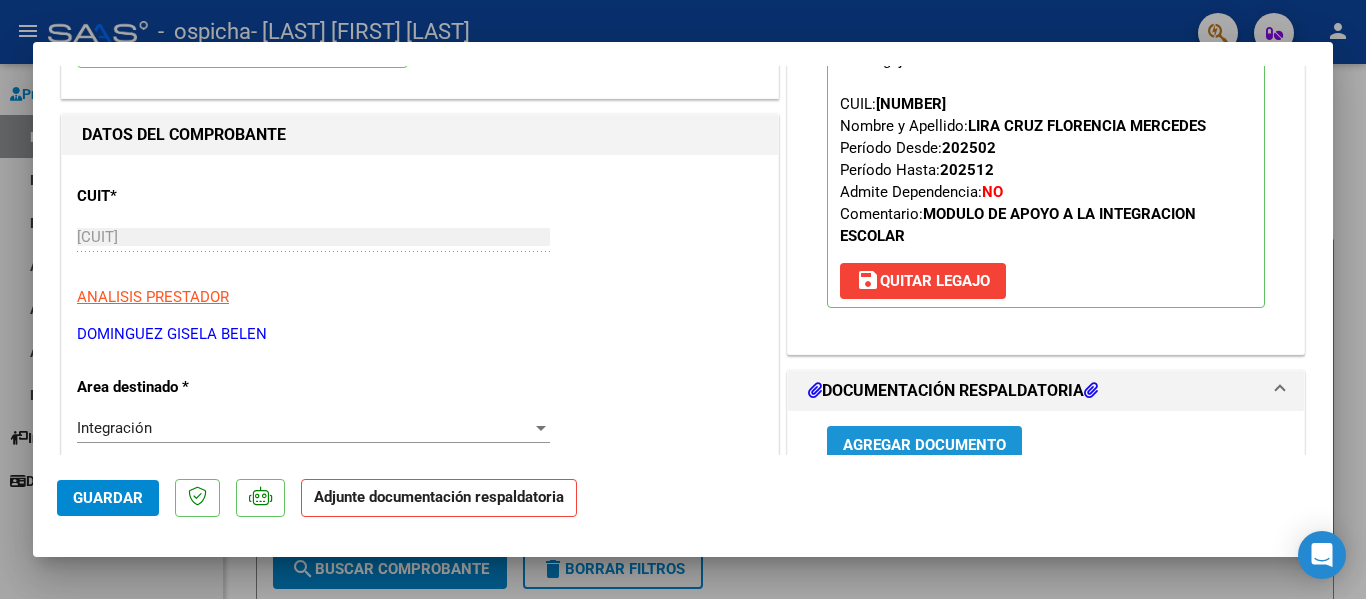 click on "Agregar Documento" at bounding box center (924, 444) 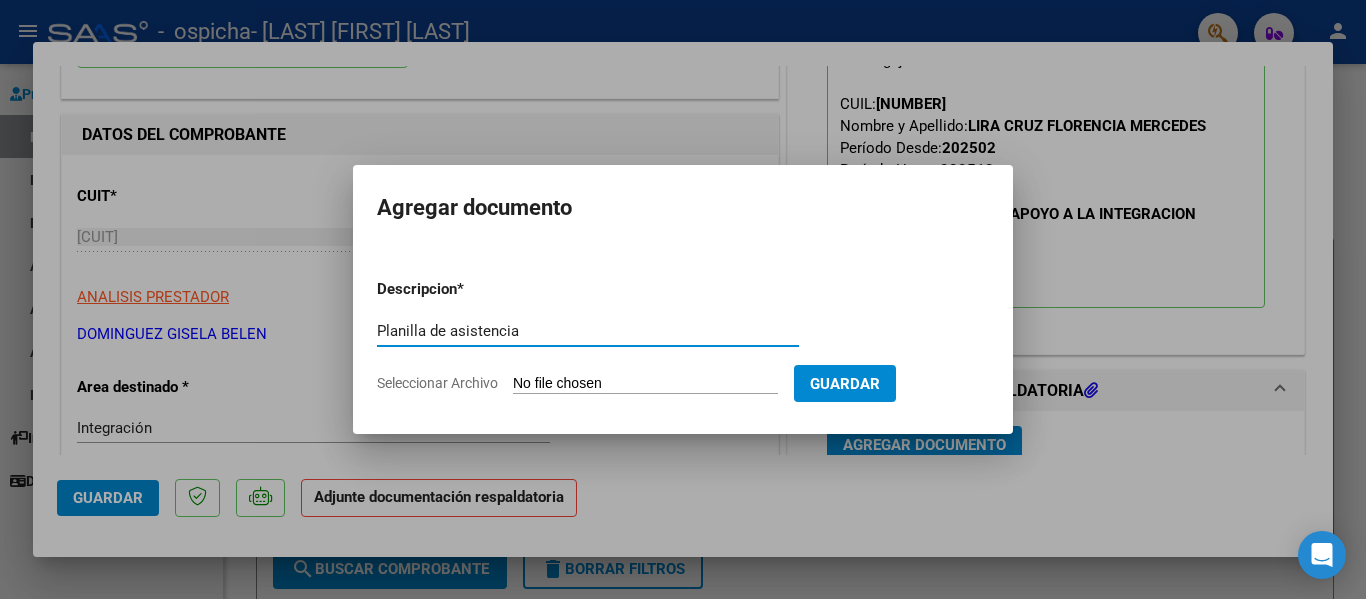 type on "Planilla de asistencia" 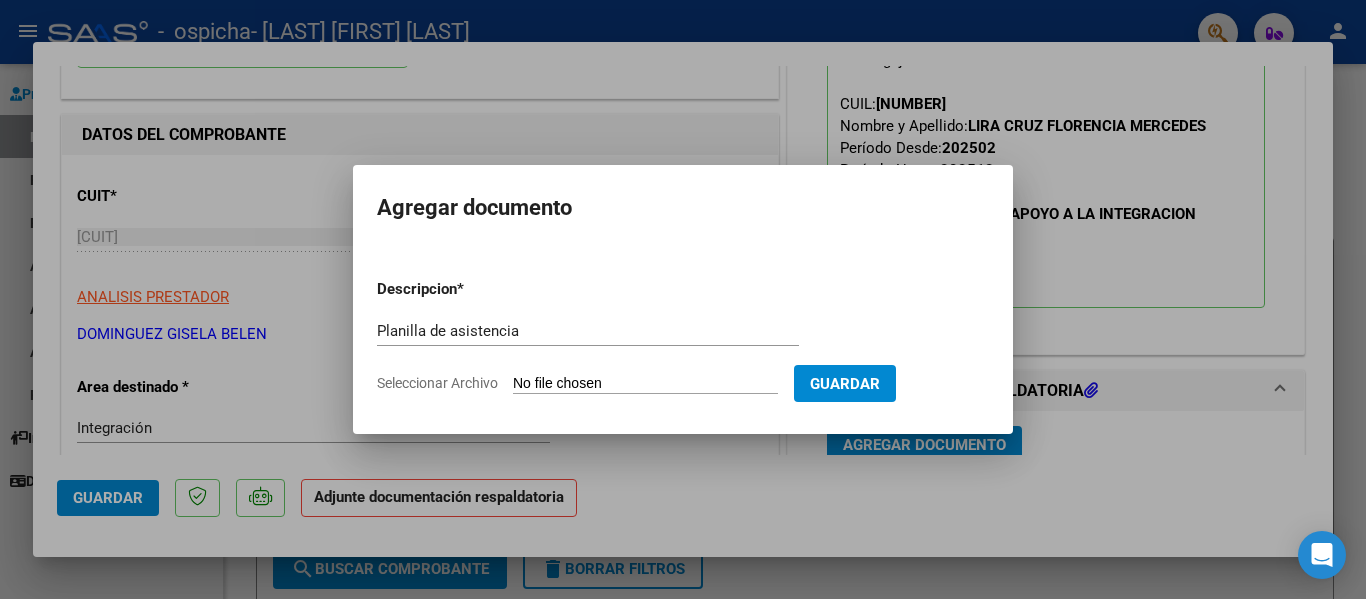 click on "Seleccionar Archivo" at bounding box center (645, 384) 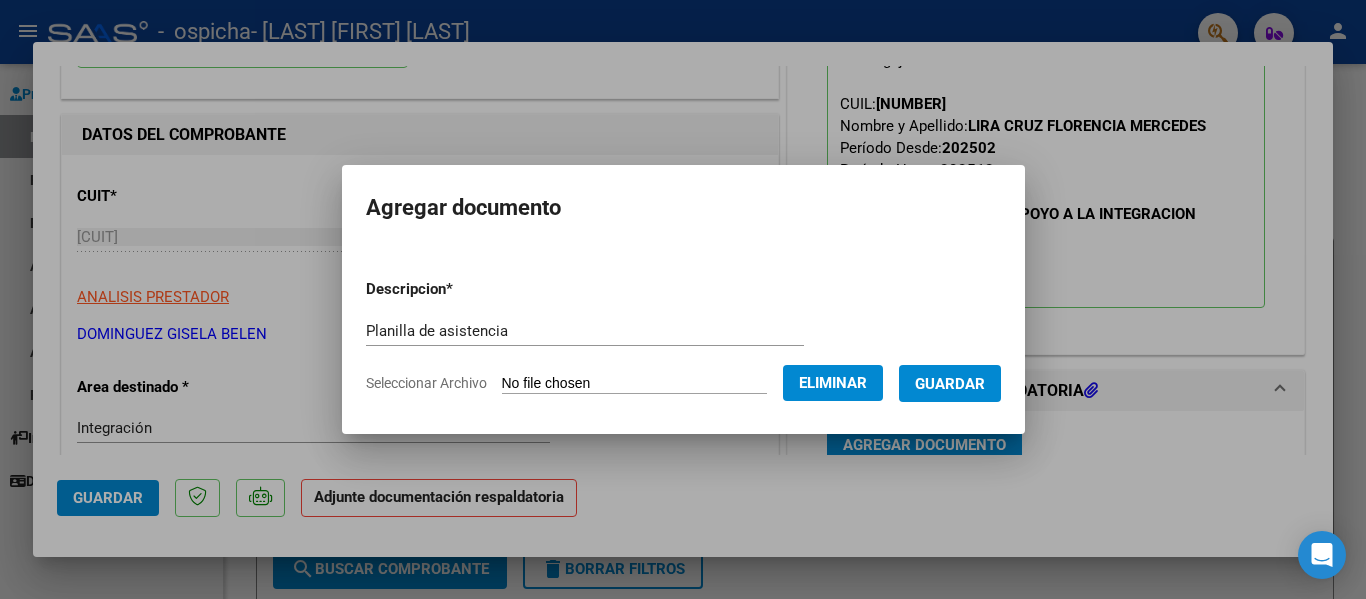 click on "Guardar" at bounding box center [950, 384] 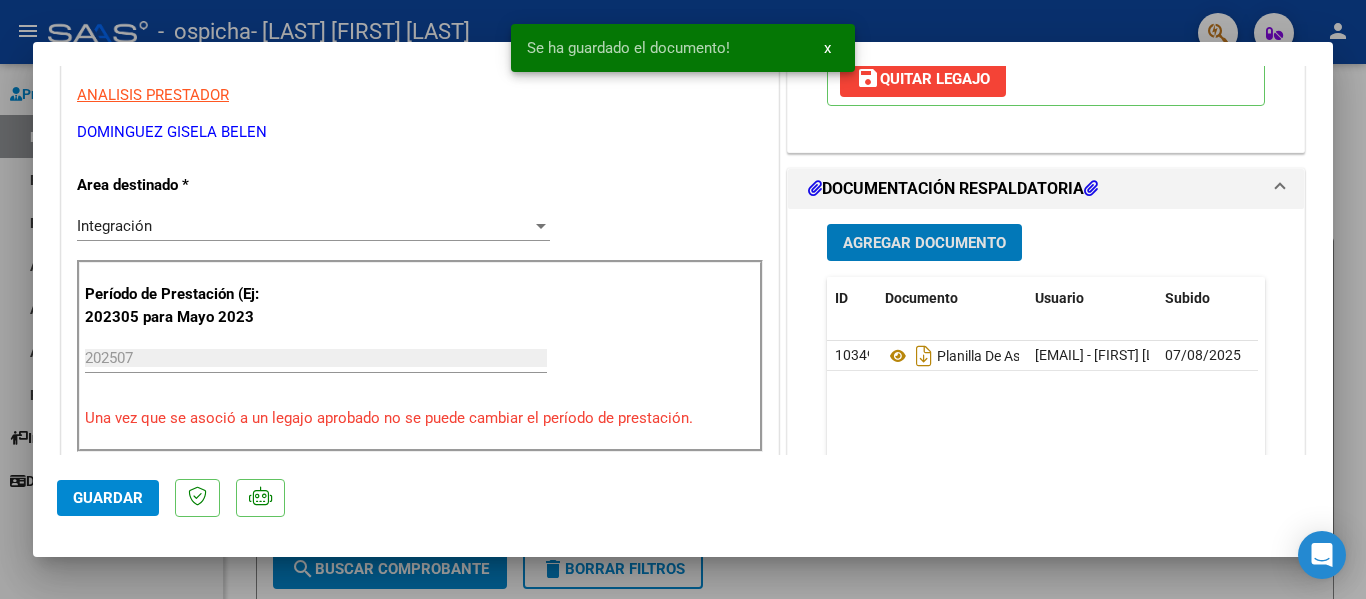scroll, scrollTop: 408, scrollLeft: 0, axis: vertical 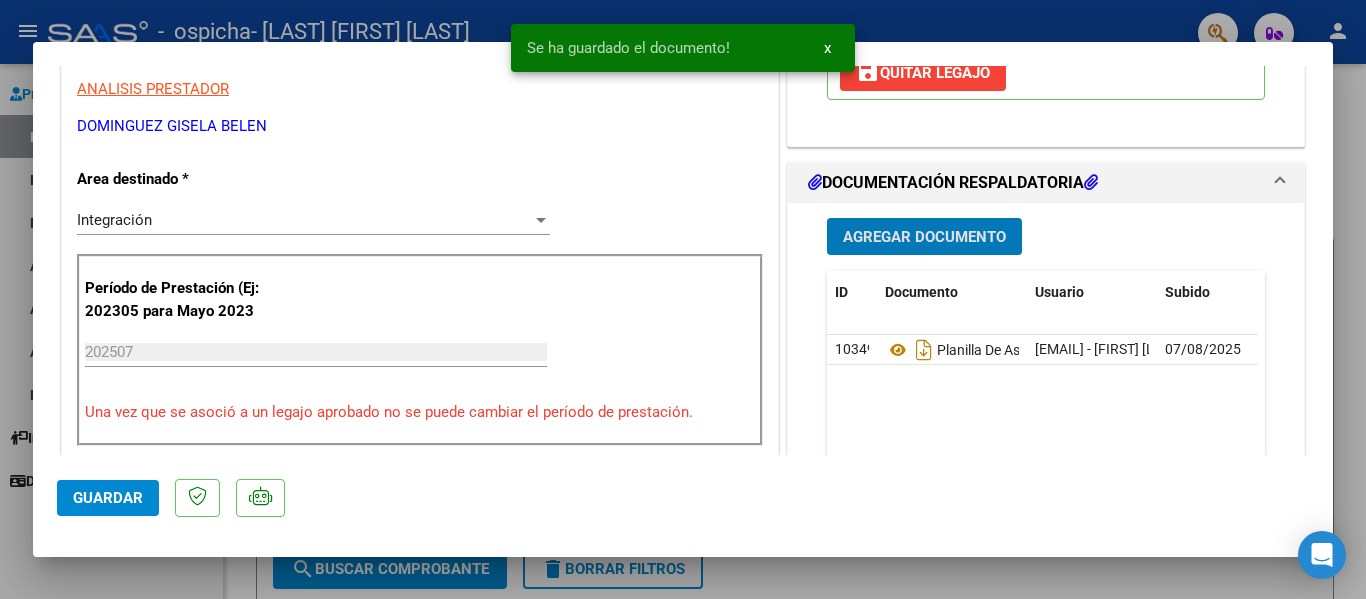 click on "Agregar Documento" at bounding box center (924, 237) 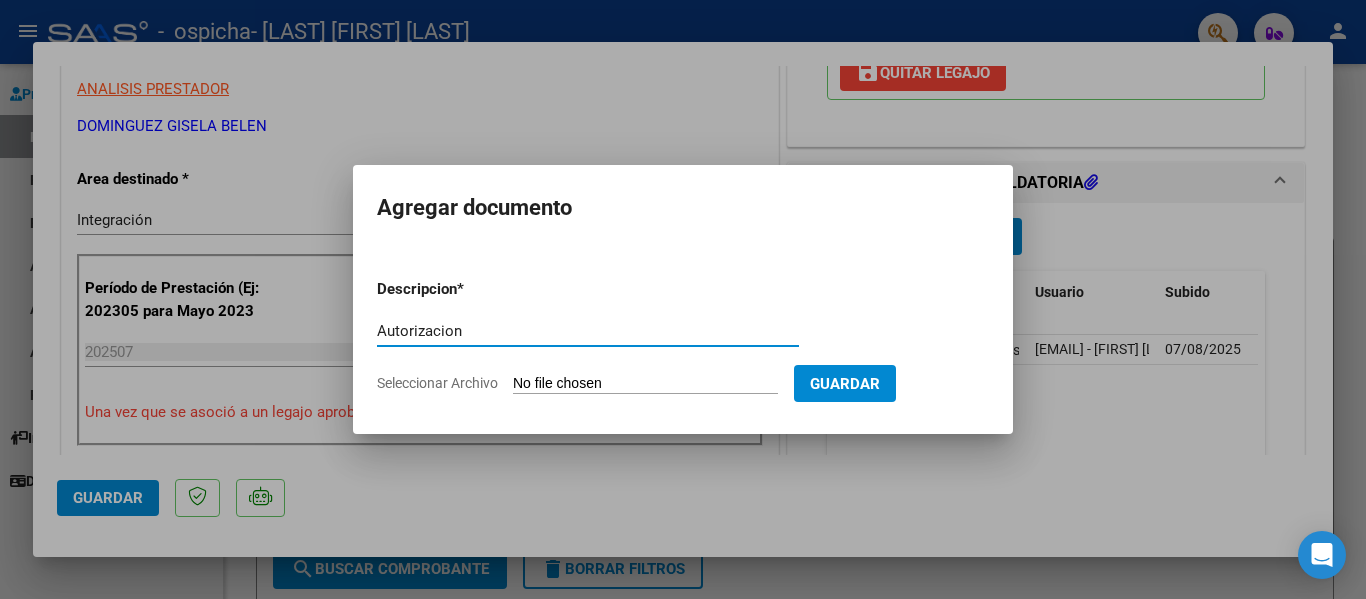 type on "Autorizacion" 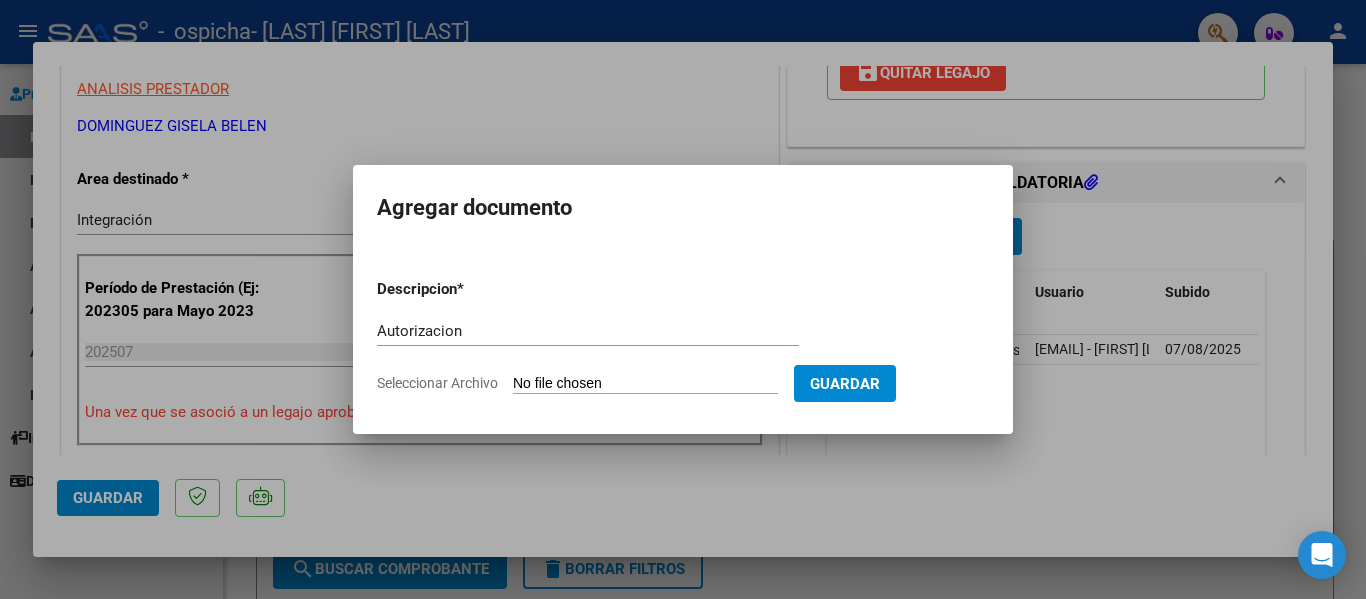type on "C:\fakepath\Autorizacion Lira Cruz Florencia.pdf" 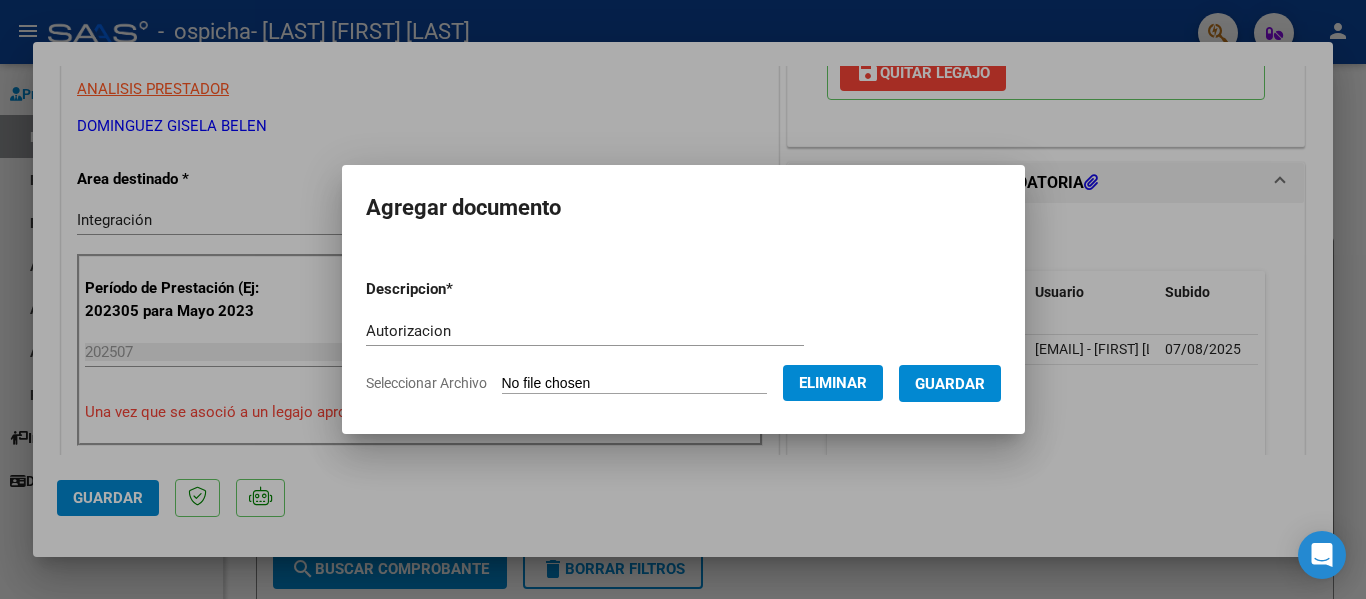 click on "Guardar" at bounding box center [950, 384] 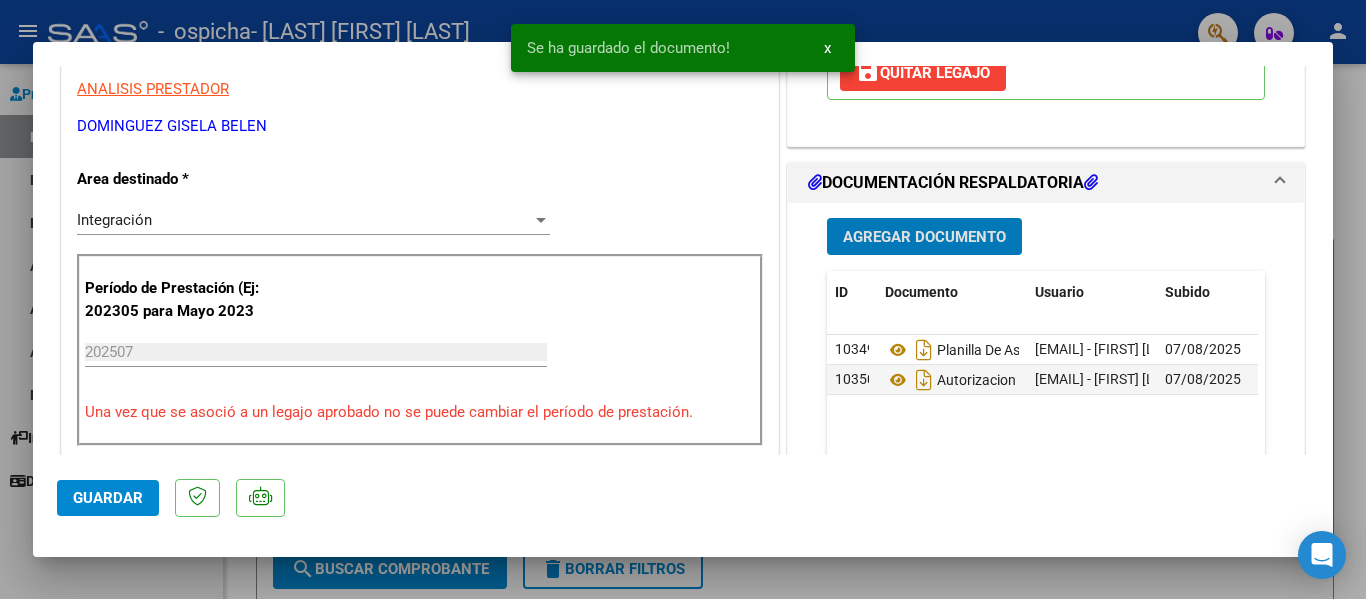 click on "Guardar" 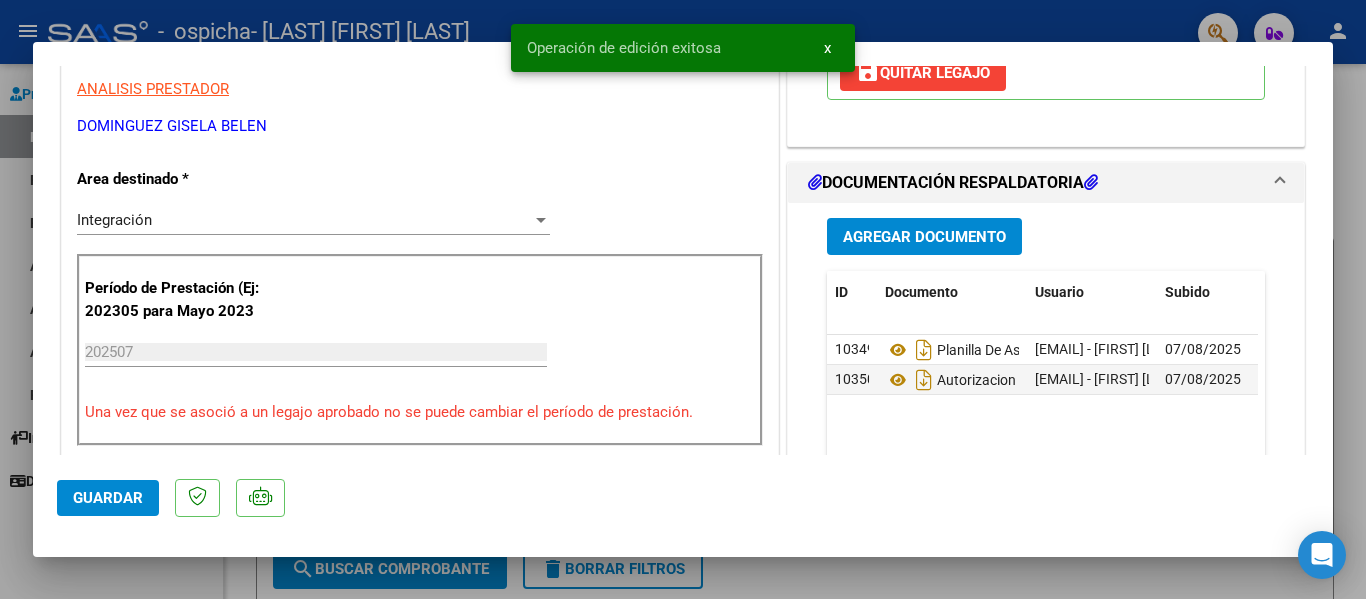 click at bounding box center (683, 299) 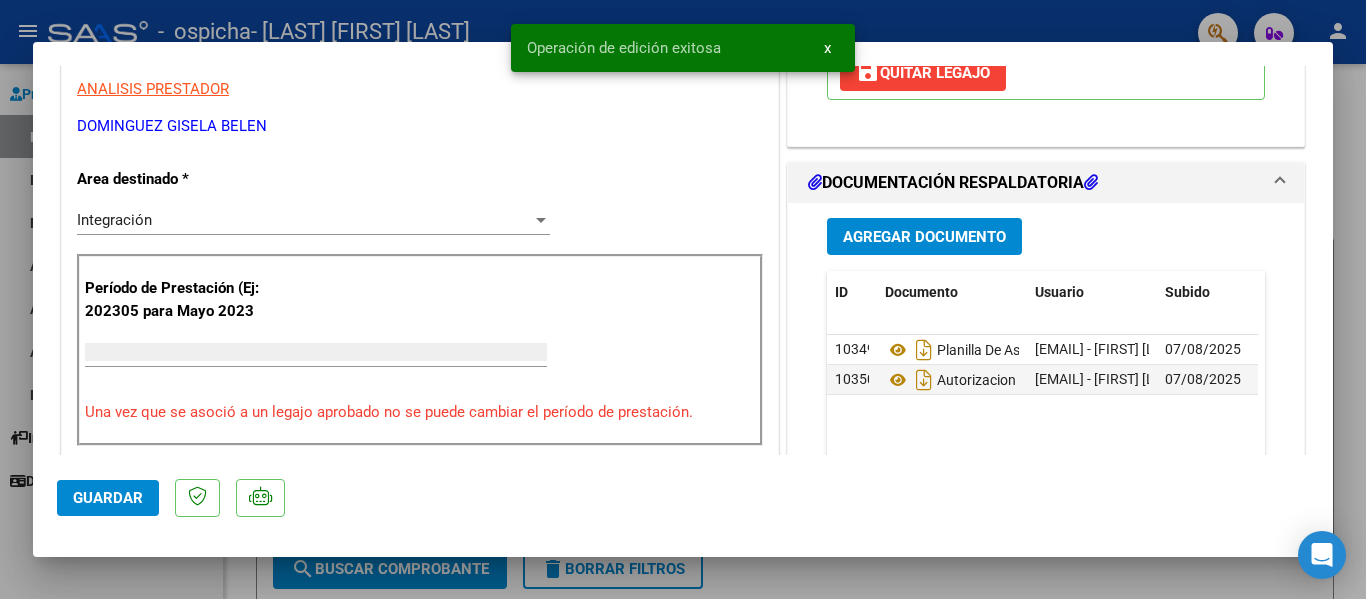 scroll, scrollTop: 0, scrollLeft: 0, axis: both 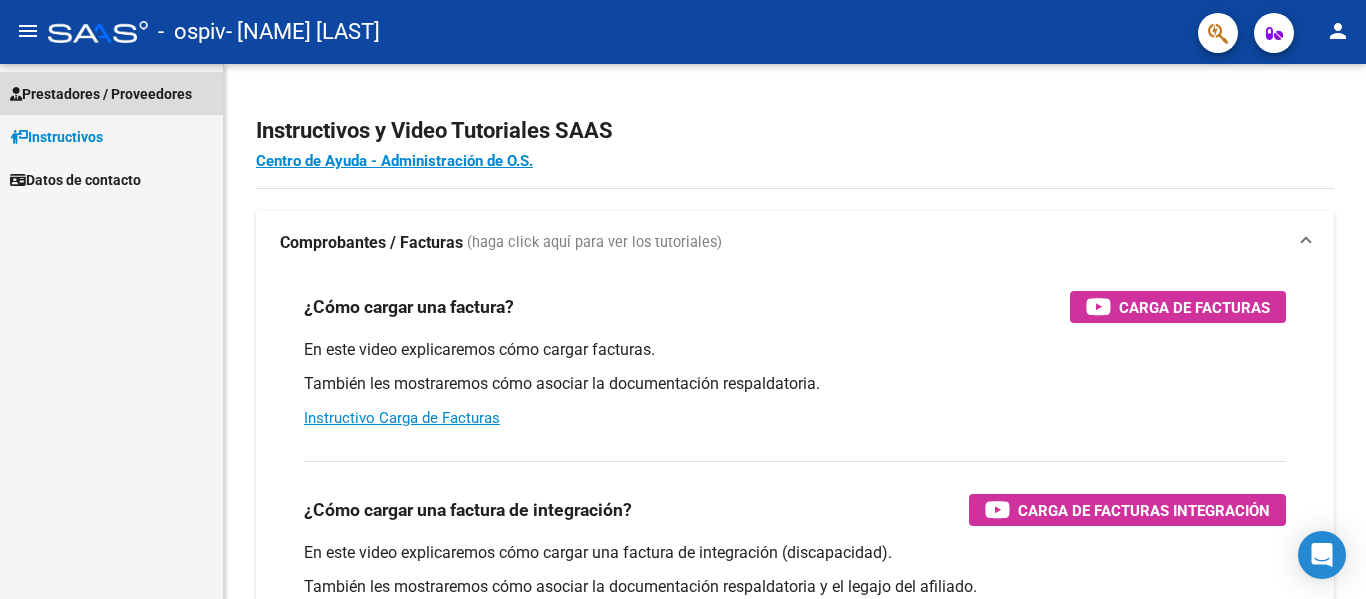 click on "Prestadores / Proveedores" at bounding box center [101, 94] 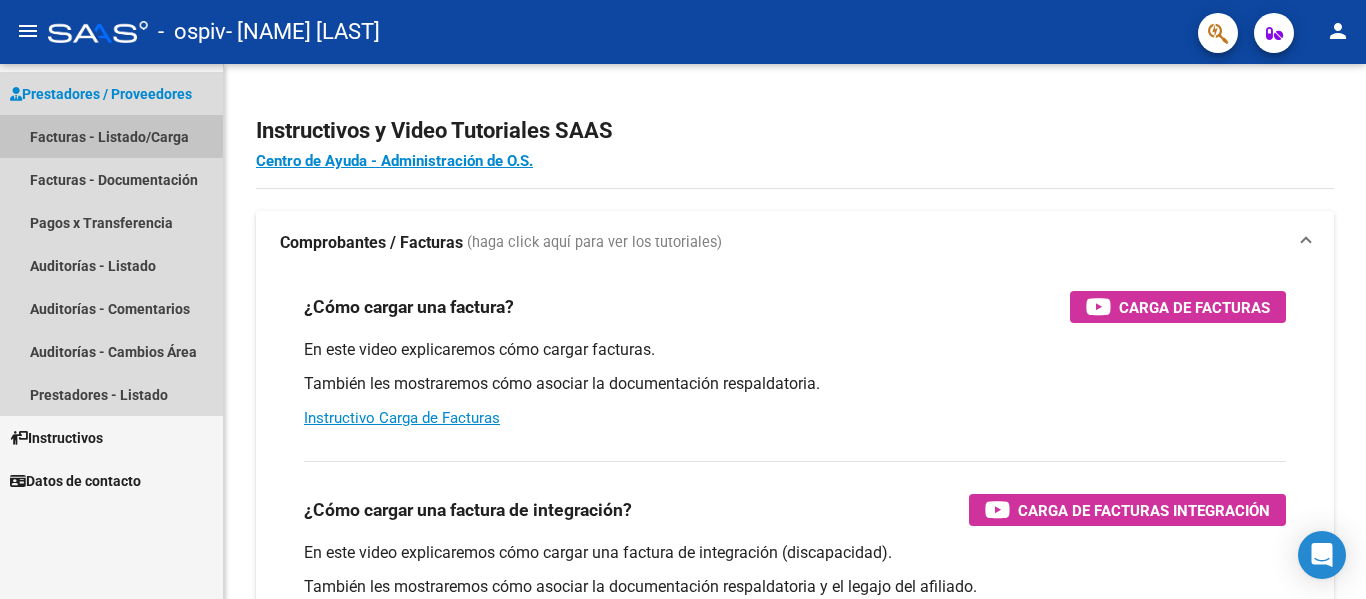 click on "Facturas - Listado/Carga" at bounding box center (111, 136) 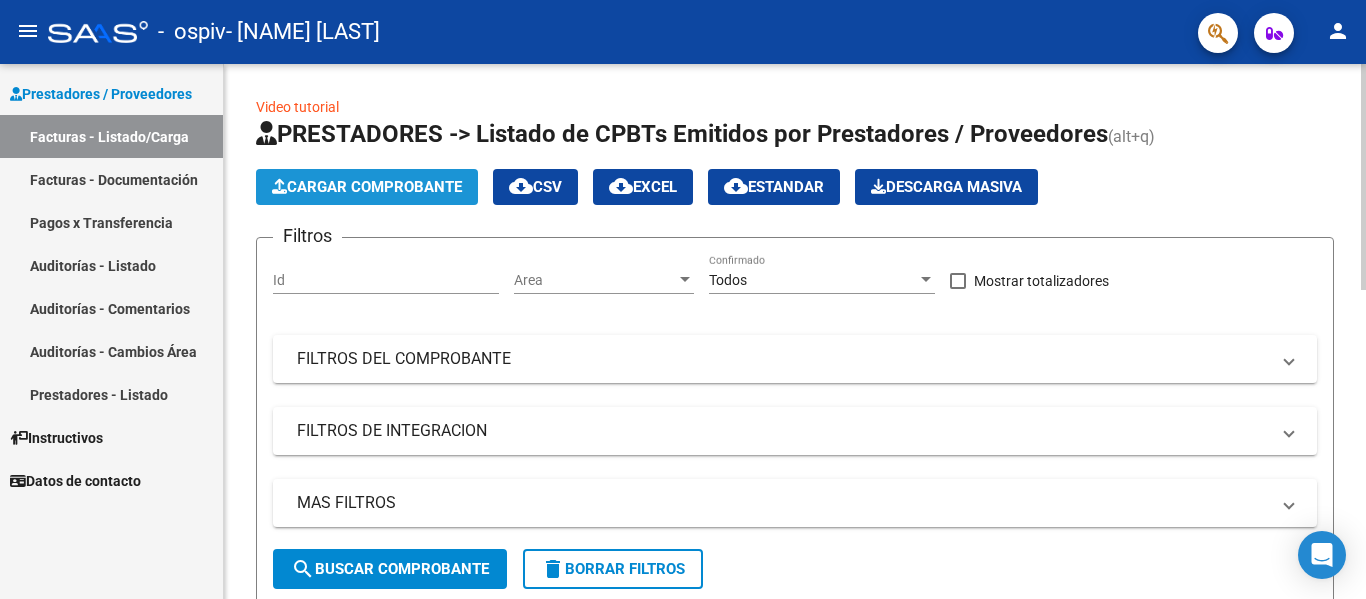 click on "Cargar Comprobante" 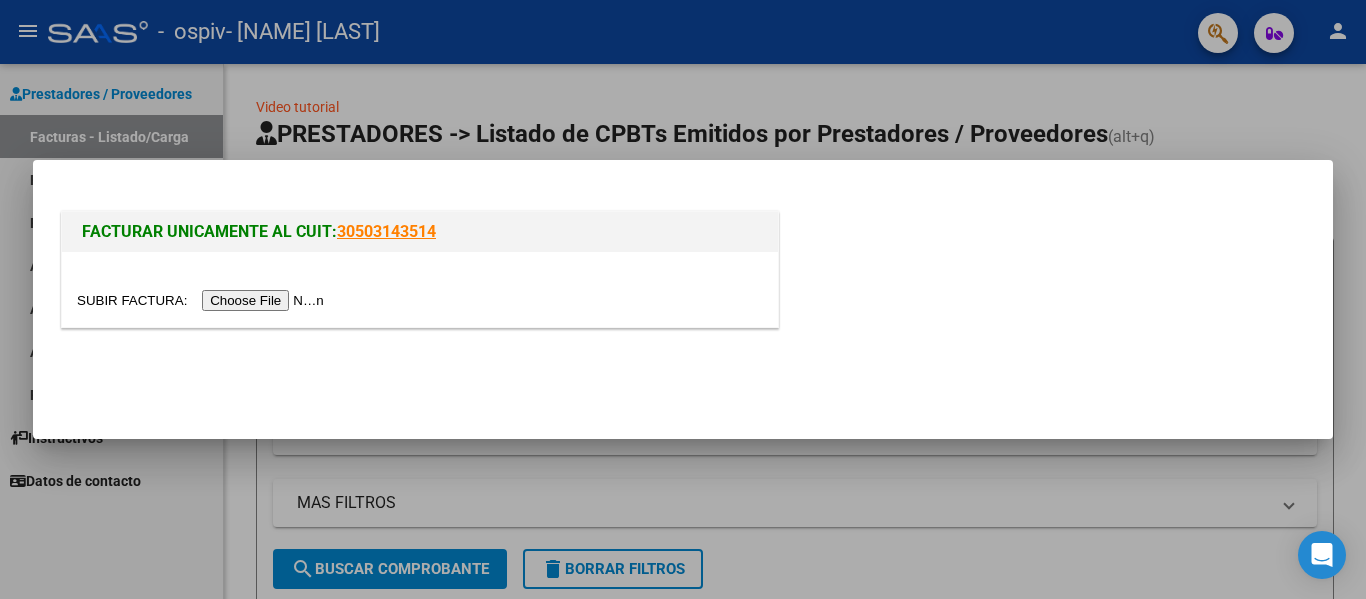 click at bounding box center (203, 300) 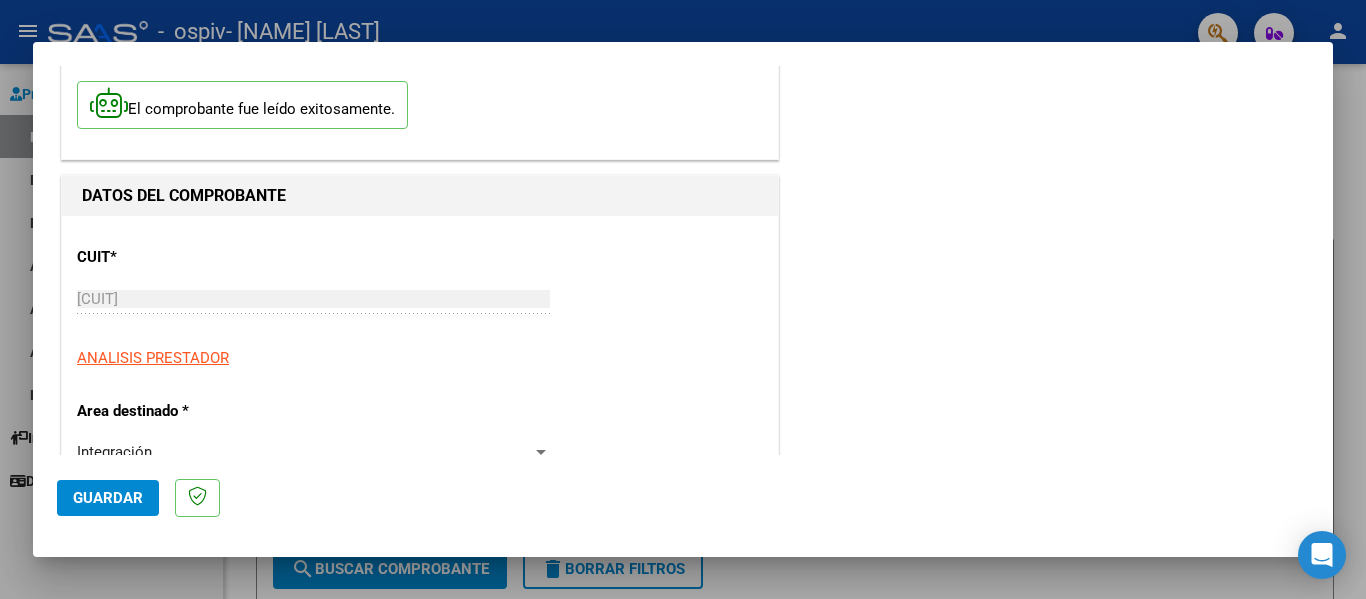 scroll, scrollTop: 300, scrollLeft: 0, axis: vertical 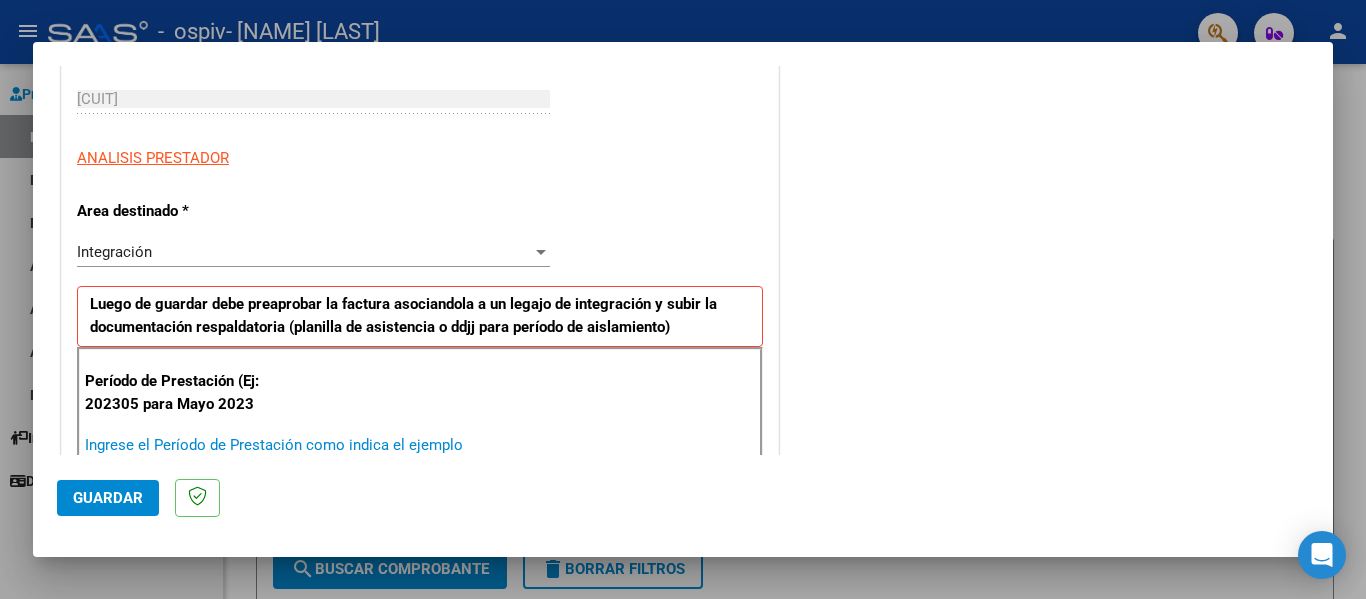 click on "Ingrese el Período de Prestación como indica el ejemplo" at bounding box center (316, 445) 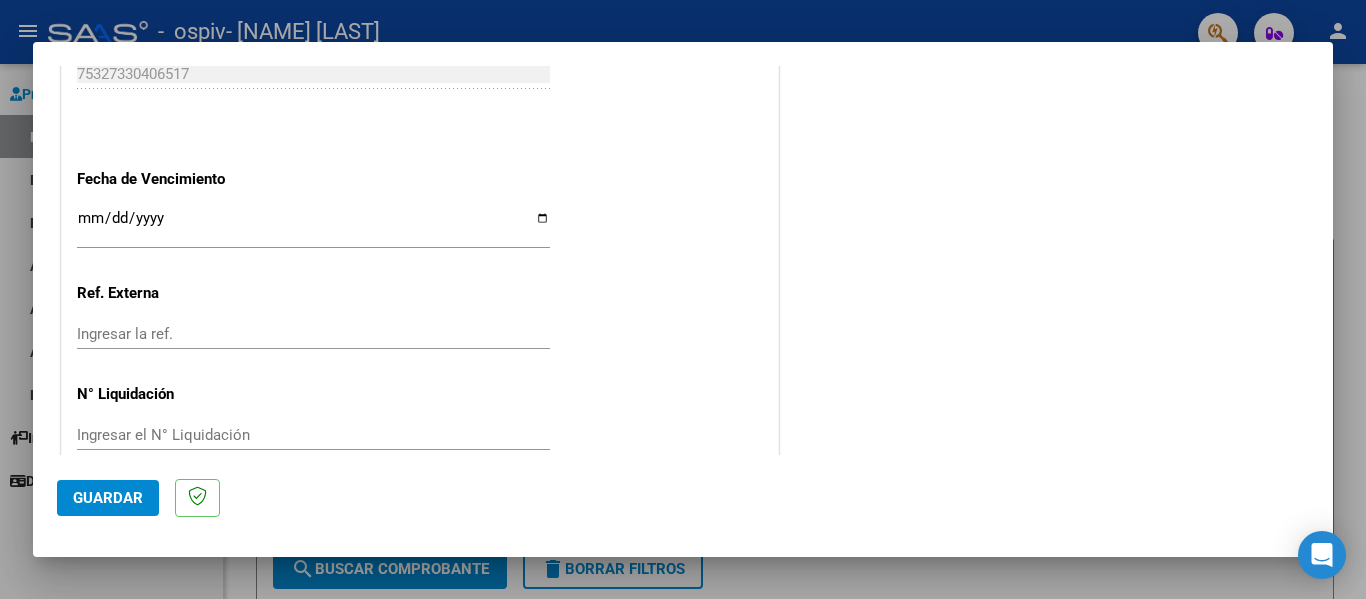 scroll, scrollTop: 1300, scrollLeft: 0, axis: vertical 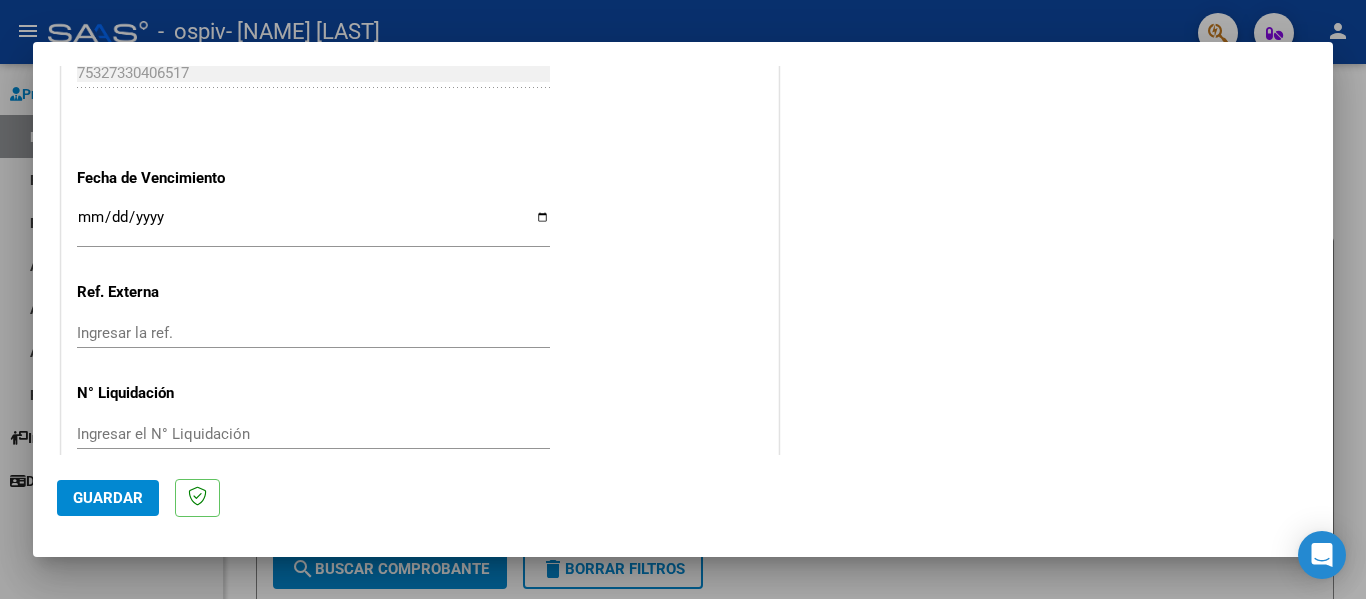 type on "202507" 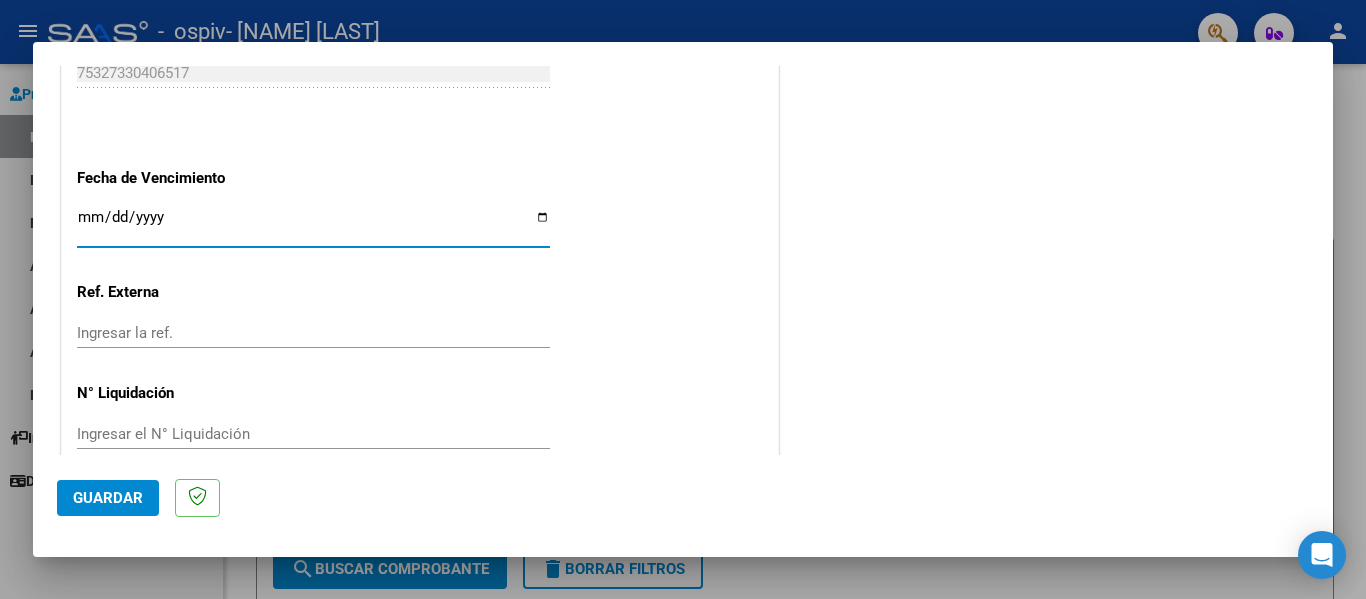 click on "Ingresar la fecha" at bounding box center [313, 225] 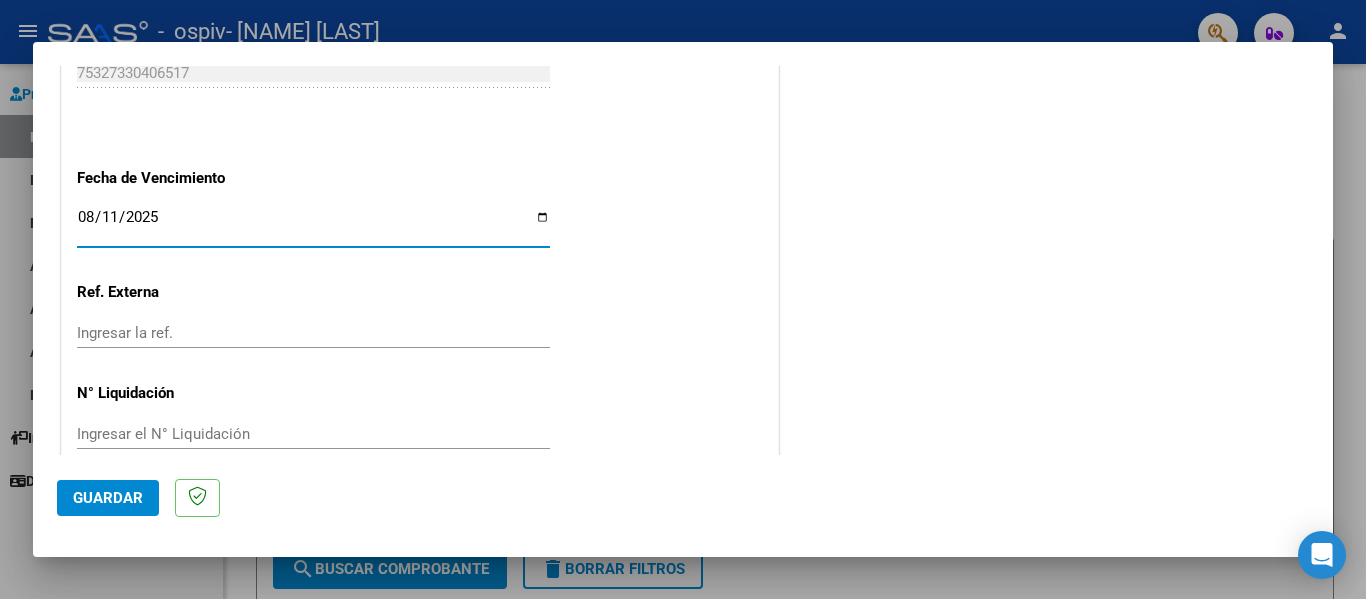 type on "2025-08-11" 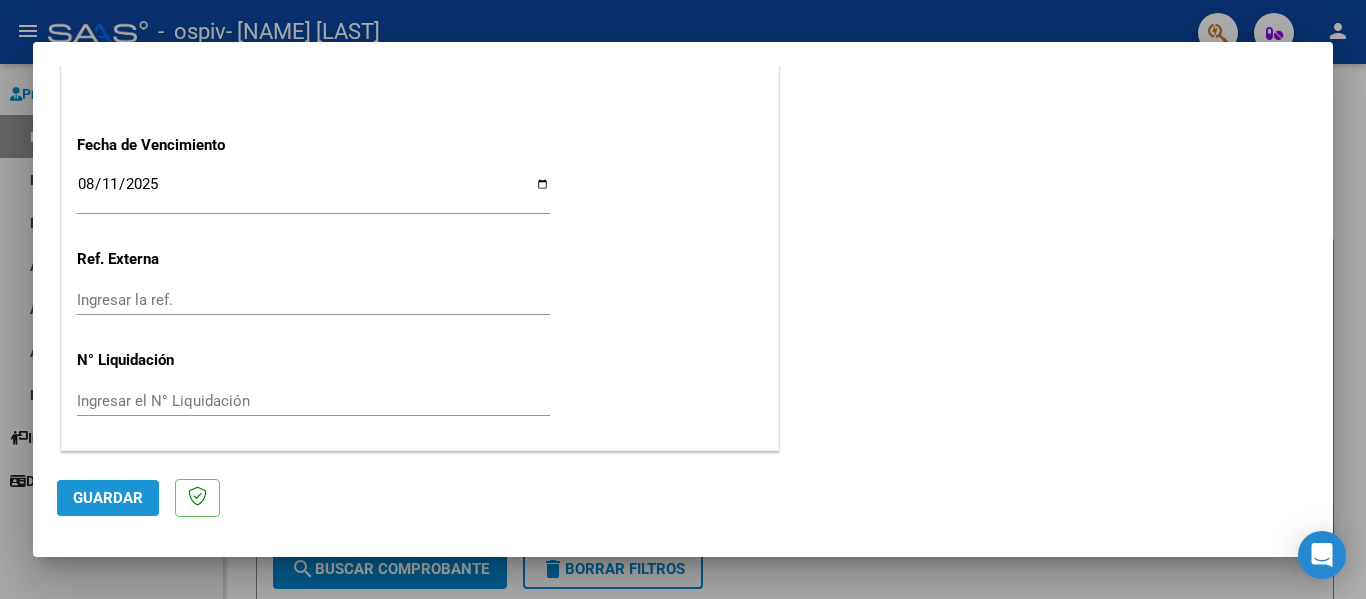 click on "Guardar" 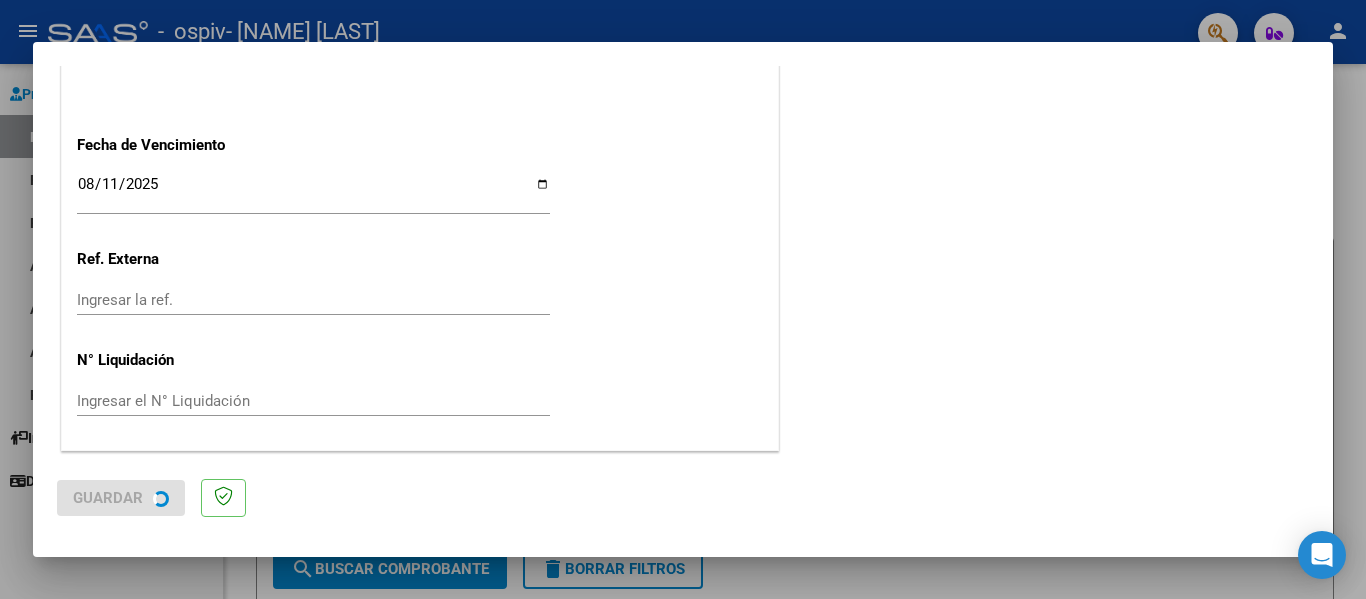scroll, scrollTop: 0, scrollLeft: 0, axis: both 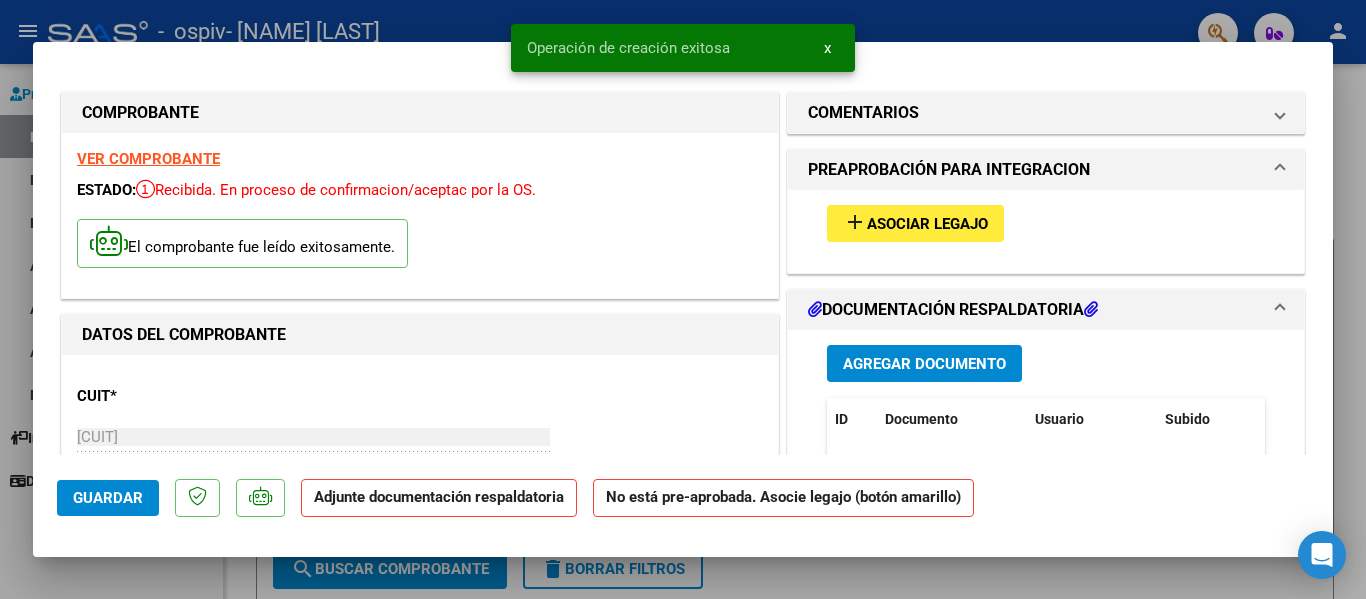 click on "add Asociar Legajo" at bounding box center (915, 223) 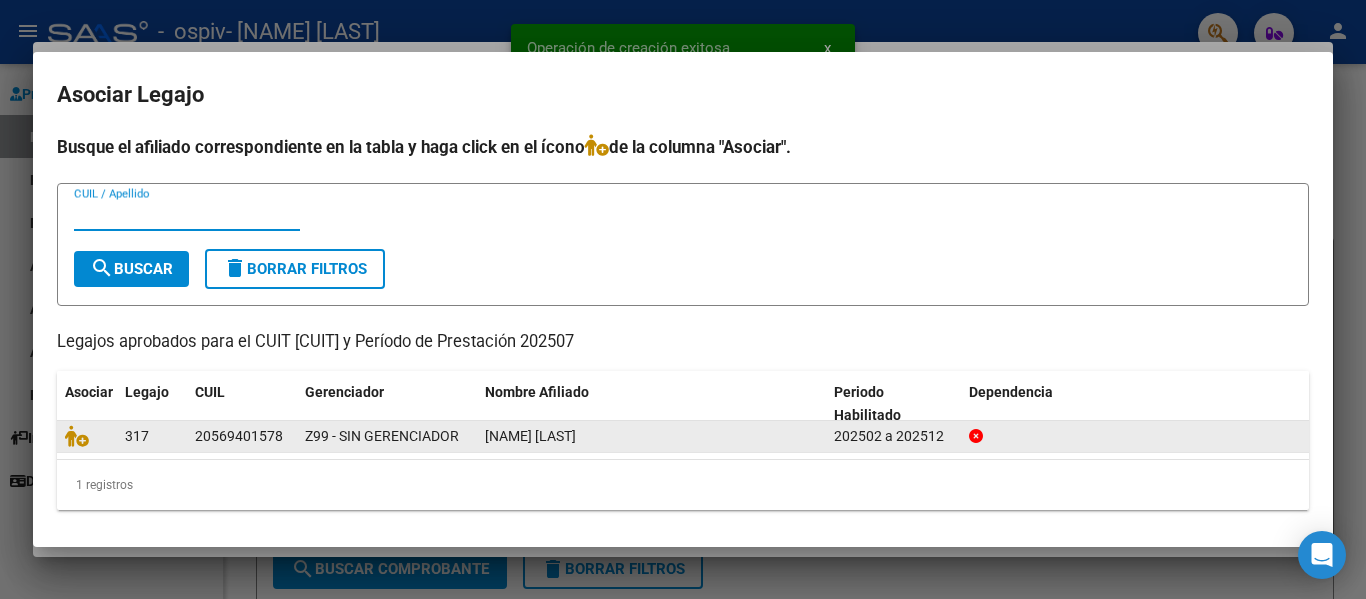 scroll, scrollTop: 4, scrollLeft: 0, axis: vertical 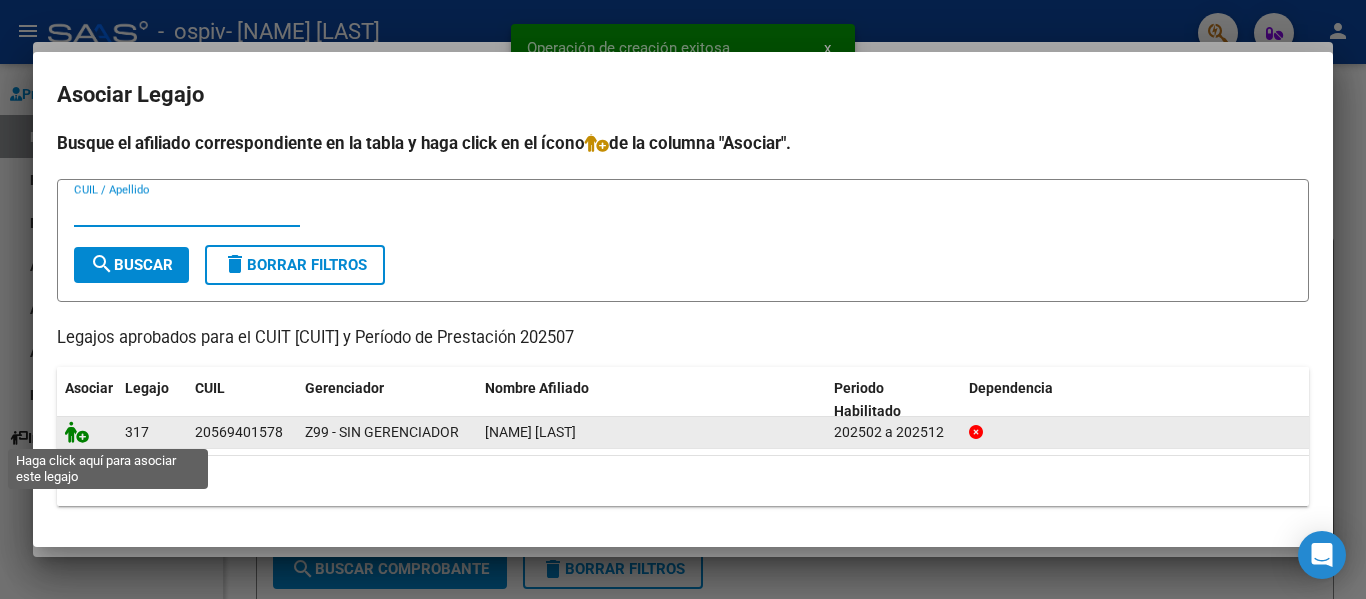 drag, startPoint x: 83, startPoint y: 436, endPoint x: 483, endPoint y: 382, distance: 403.62854 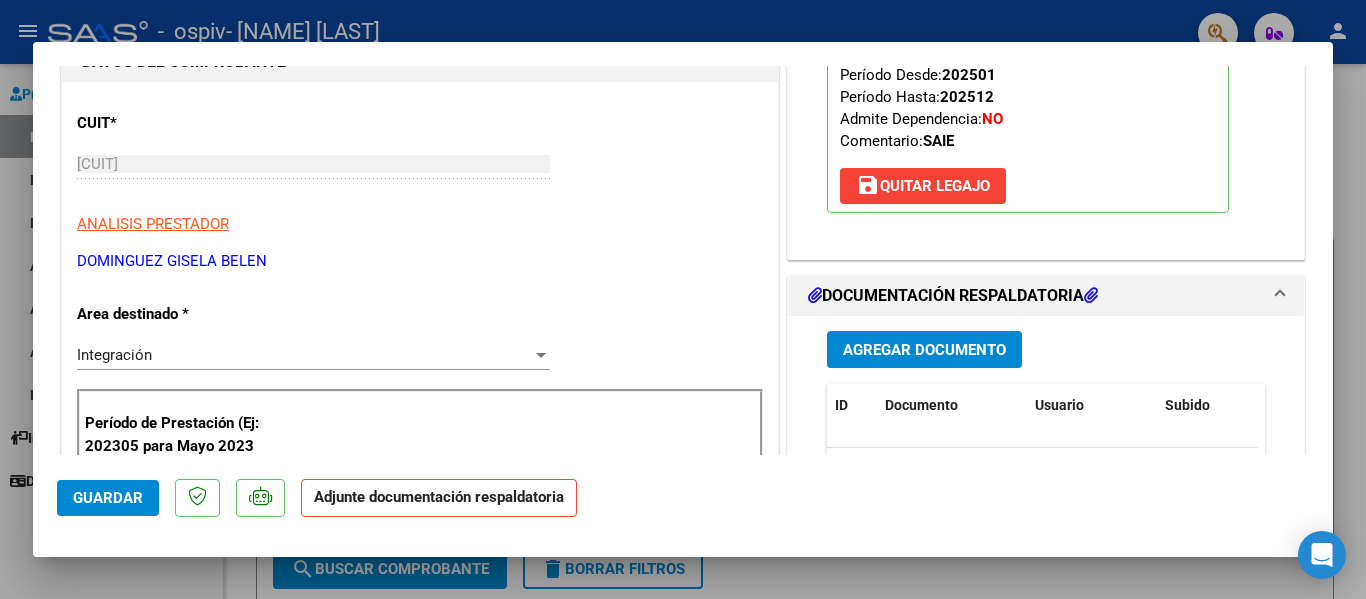scroll, scrollTop: 300, scrollLeft: 0, axis: vertical 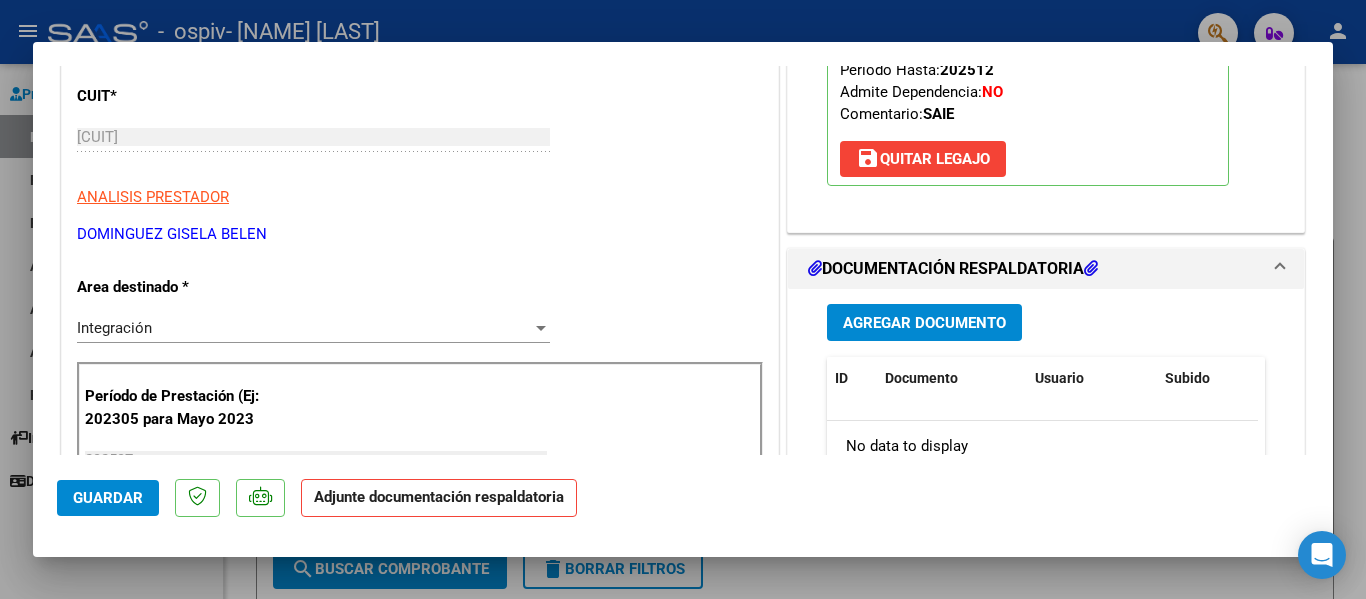 click on "Agregar Documento" at bounding box center [924, 322] 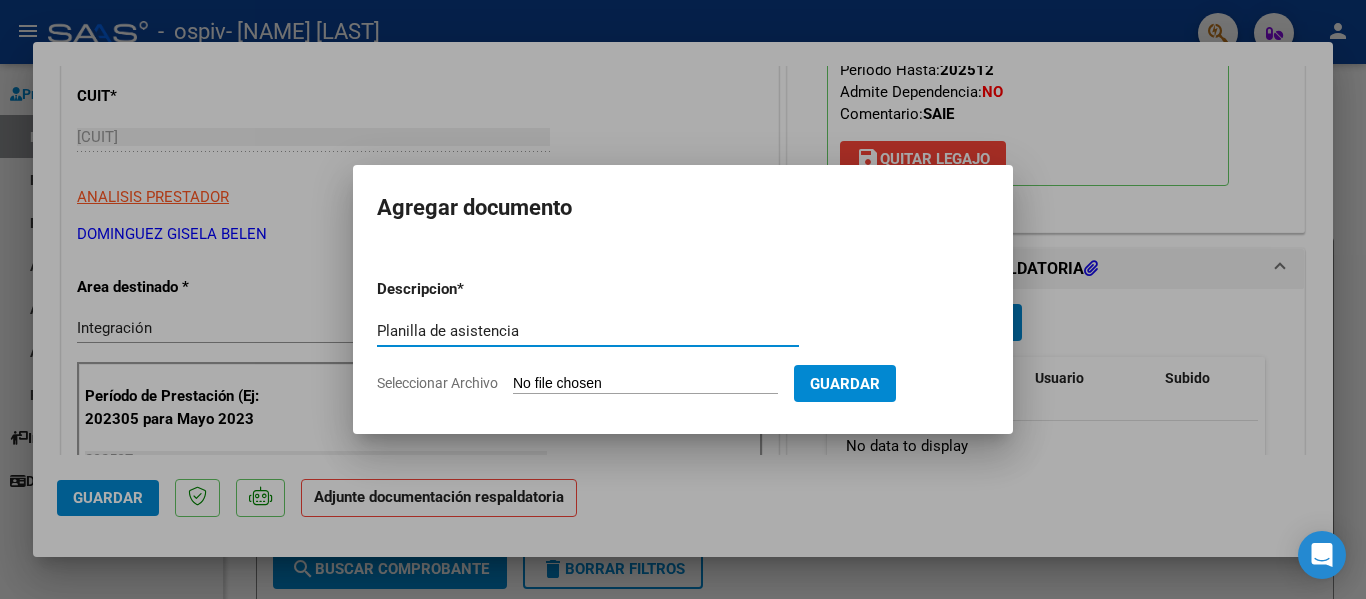 type on "Planilla de asistencia" 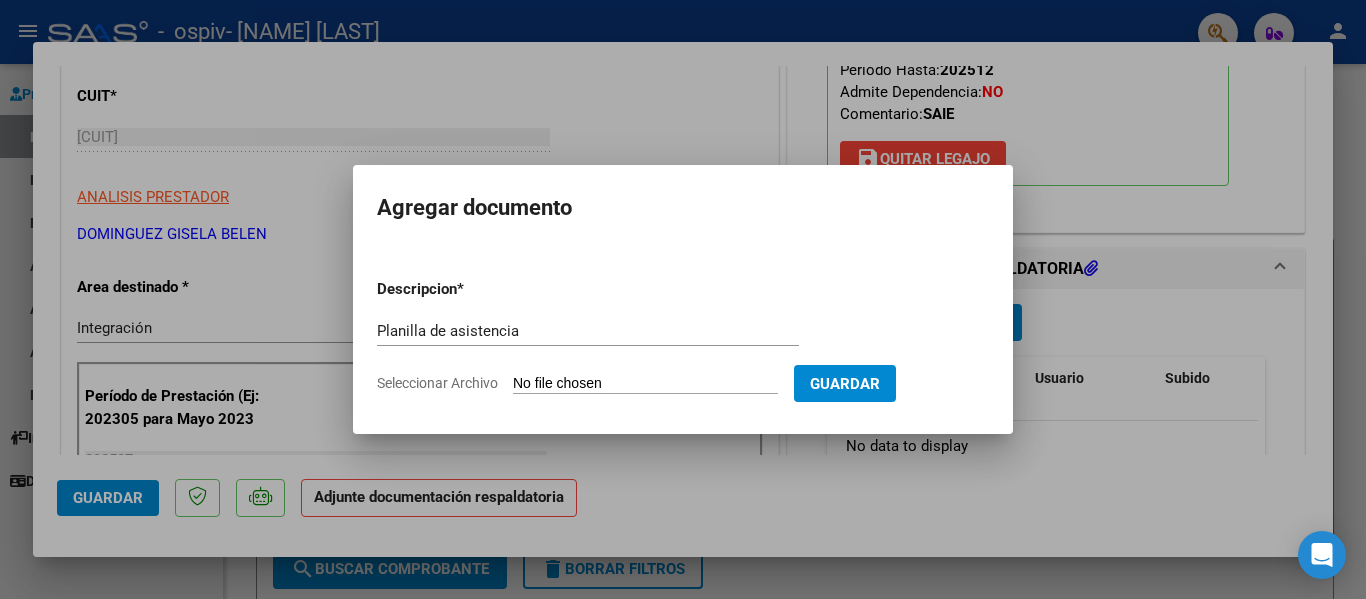 click on "Descripcion  *   Planilla de asistencia Escriba aquí una descripcion  Seleccionar Archivo Guardar" at bounding box center [683, 336] 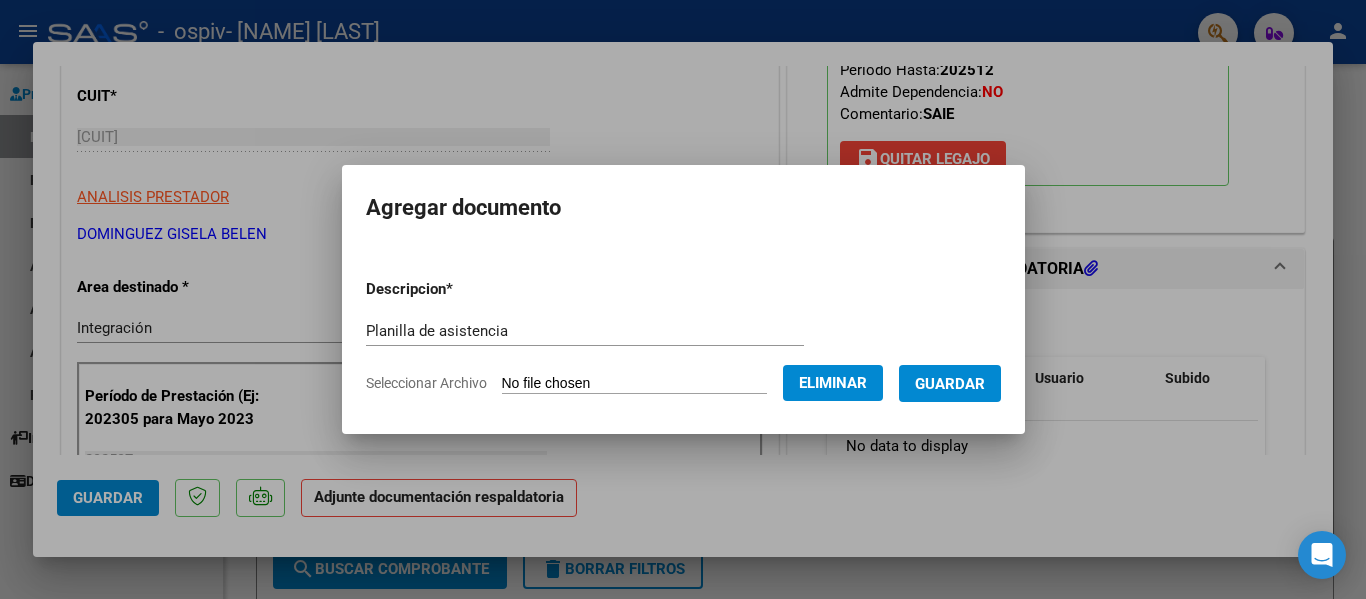 click on "Guardar" at bounding box center (950, 384) 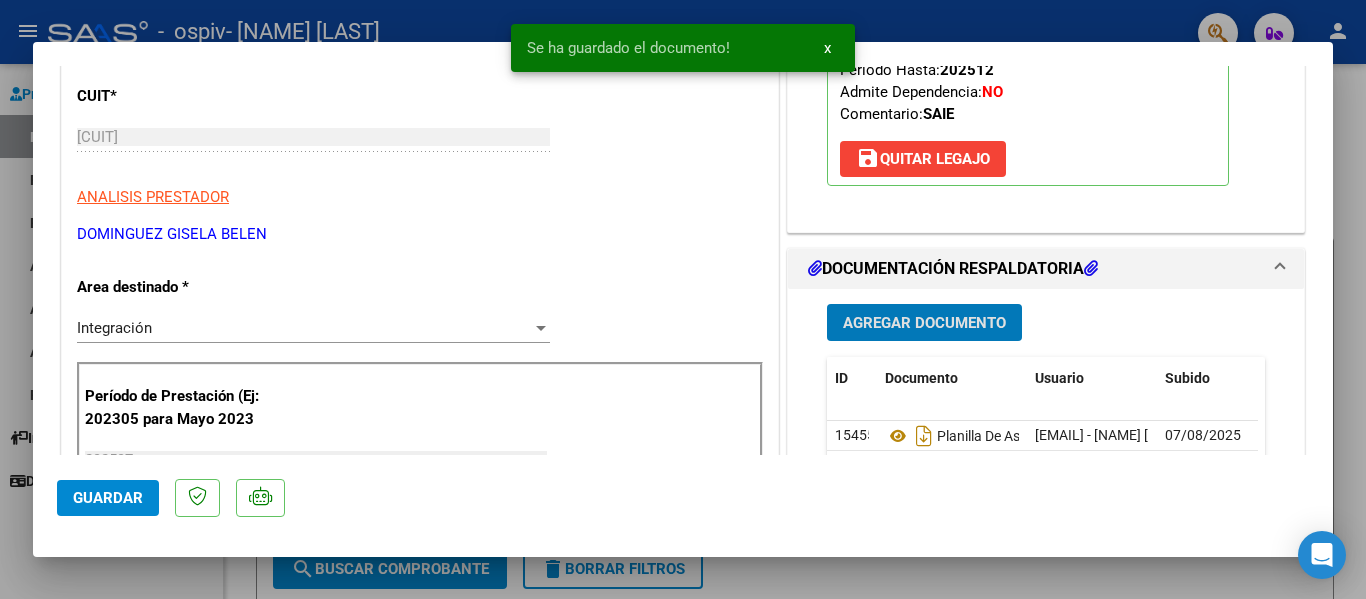 click on "Agregar Documento" at bounding box center (924, 323) 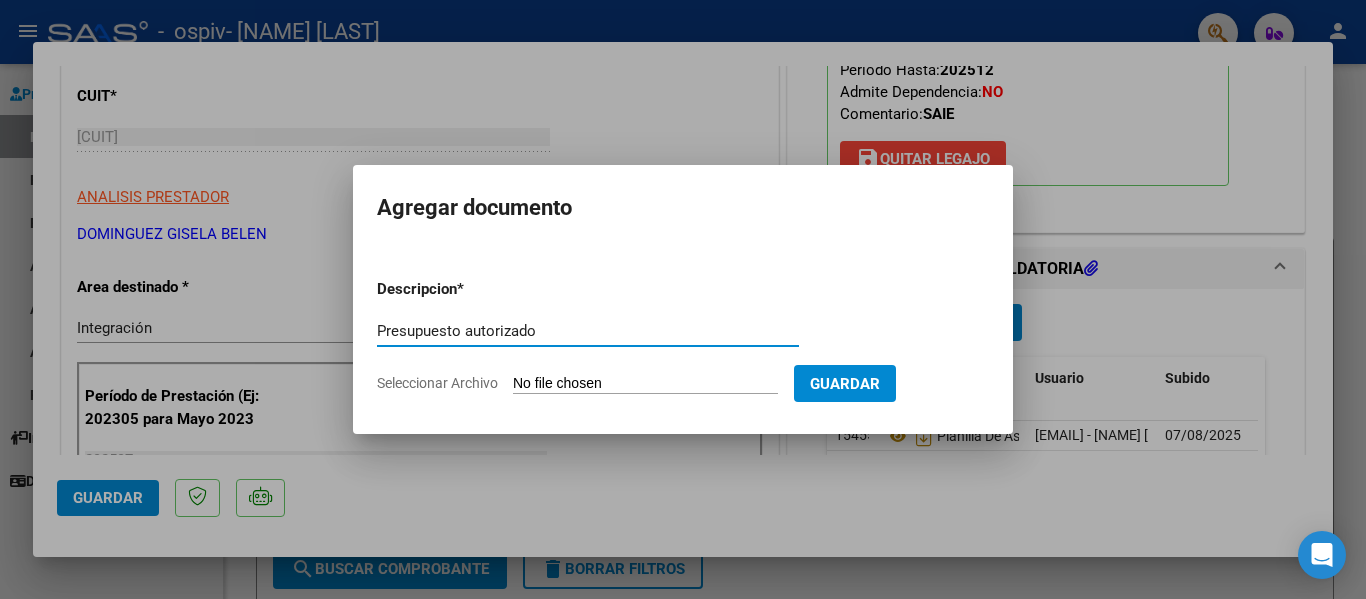 type on "Presupuesto autorizado" 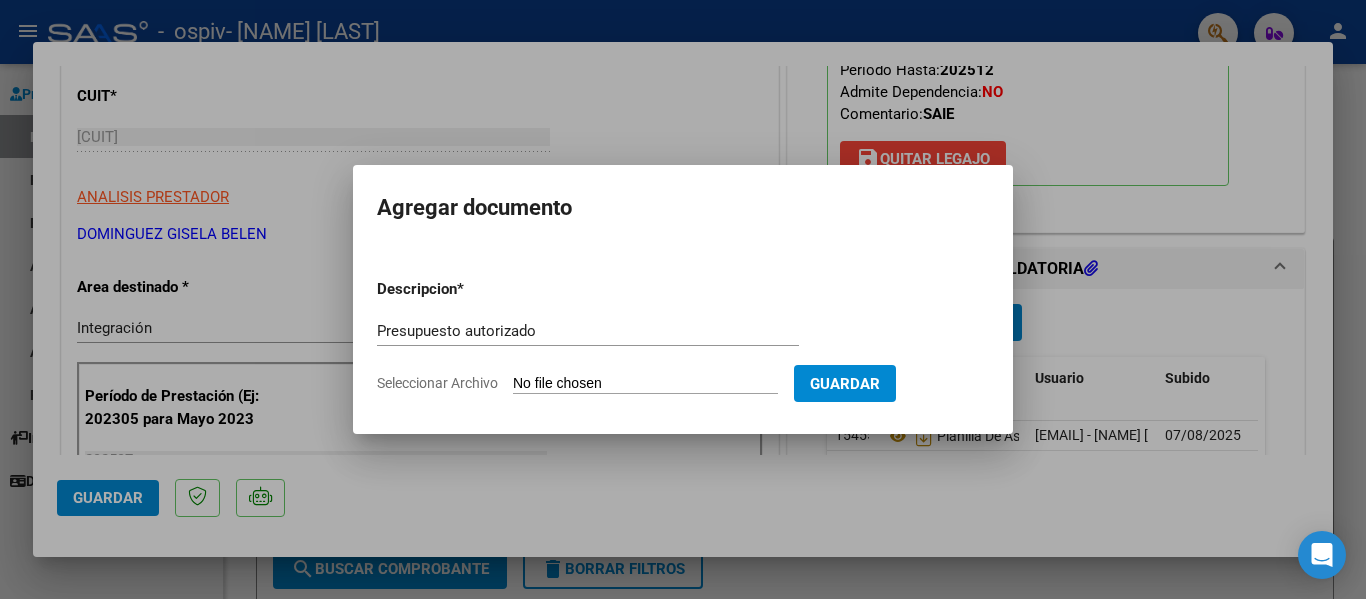 type on "C:\fakepath\Presupuesto autorizado [NAME] [LAST].pdf" 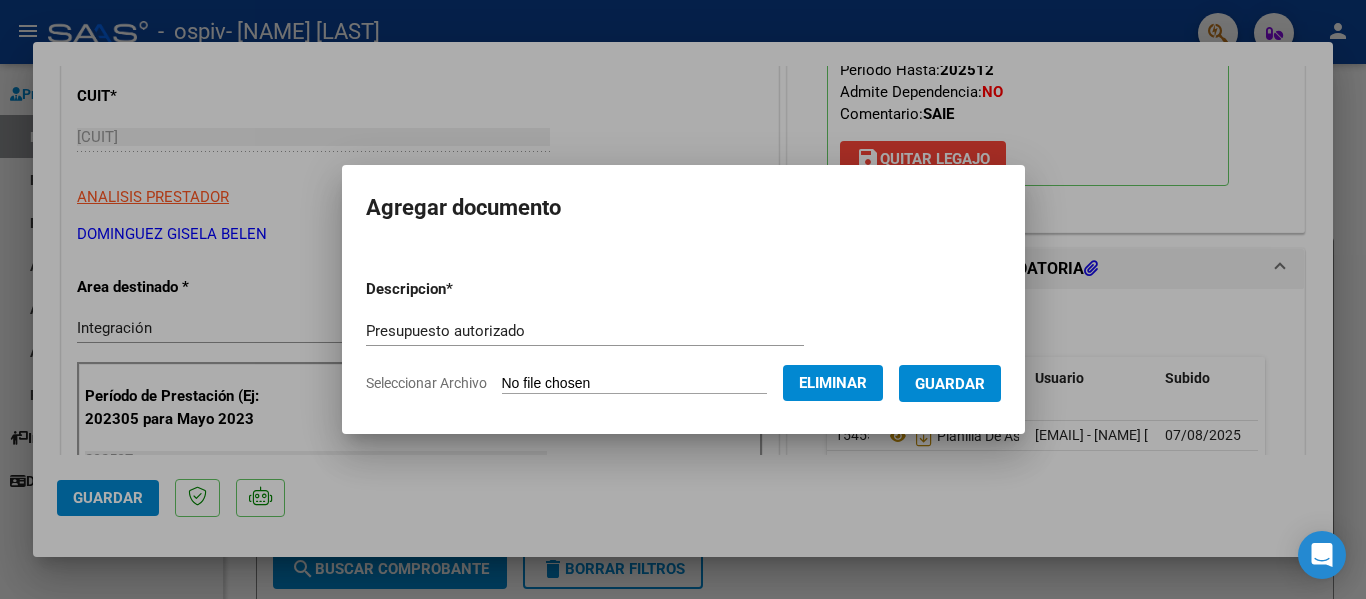 click on "Guardar" at bounding box center (950, 384) 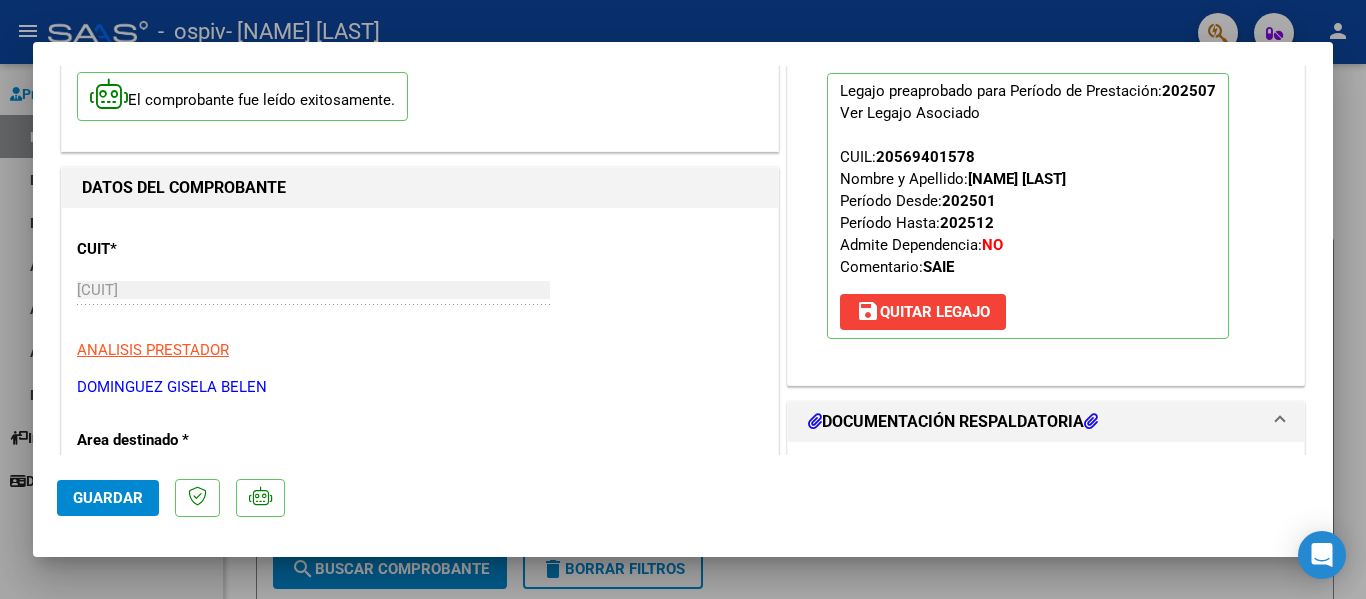 scroll, scrollTop: 0, scrollLeft: 0, axis: both 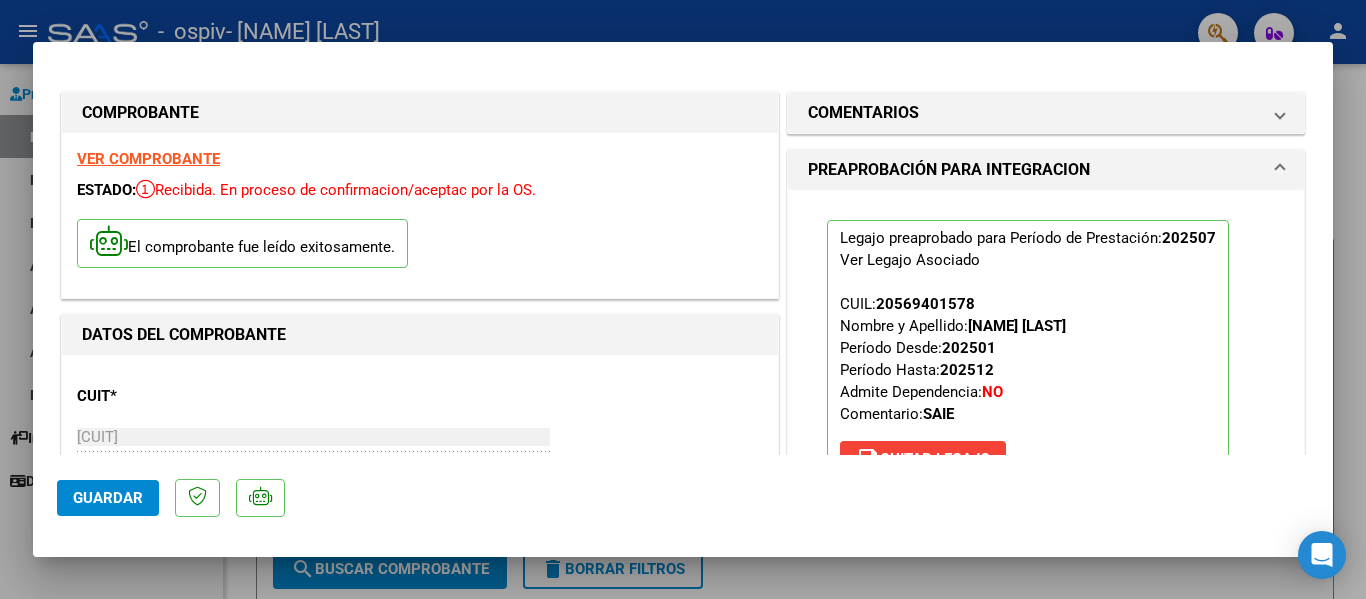click on "Guardar" 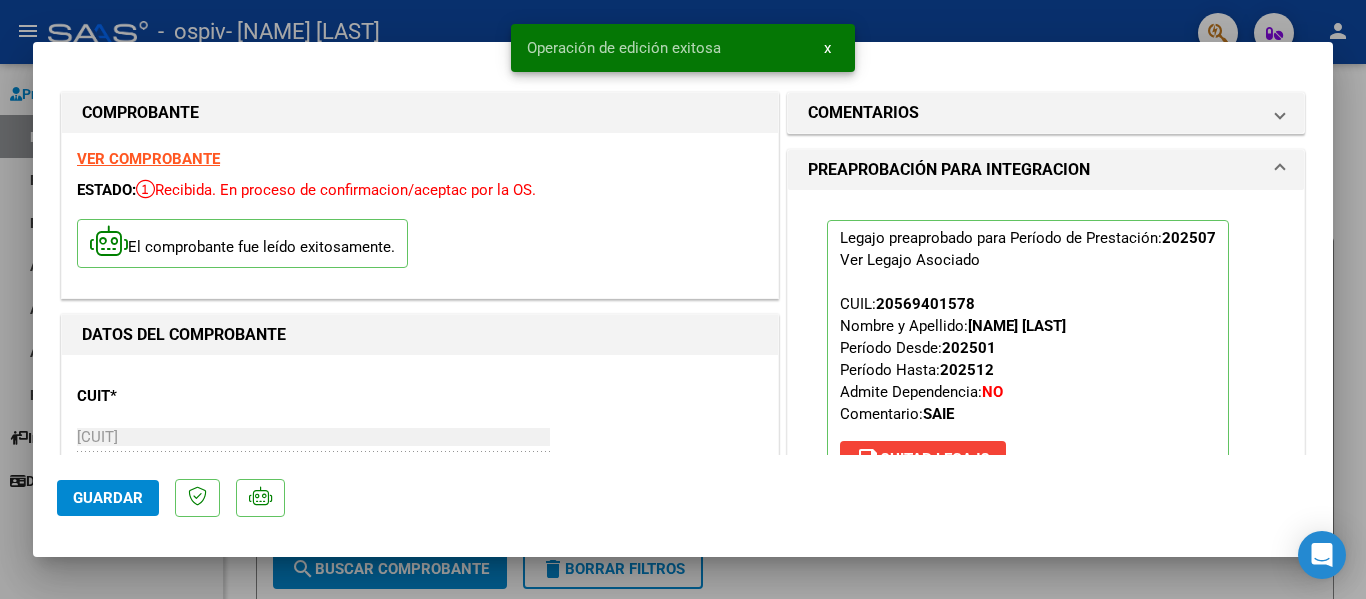 click at bounding box center [683, 299] 